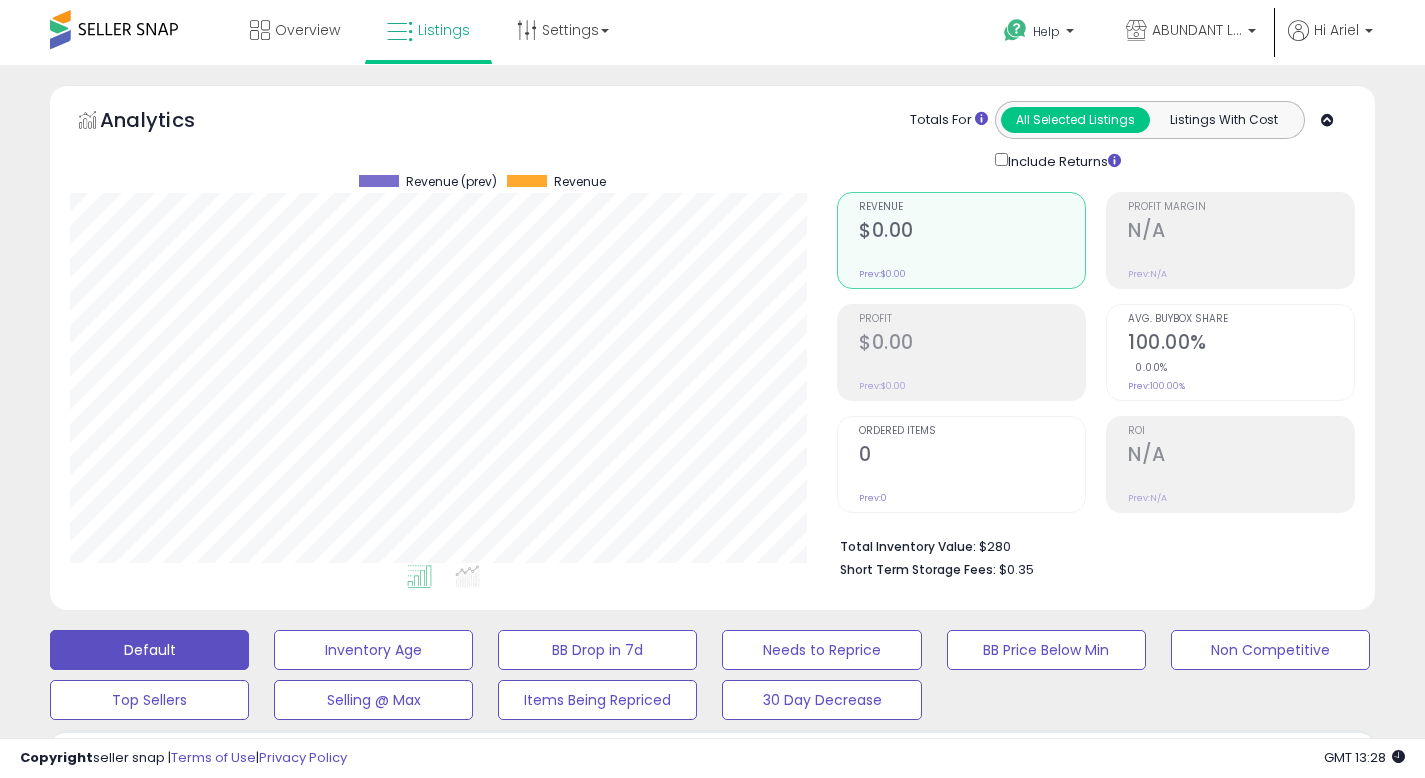select on "**********" 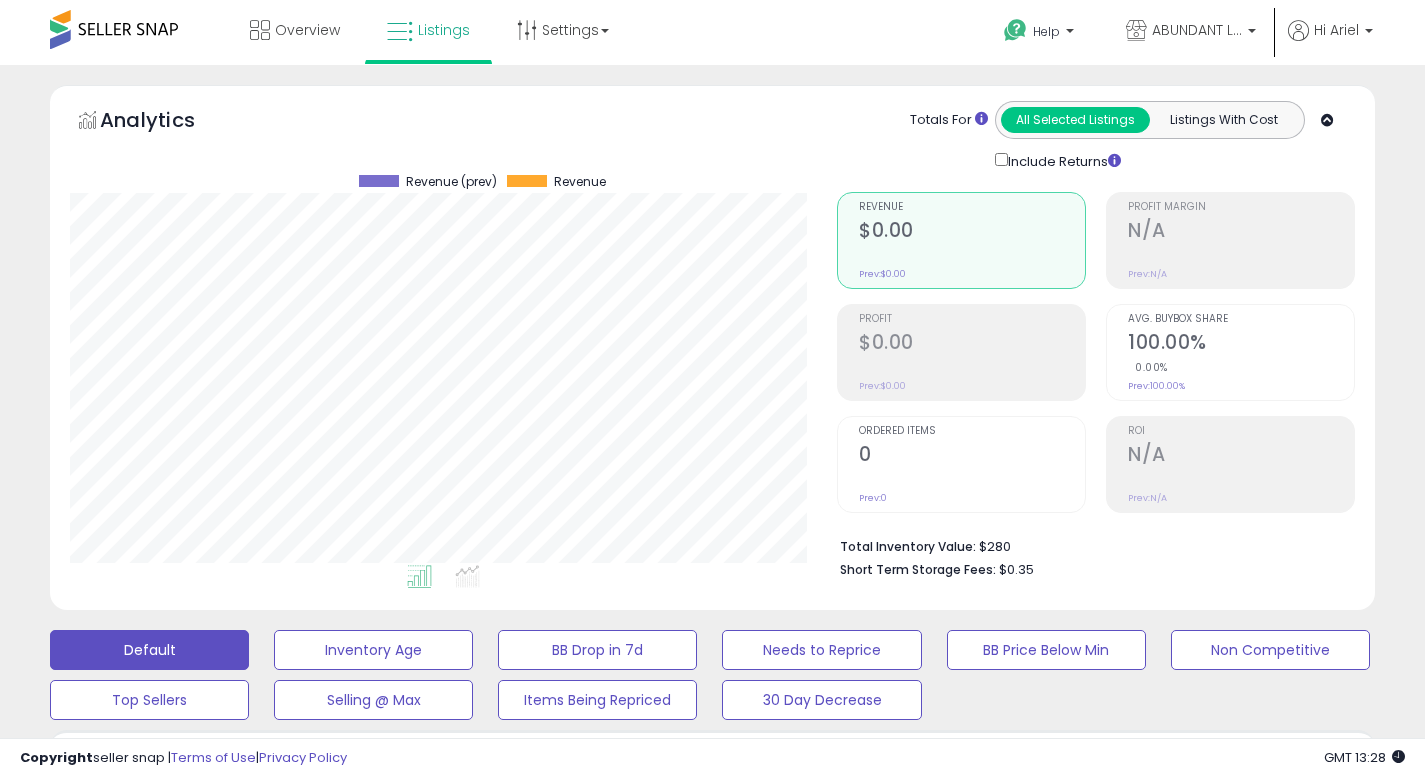 scroll, scrollTop: 583, scrollLeft: 0, axis: vertical 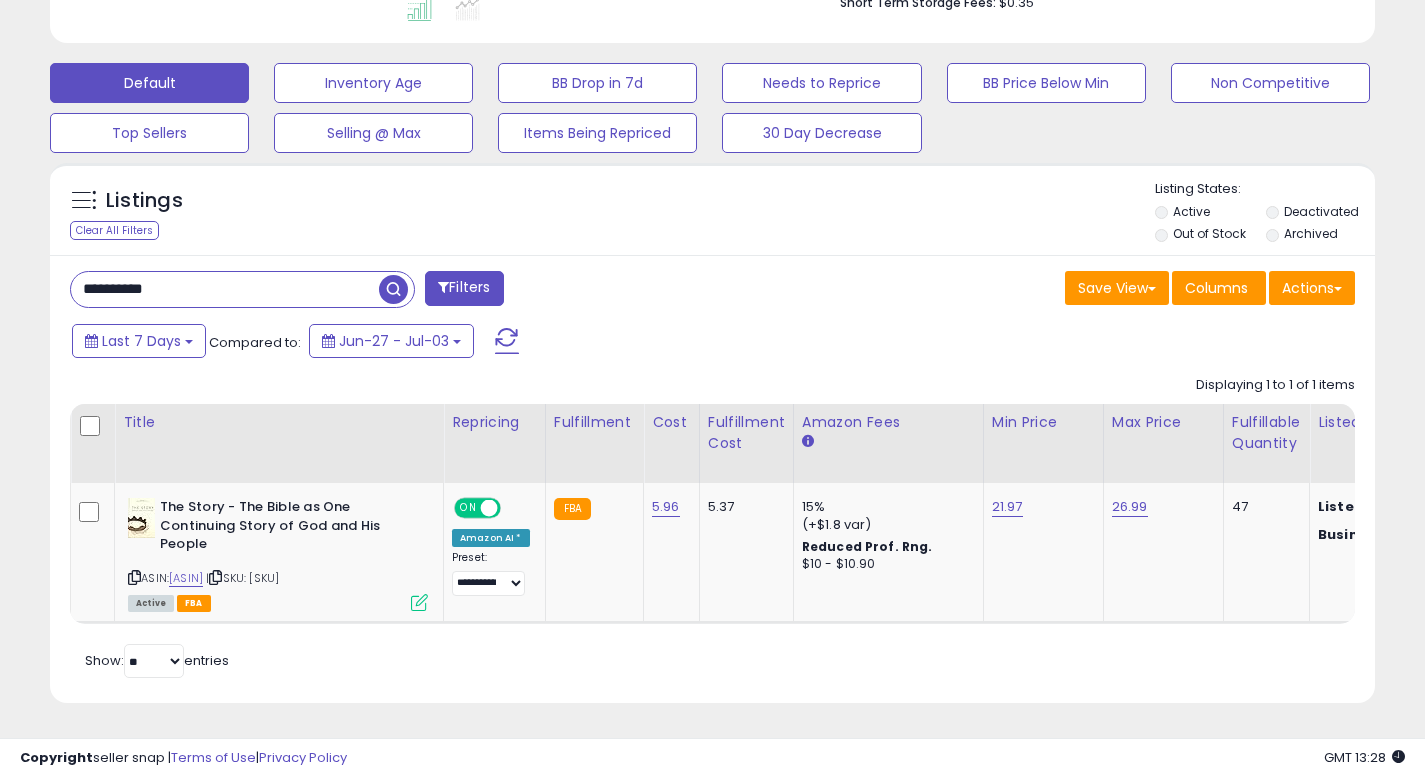 drag, startPoint x: 180, startPoint y: 266, endPoint x: 0, endPoint y: 260, distance: 180.09998 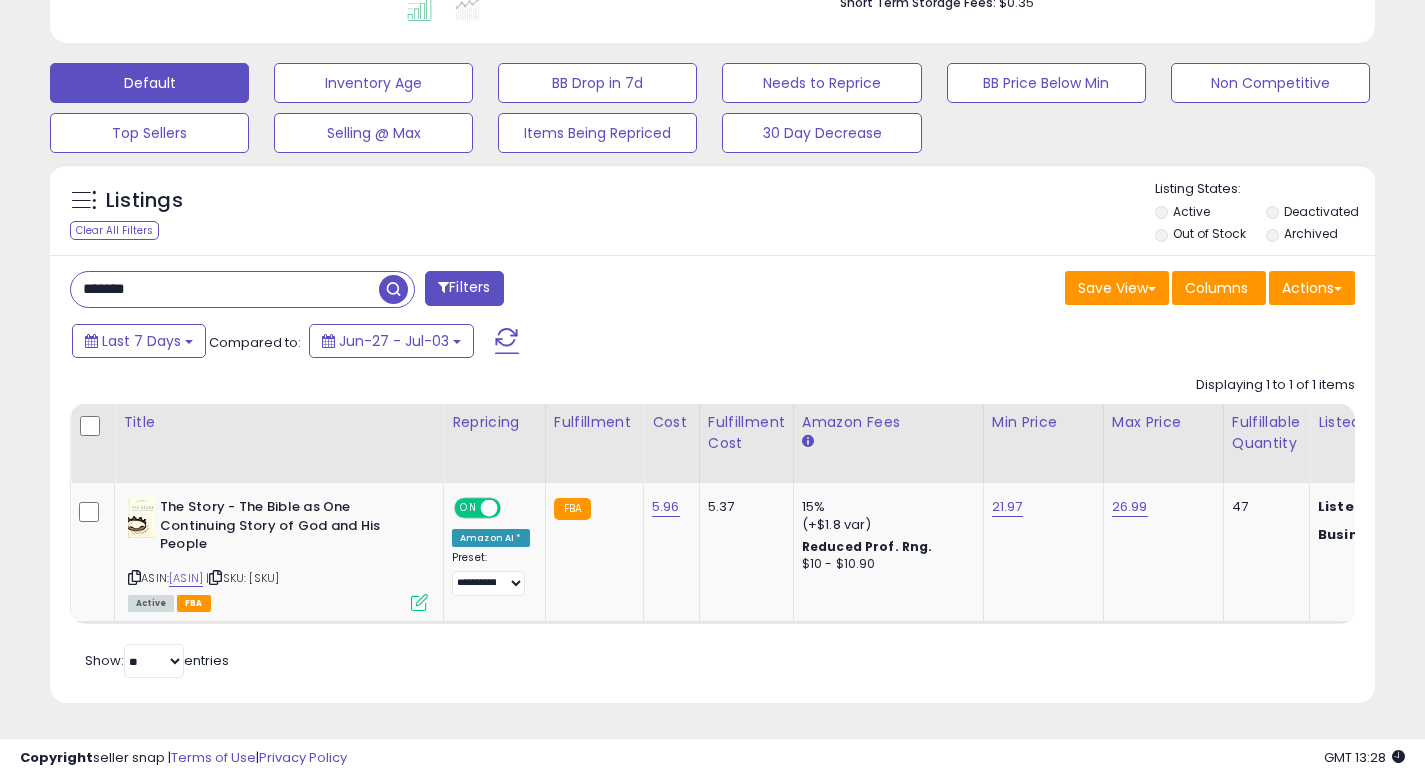 type on "*******" 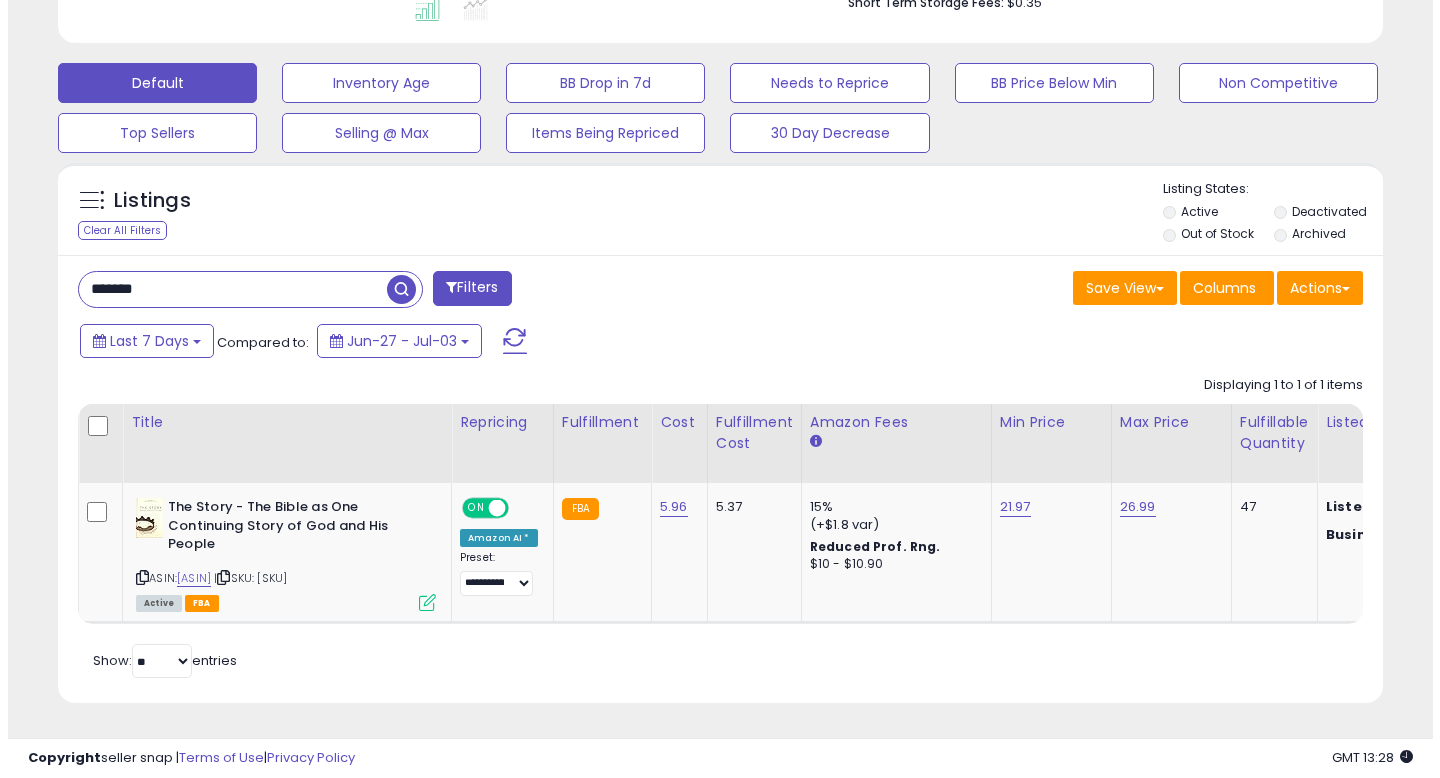 scroll, scrollTop: 442, scrollLeft: 0, axis: vertical 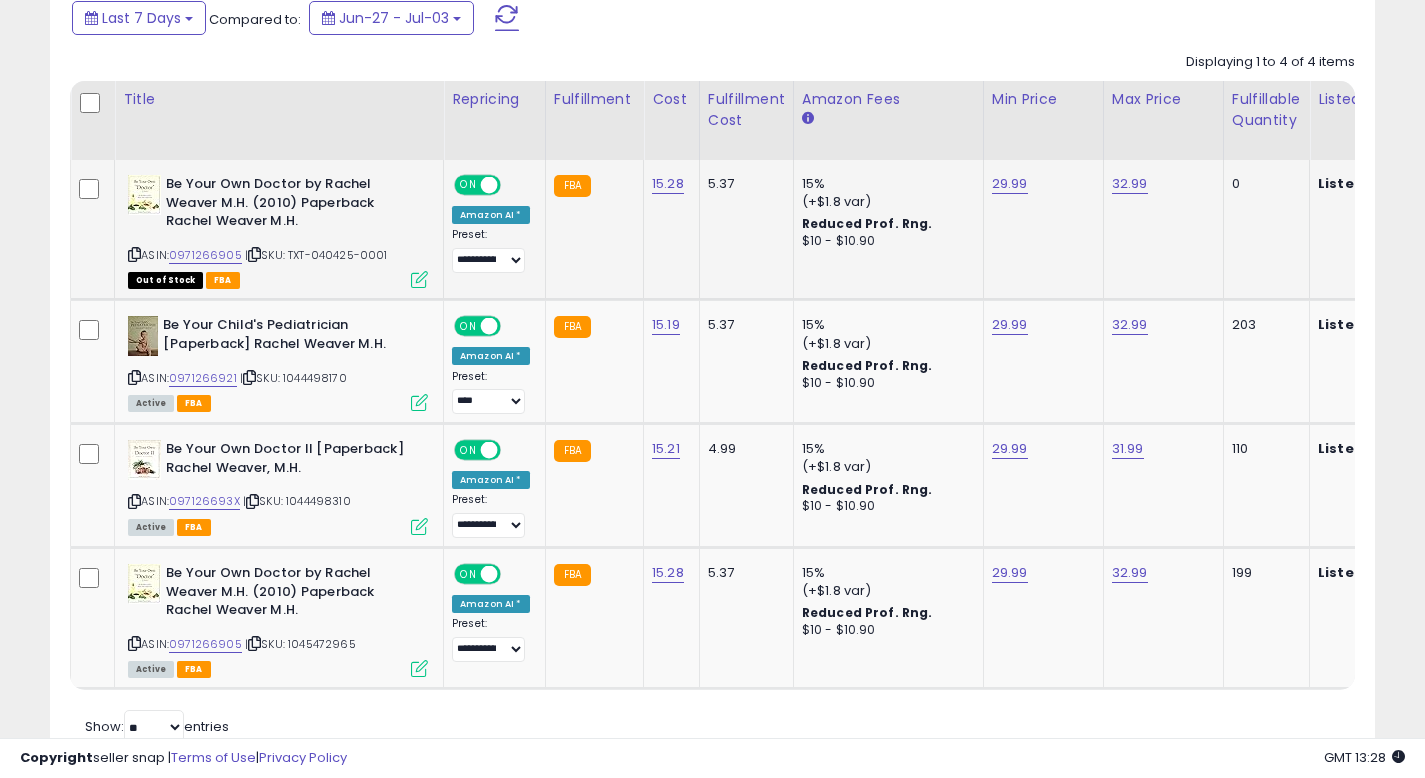 click at bounding box center [419, 279] 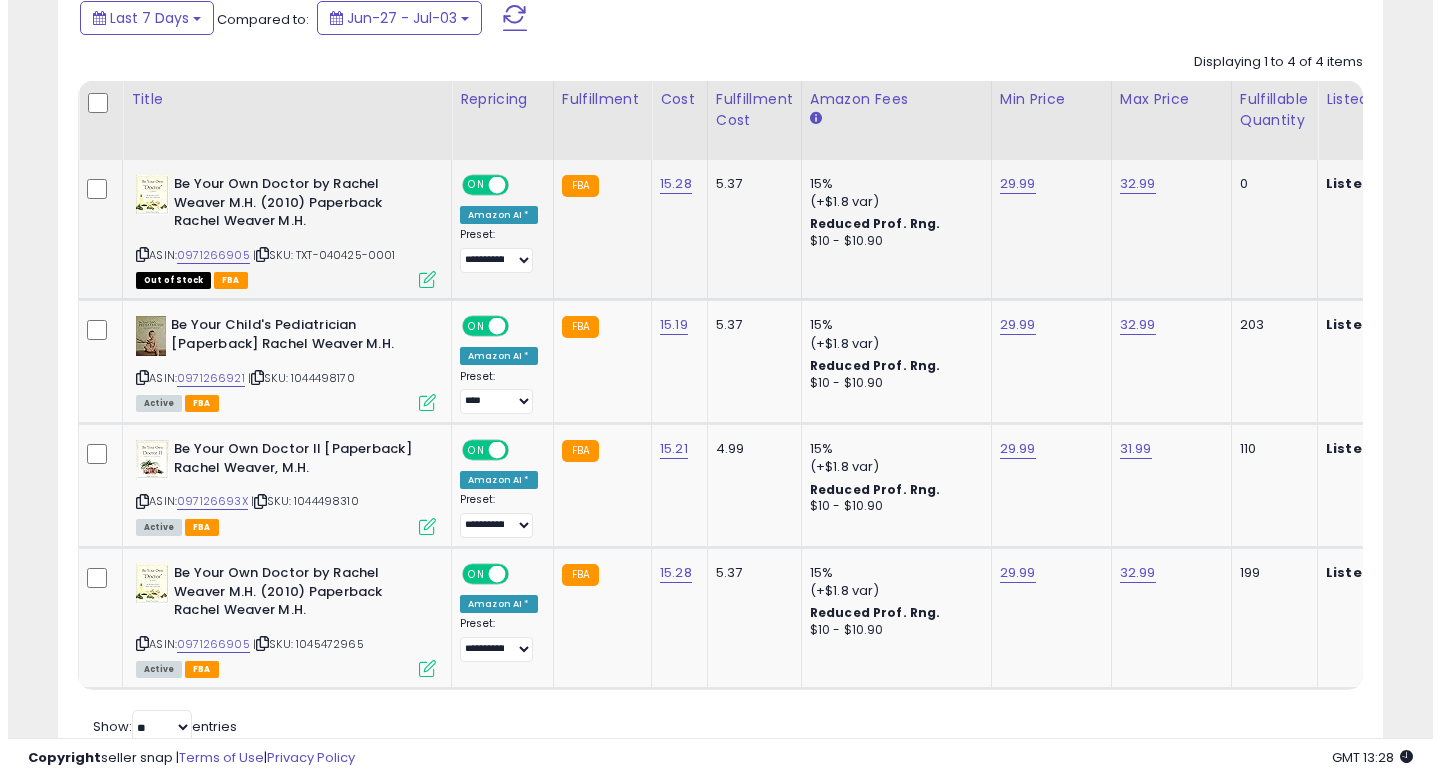 scroll, scrollTop: 999590, scrollLeft: 999224, axis: both 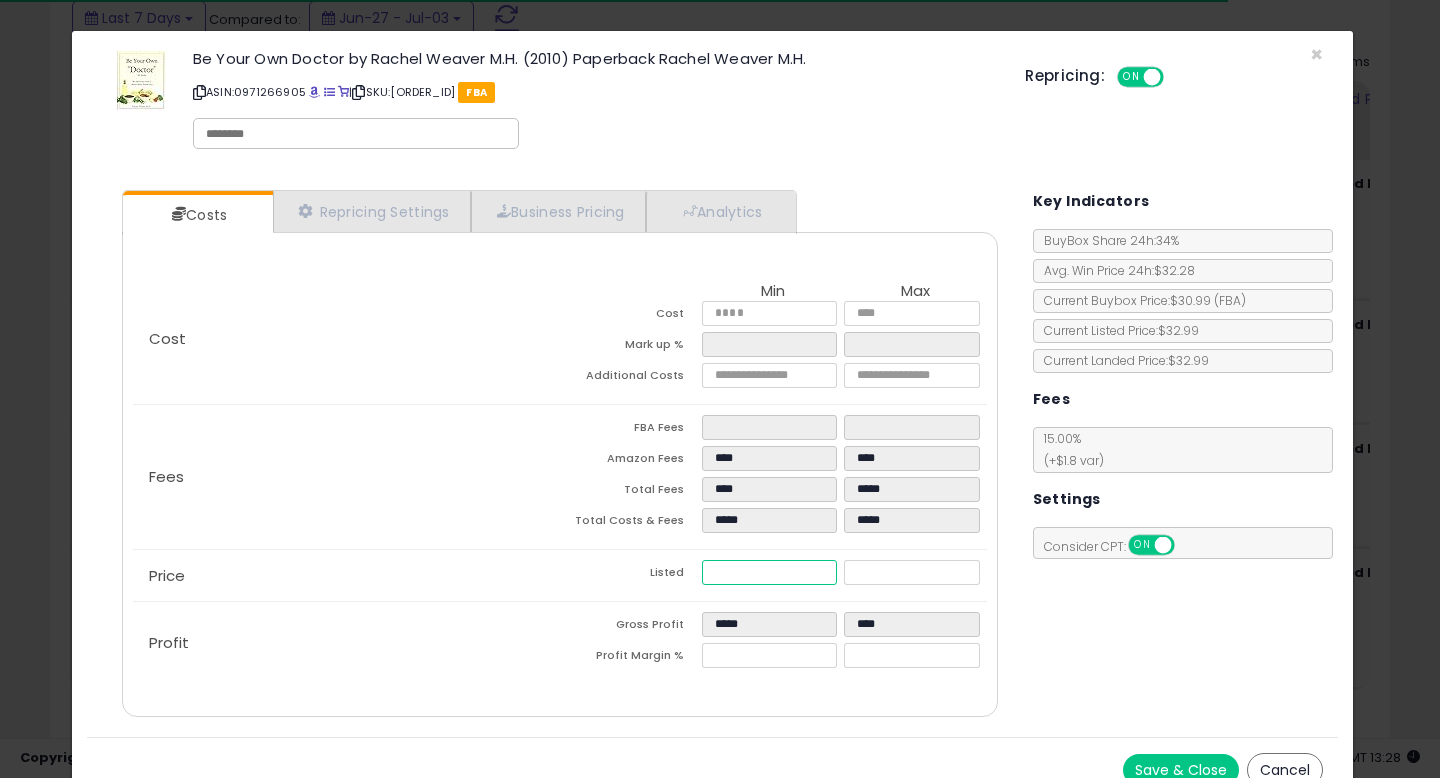 drag, startPoint x: 748, startPoint y: 572, endPoint x: 496, endPoint y: 555, distance: 252.57277 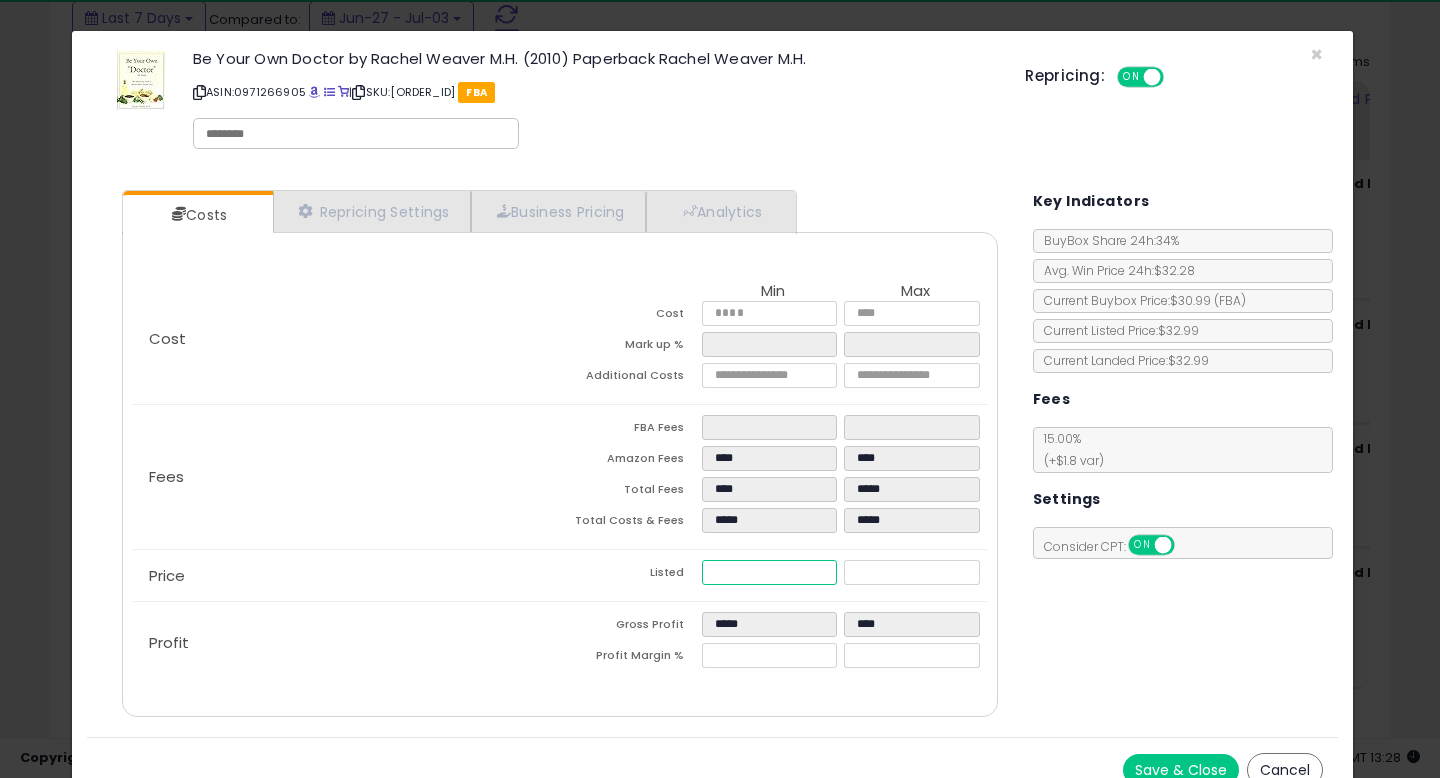 type on "****" 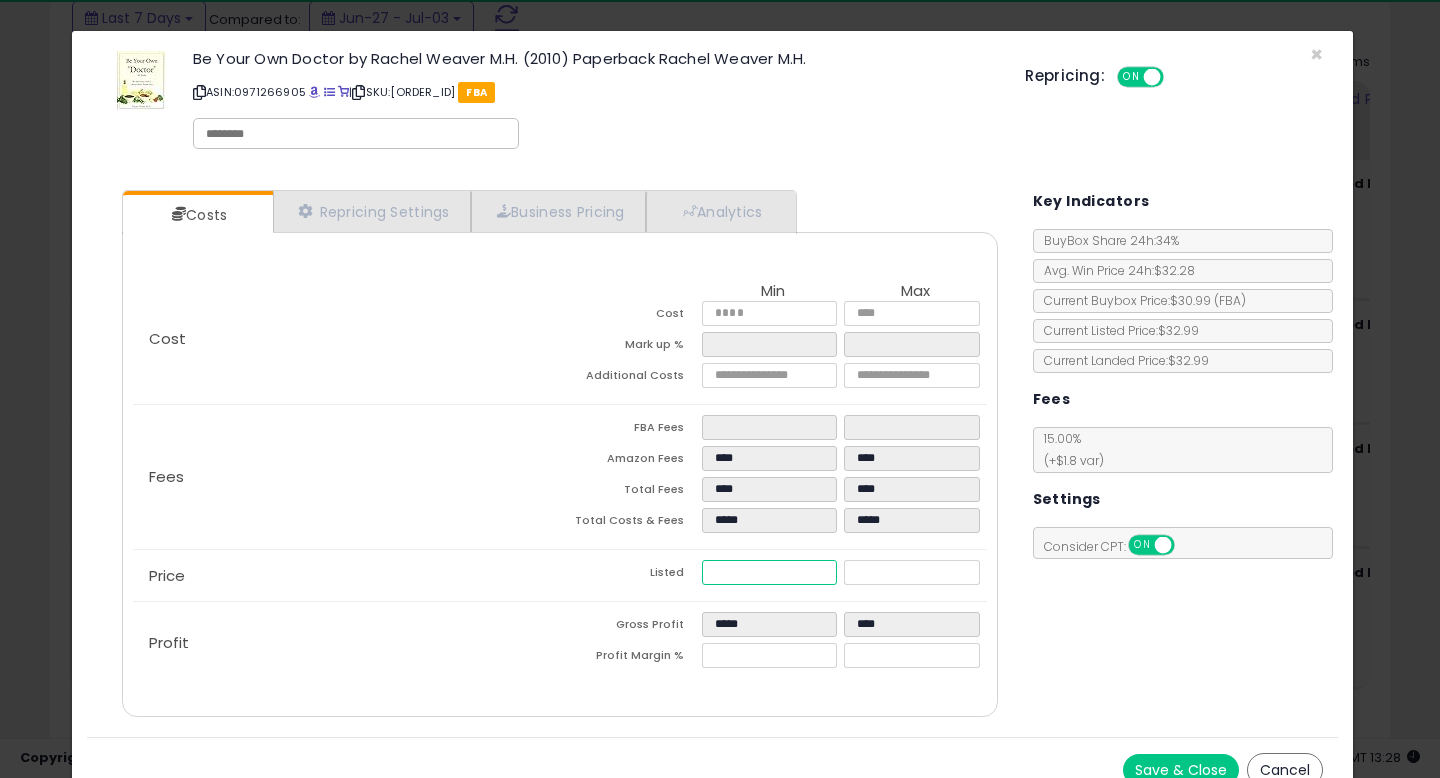 type on "****" 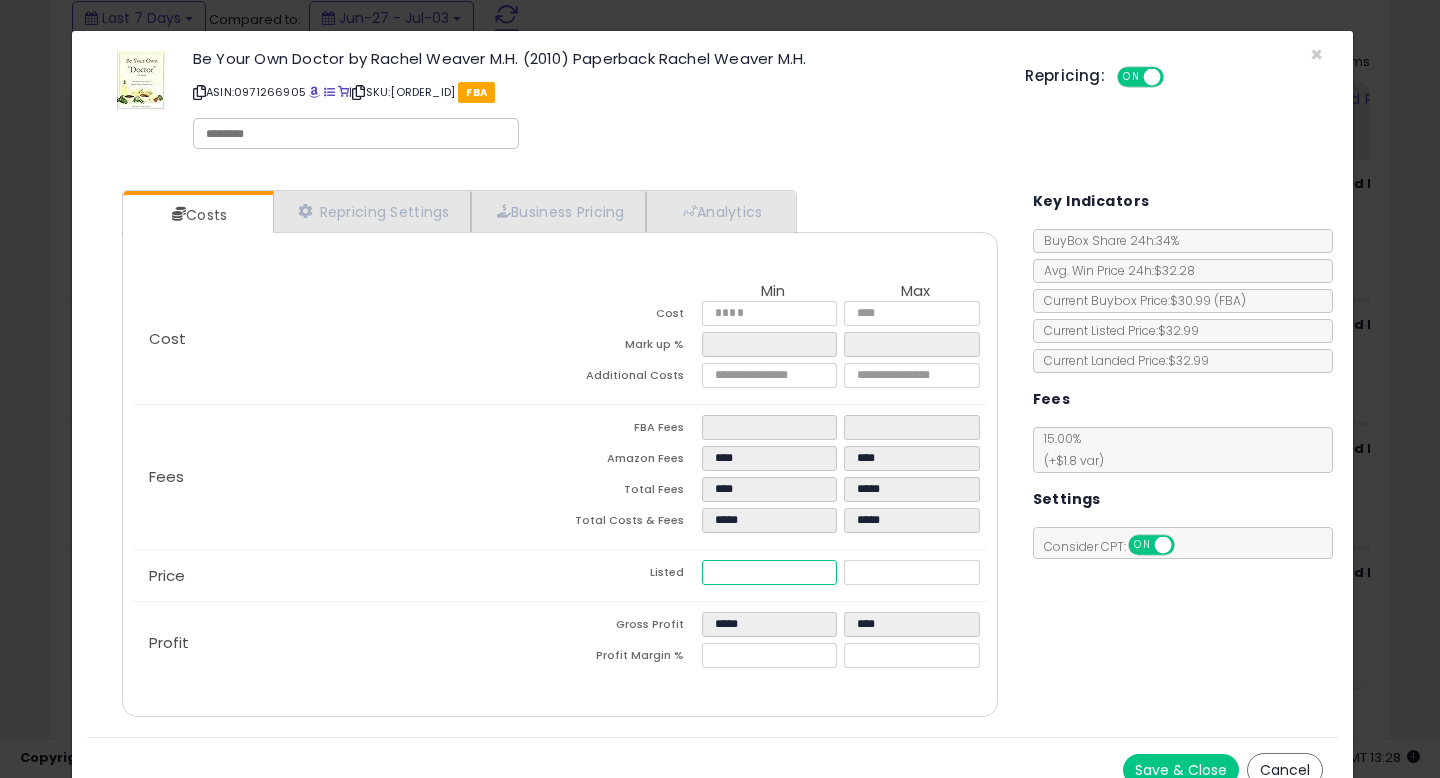 type on "****" 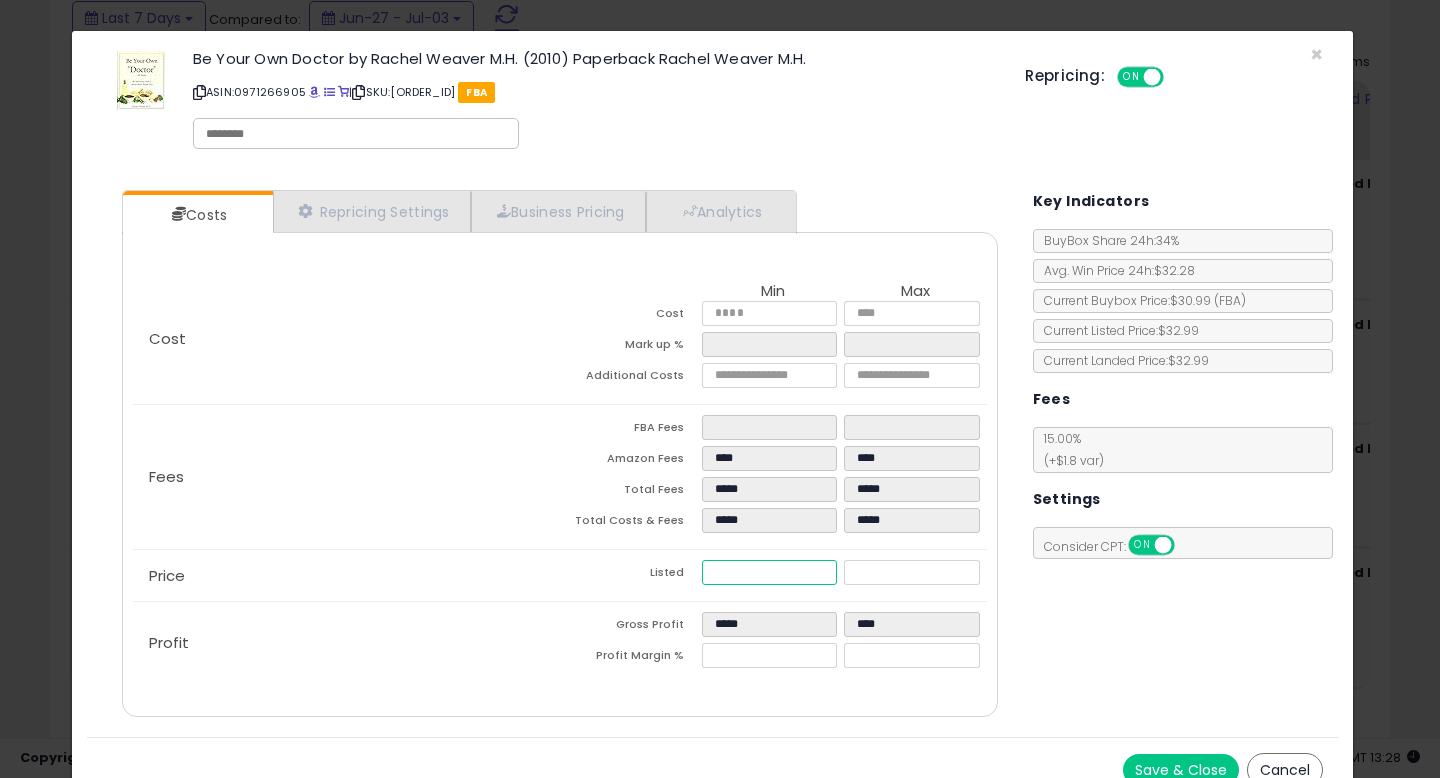 type on "****" 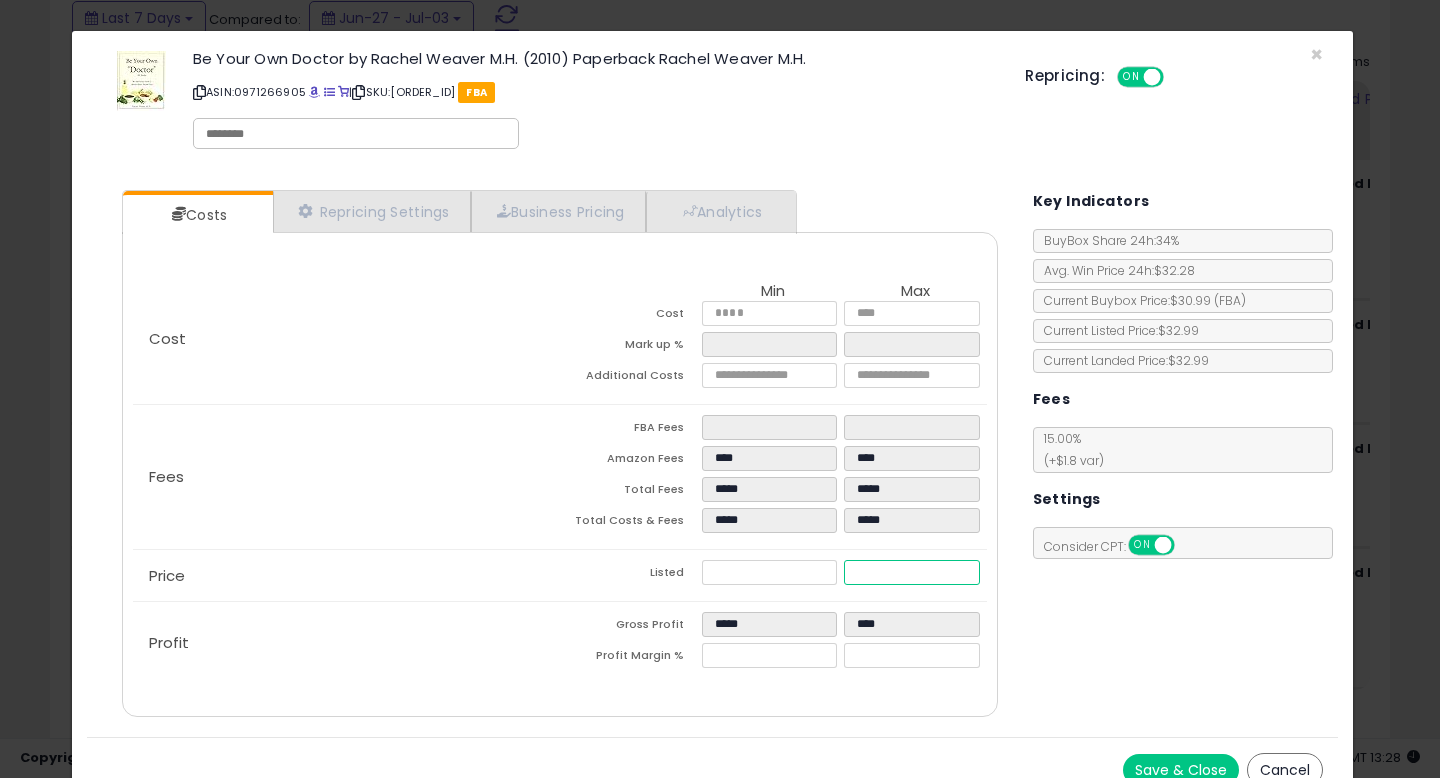 type on "*****" 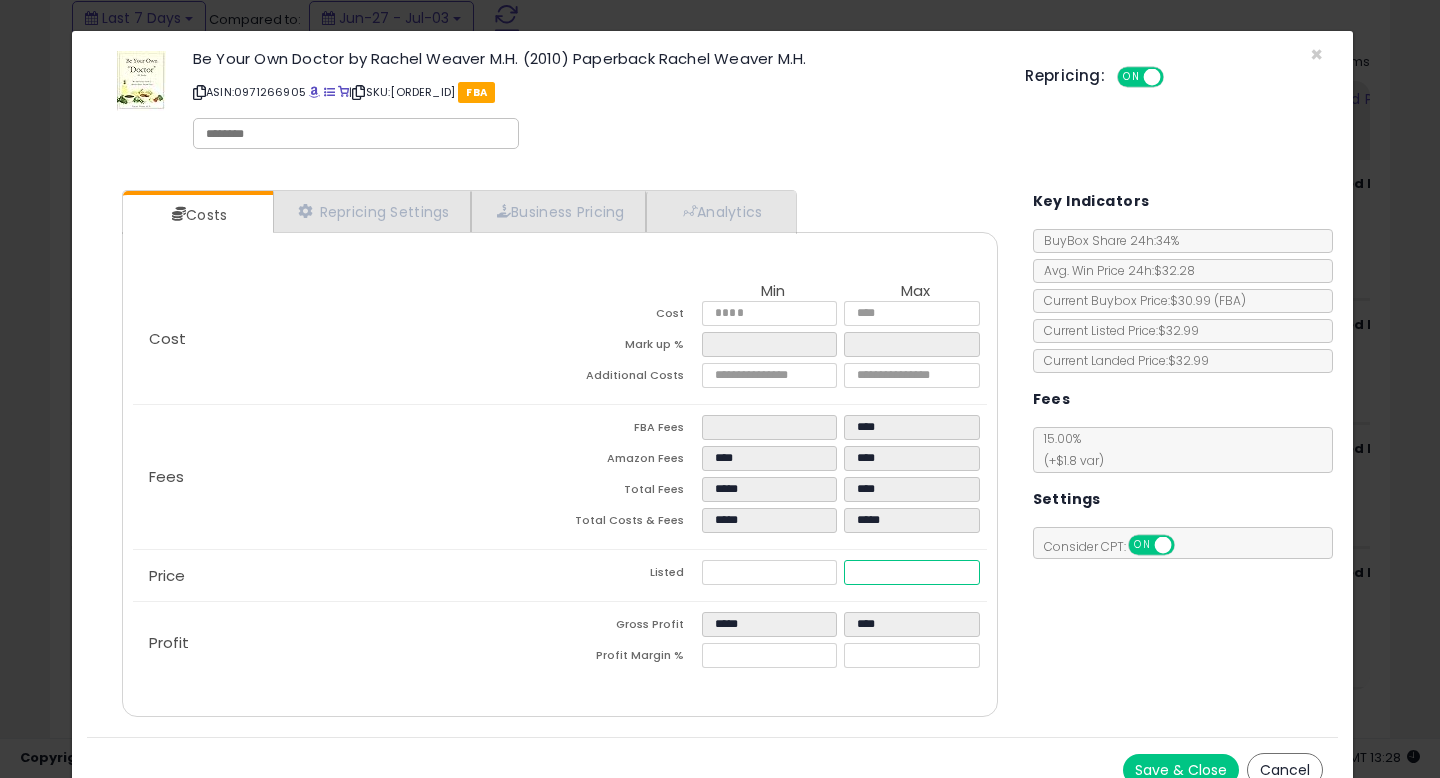 type on "****" 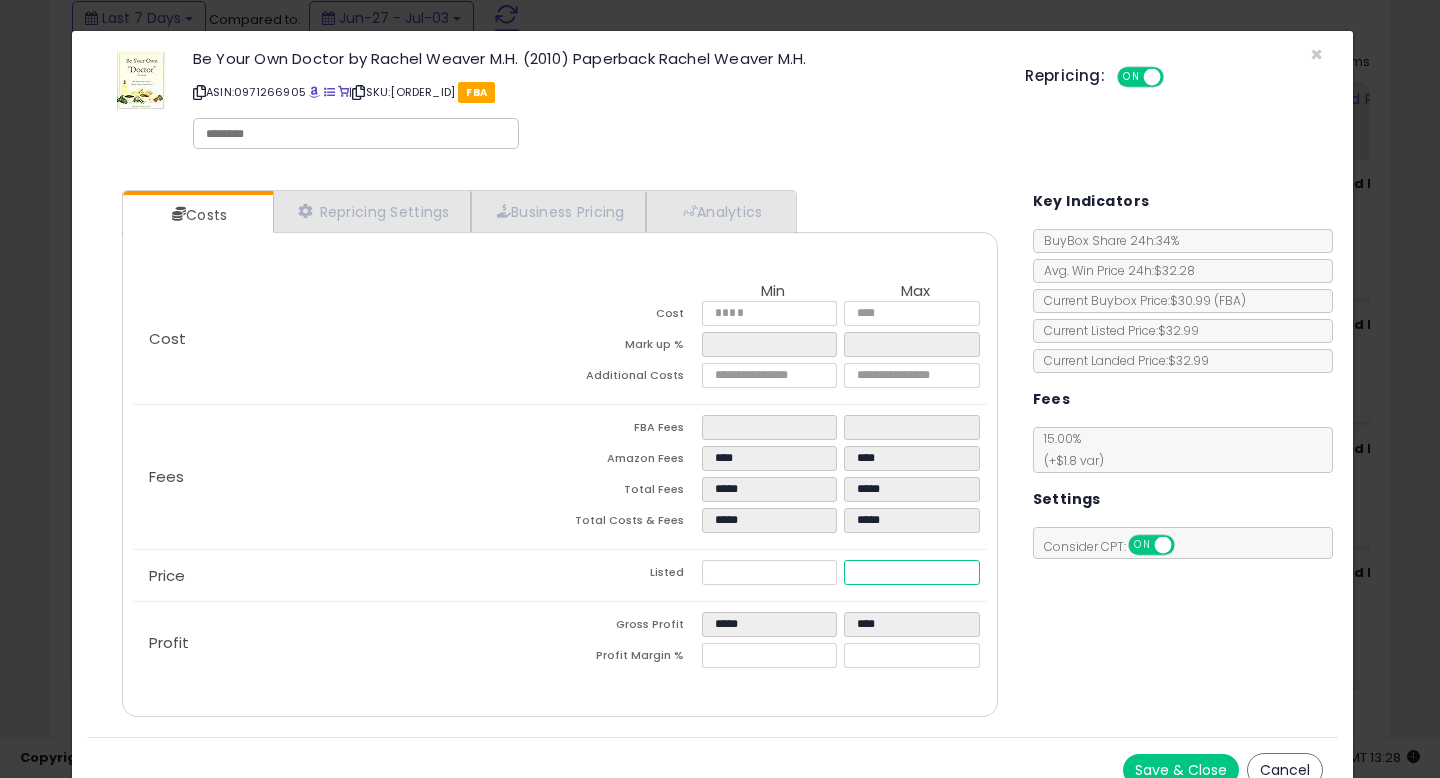 type on "****" 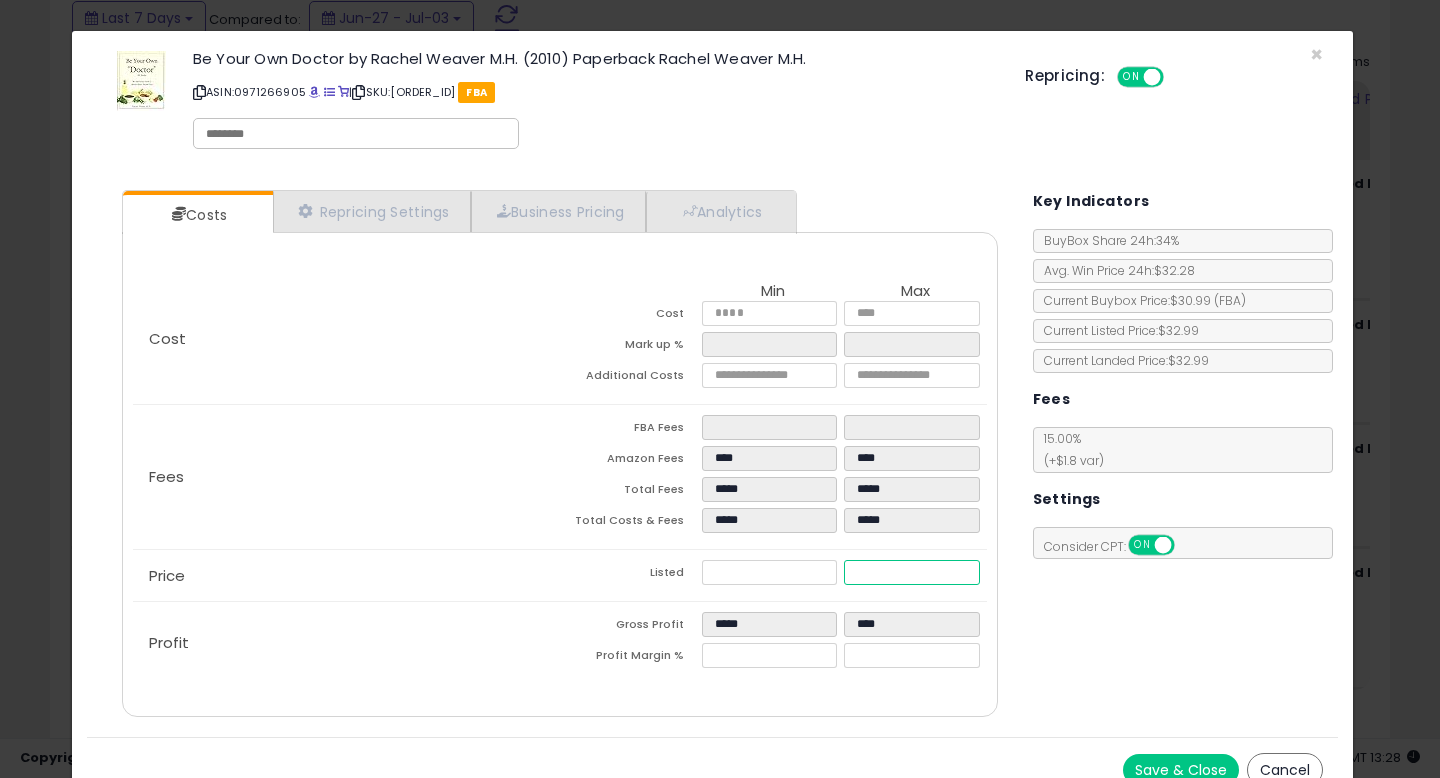 type on "*****" 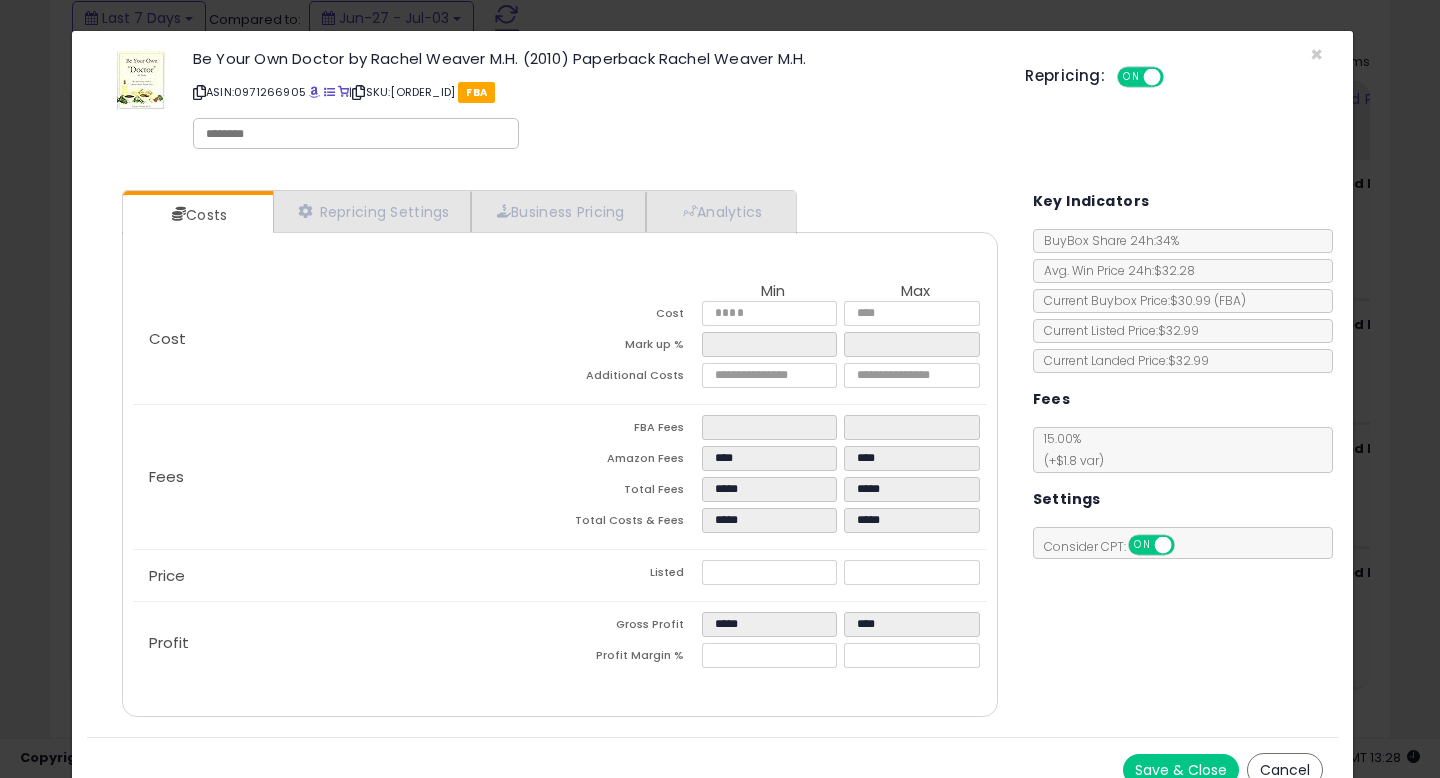 type on "****" 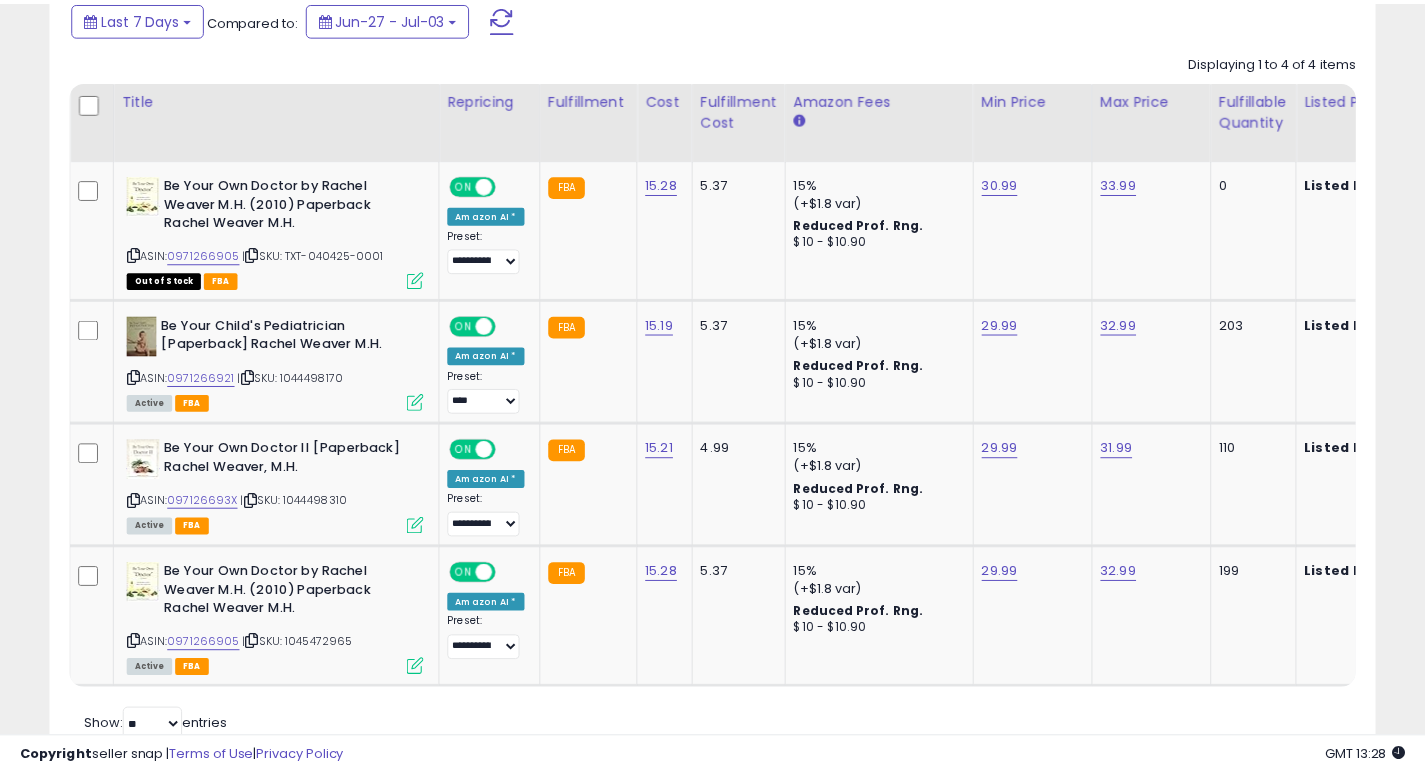 scroll, scrollTop: 410, scrollLeft: 767, axis: both 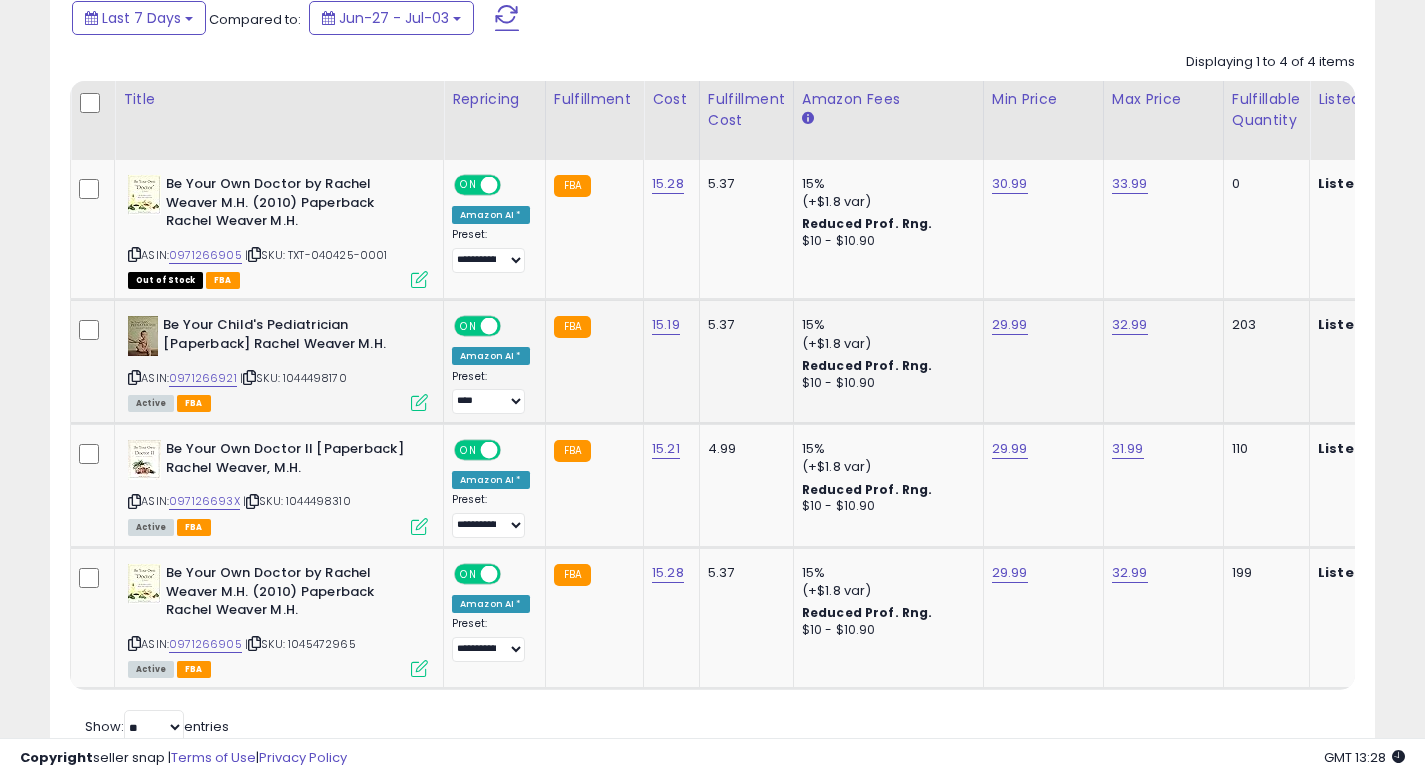 click at bounding box center [419, 402] 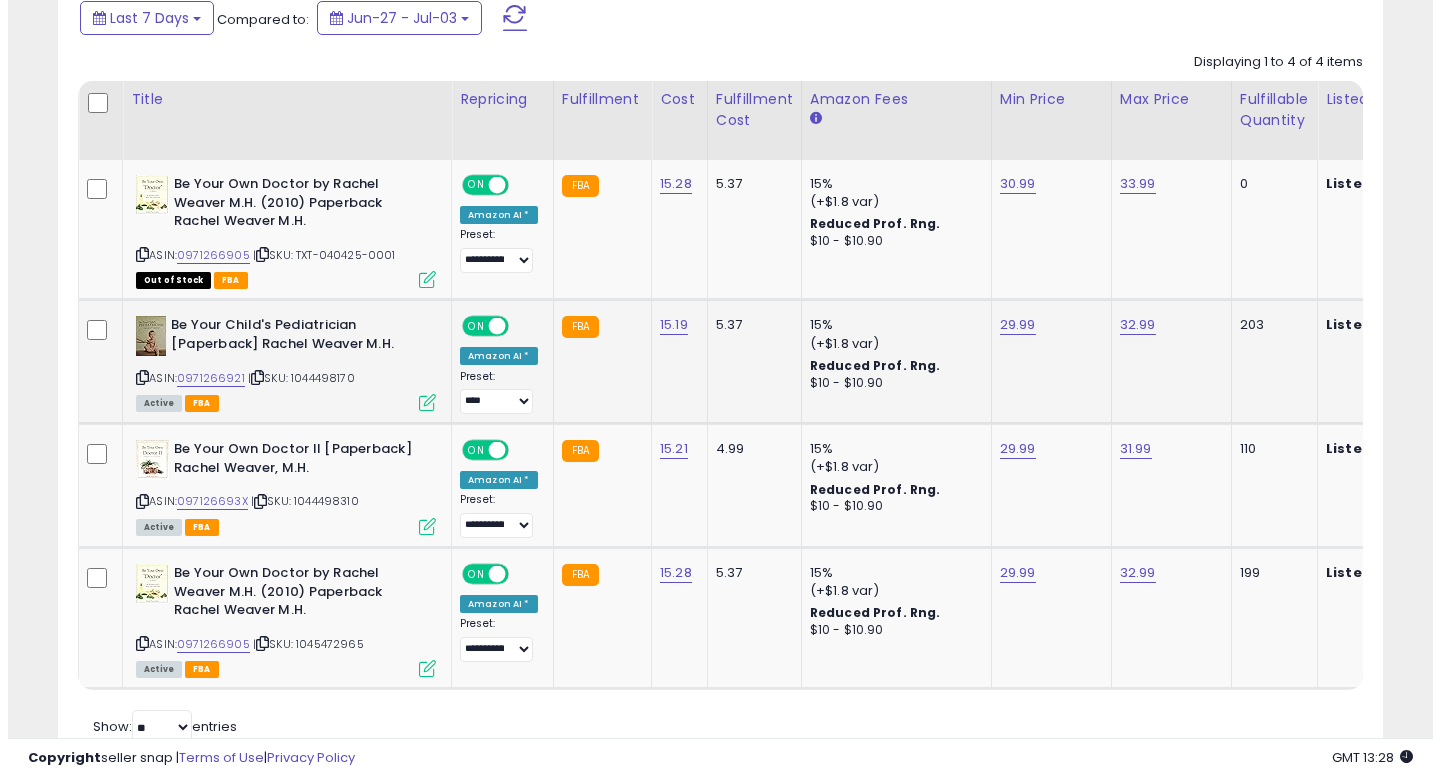 scroll, scrollTop: 999590, scrollLeft: 999224, axis: both 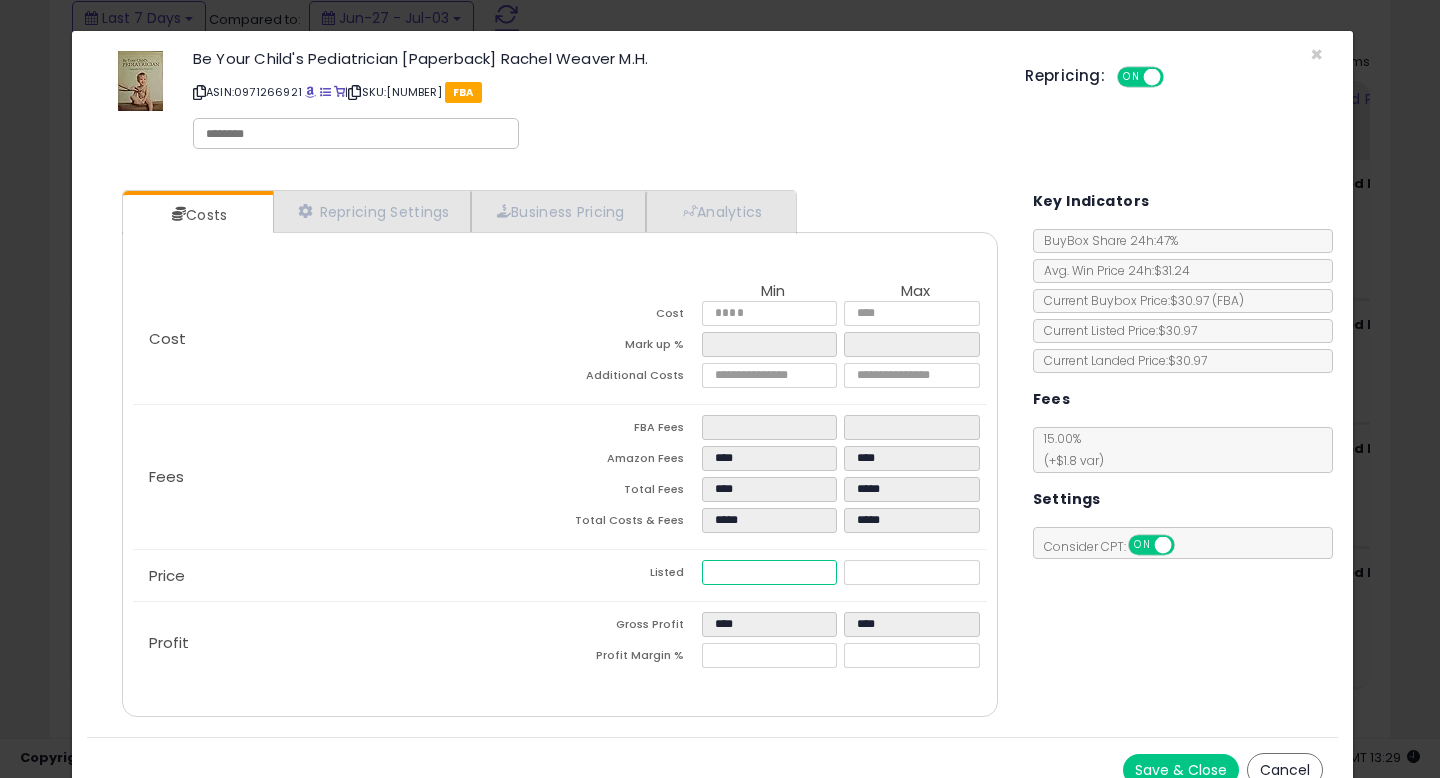 drag, startPoint x: 769, startPoint y: 573, endPoint x: 641, endPoint y: 544, distance: 131.24405 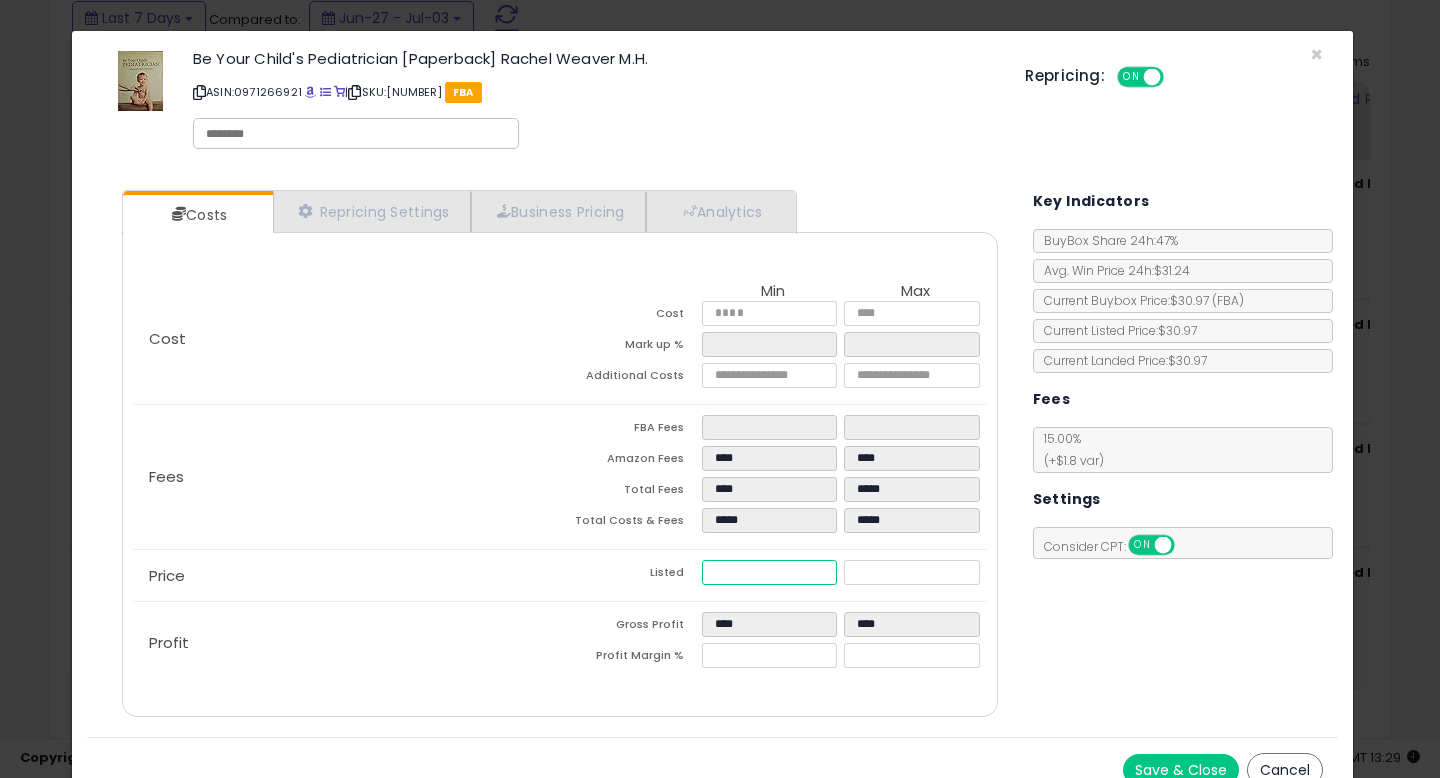 type on "****" 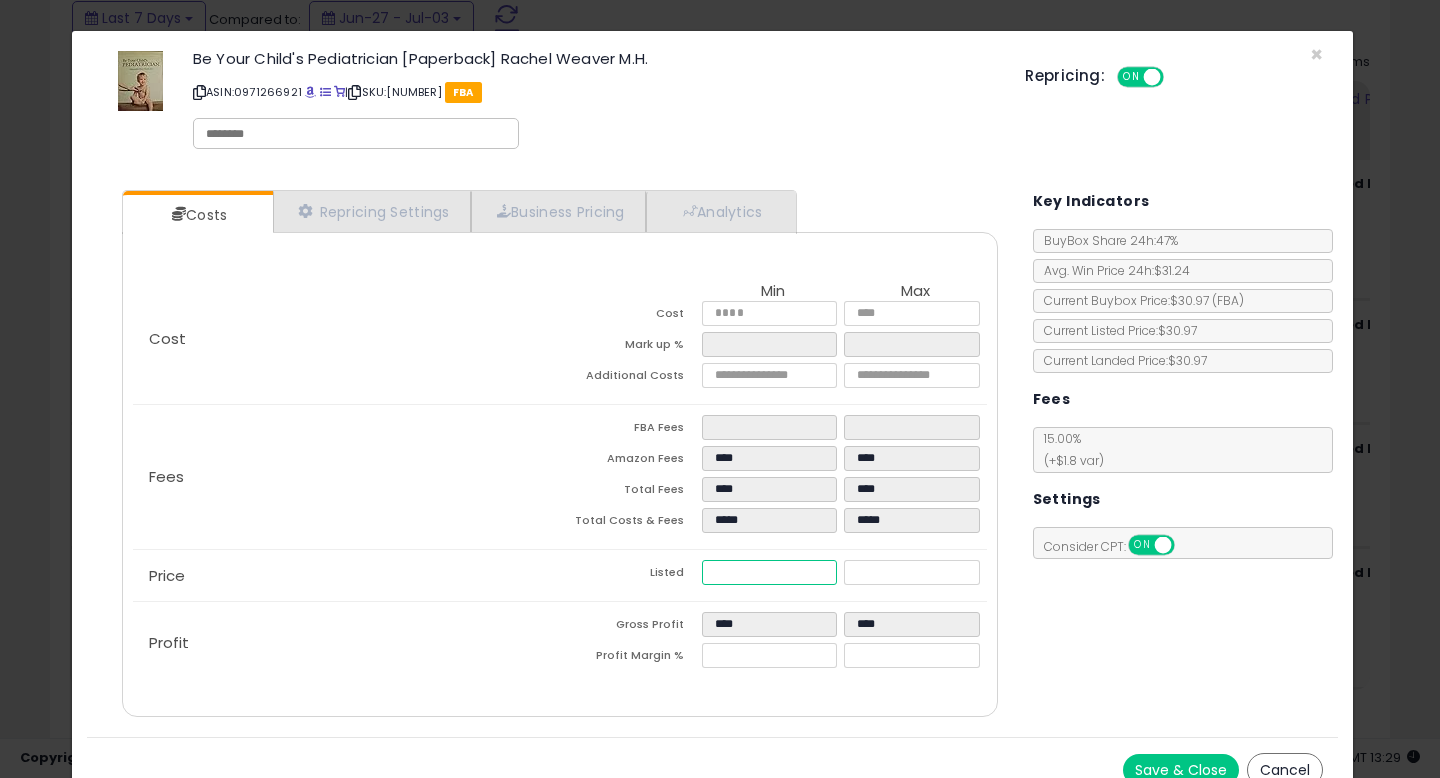 type on "****" 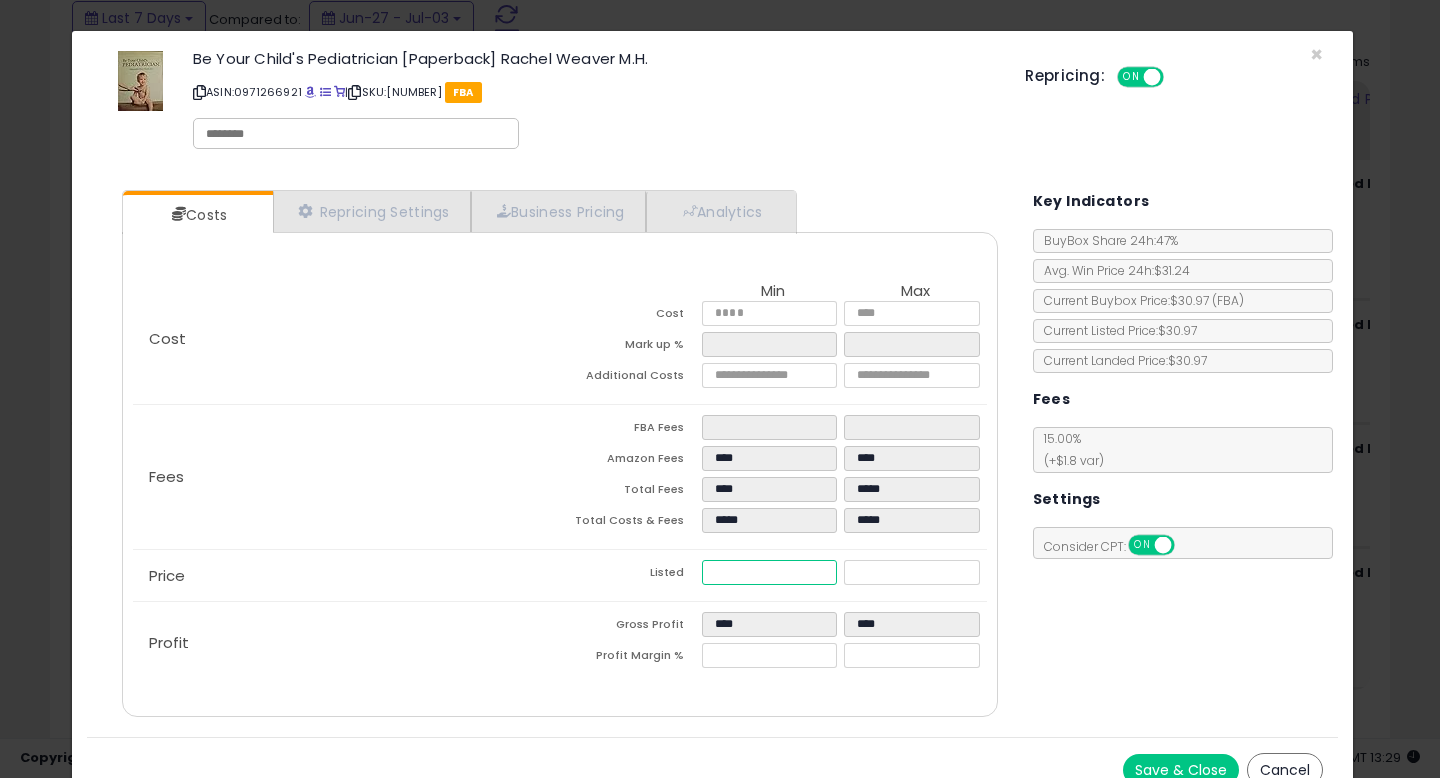 type on "****" 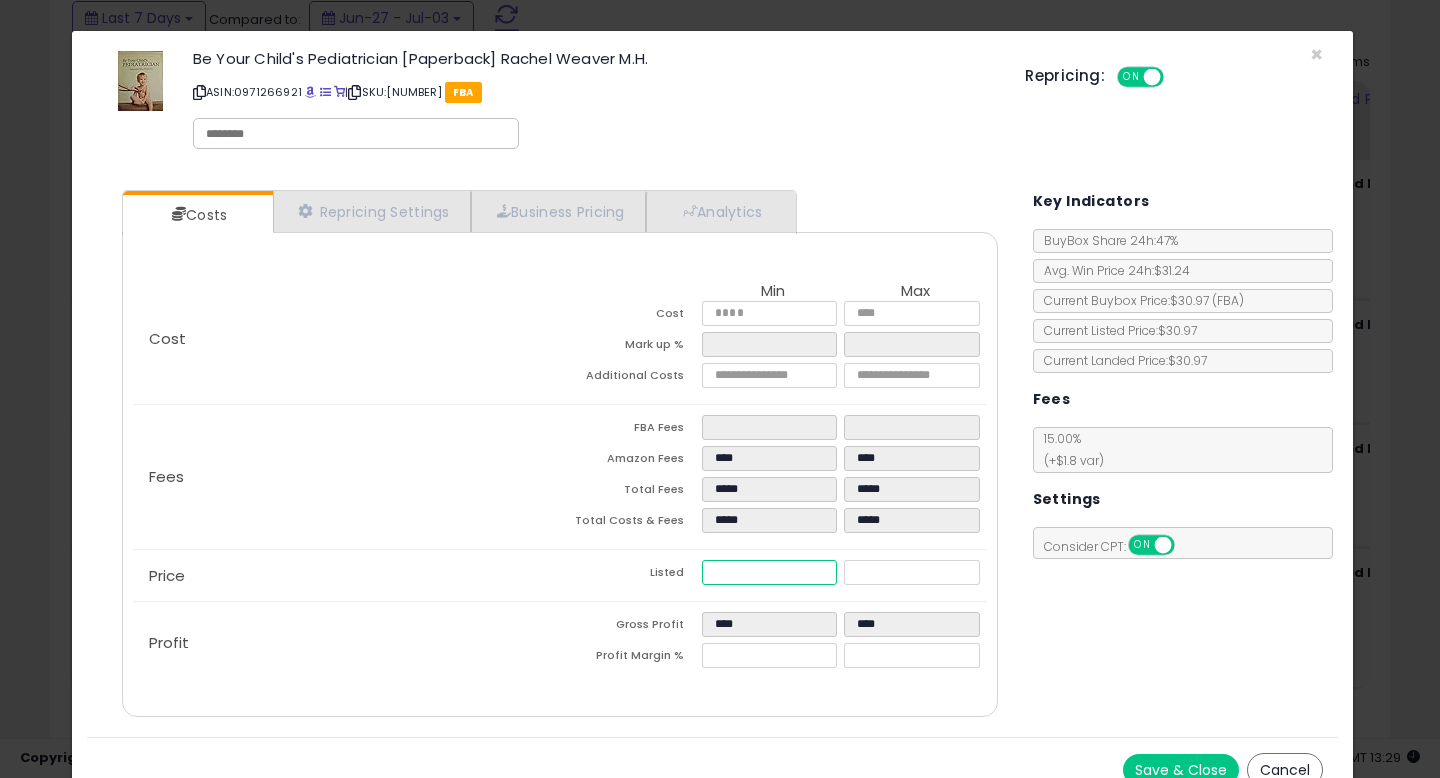 type on "****" 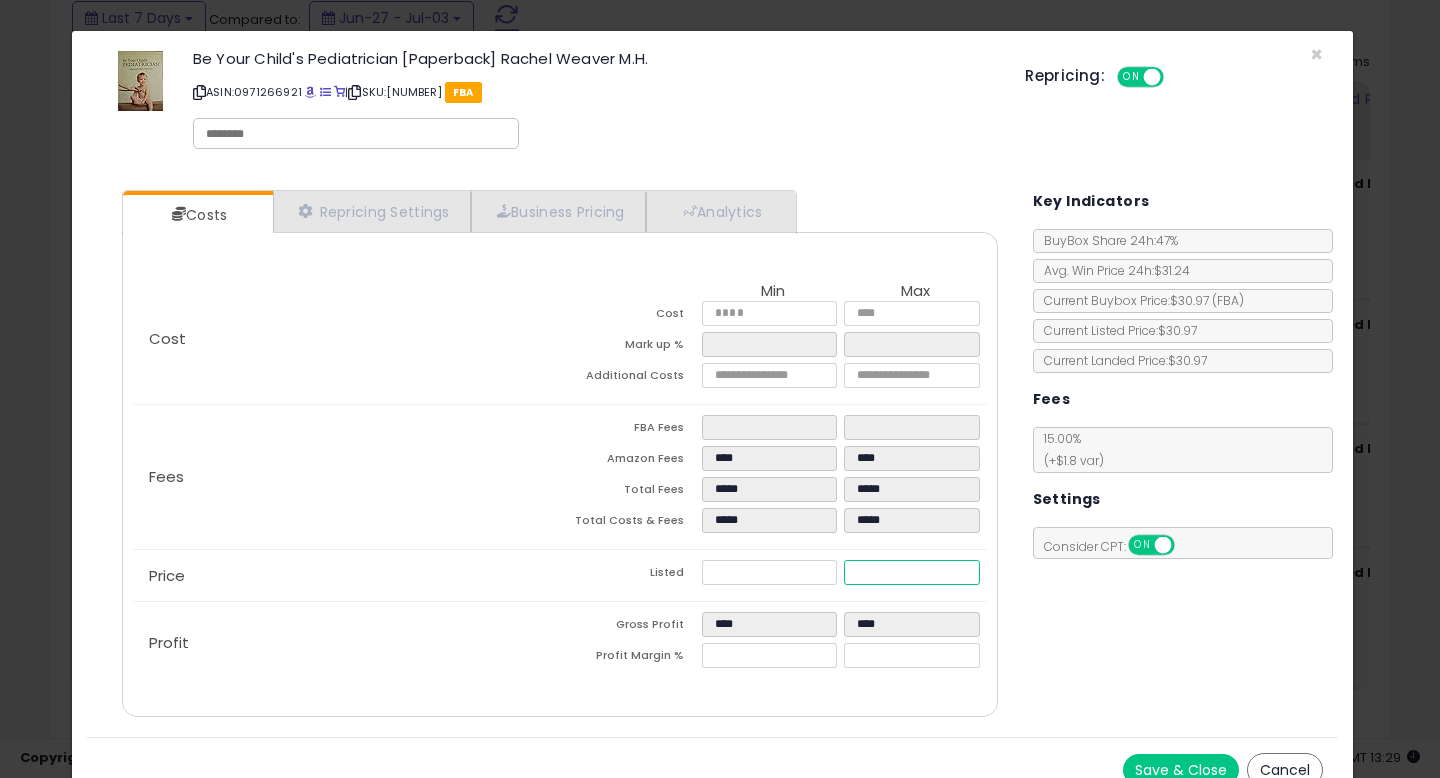 type on "*****" 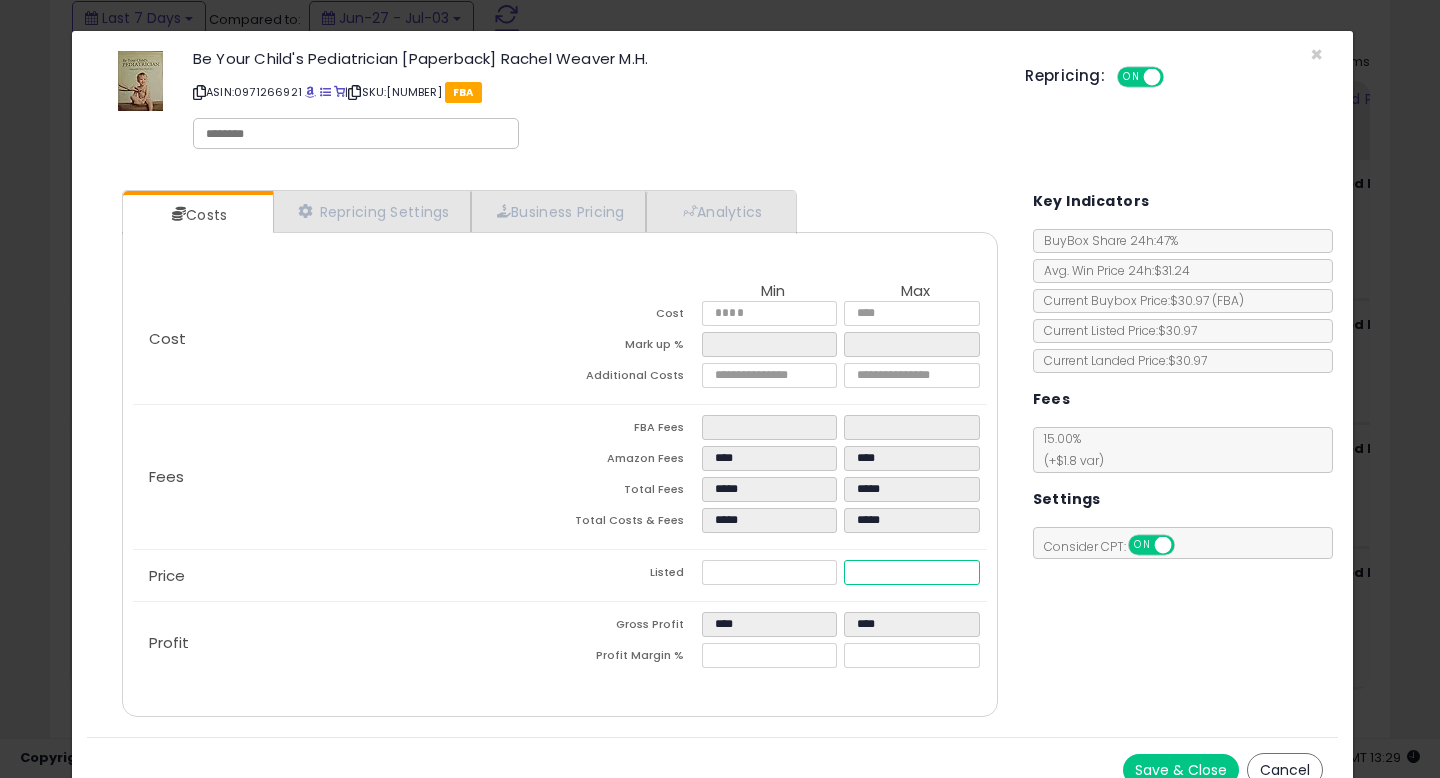 type on "****" 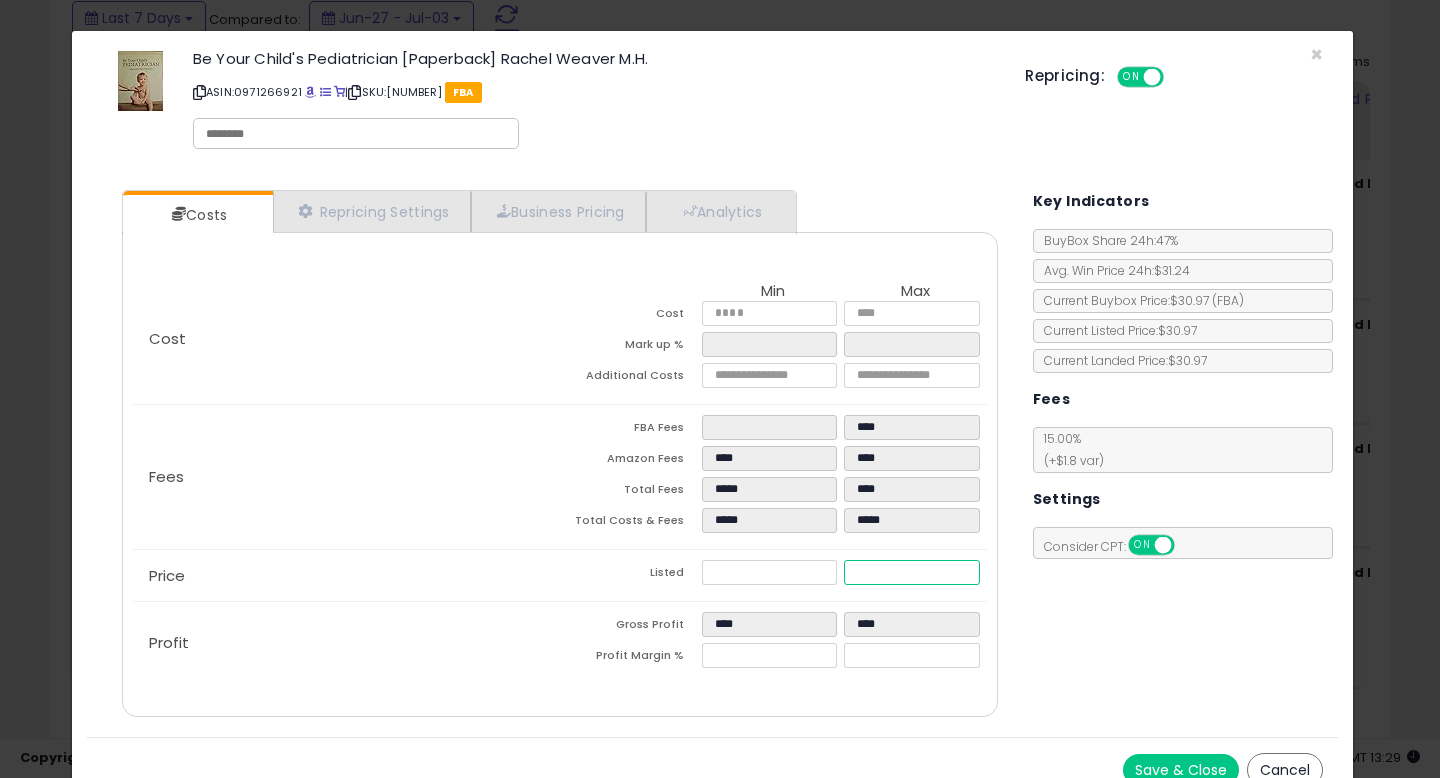 type on "****" 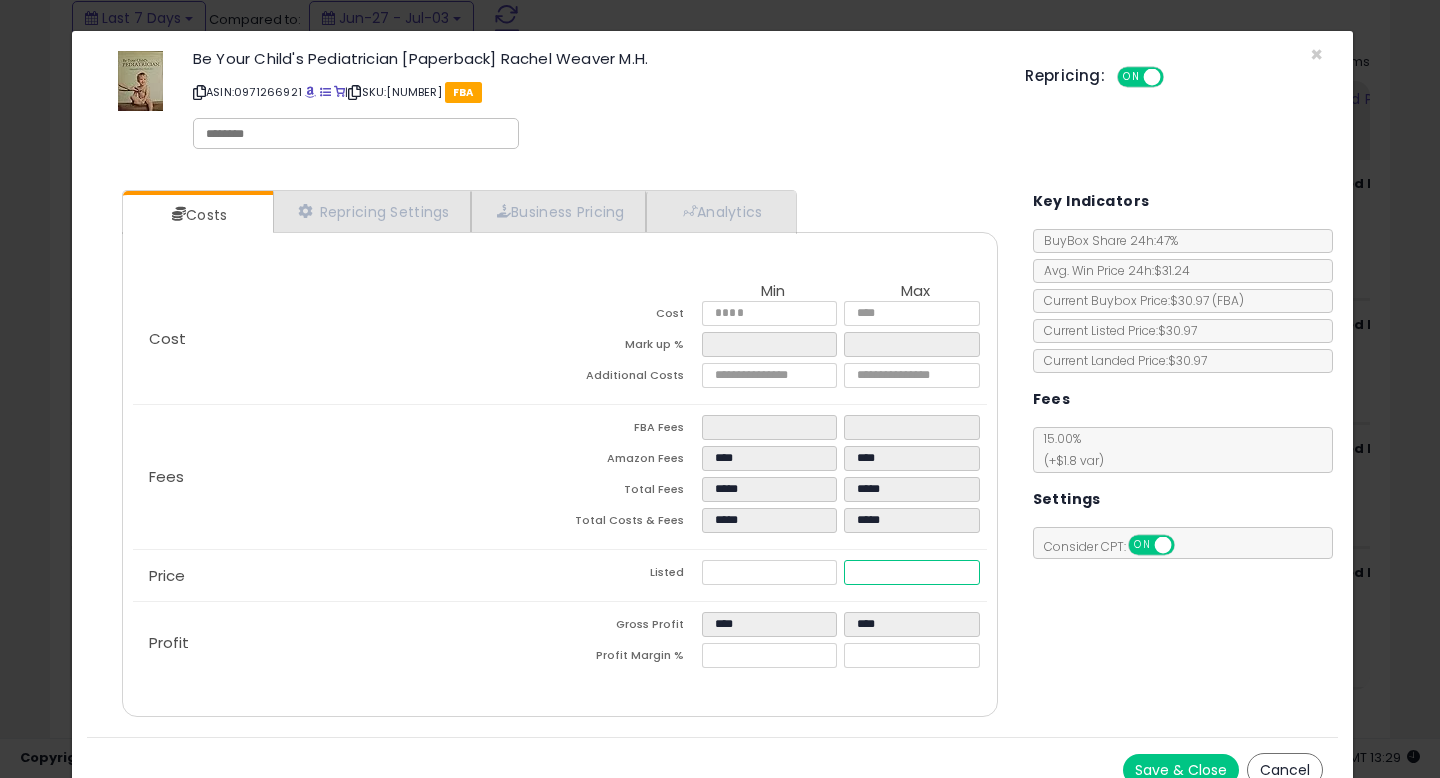 type on "****" 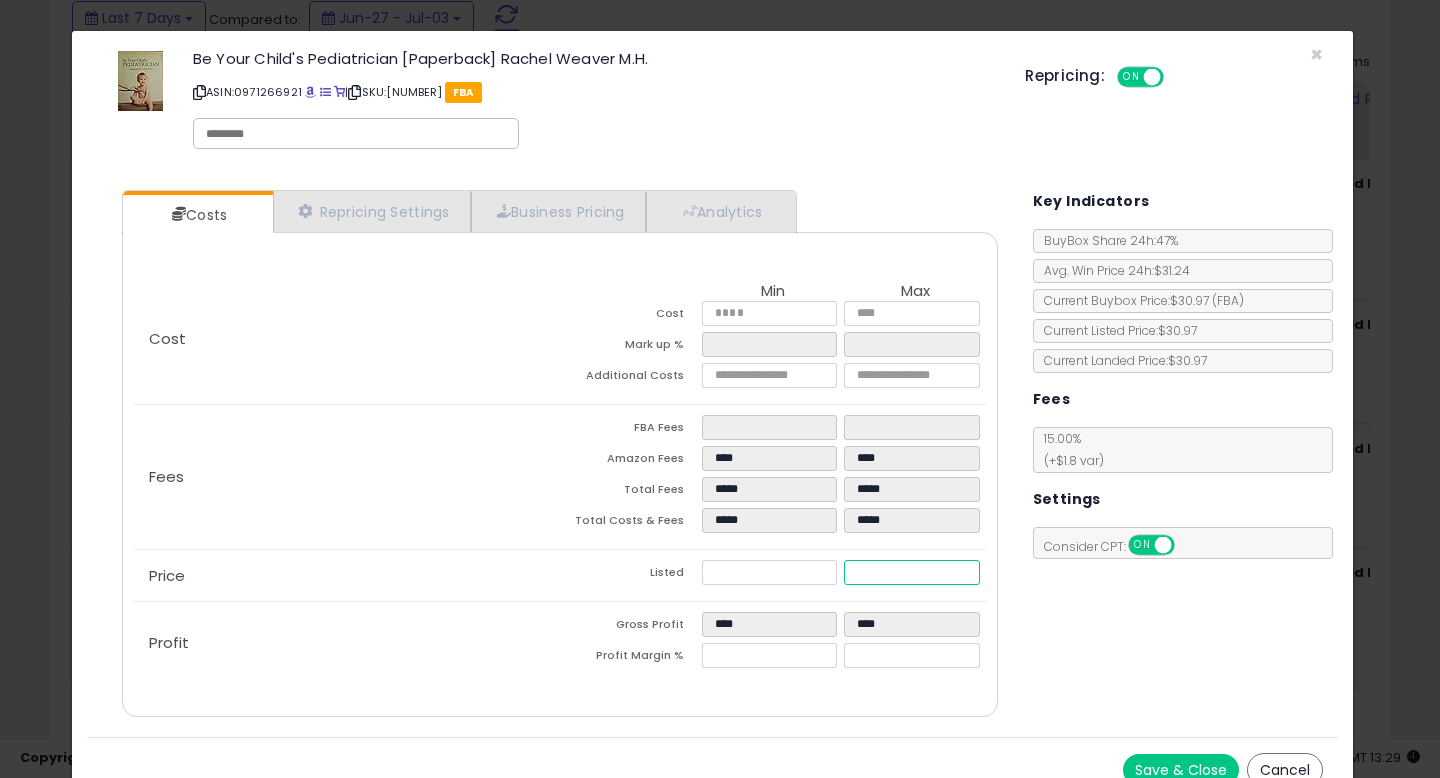 scroll, scrollTop: 23, scrollLeft: 0, axis: vertical 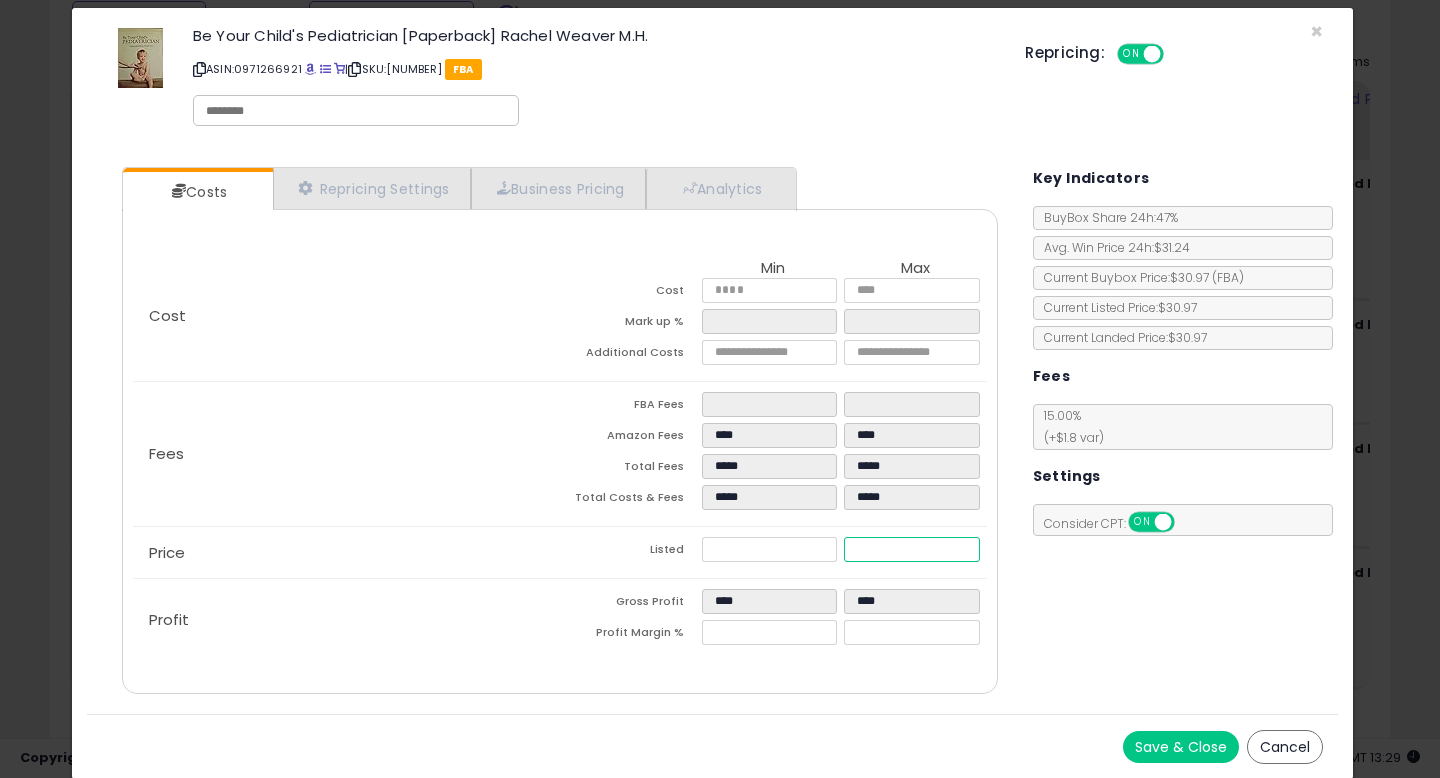 type on "*****" 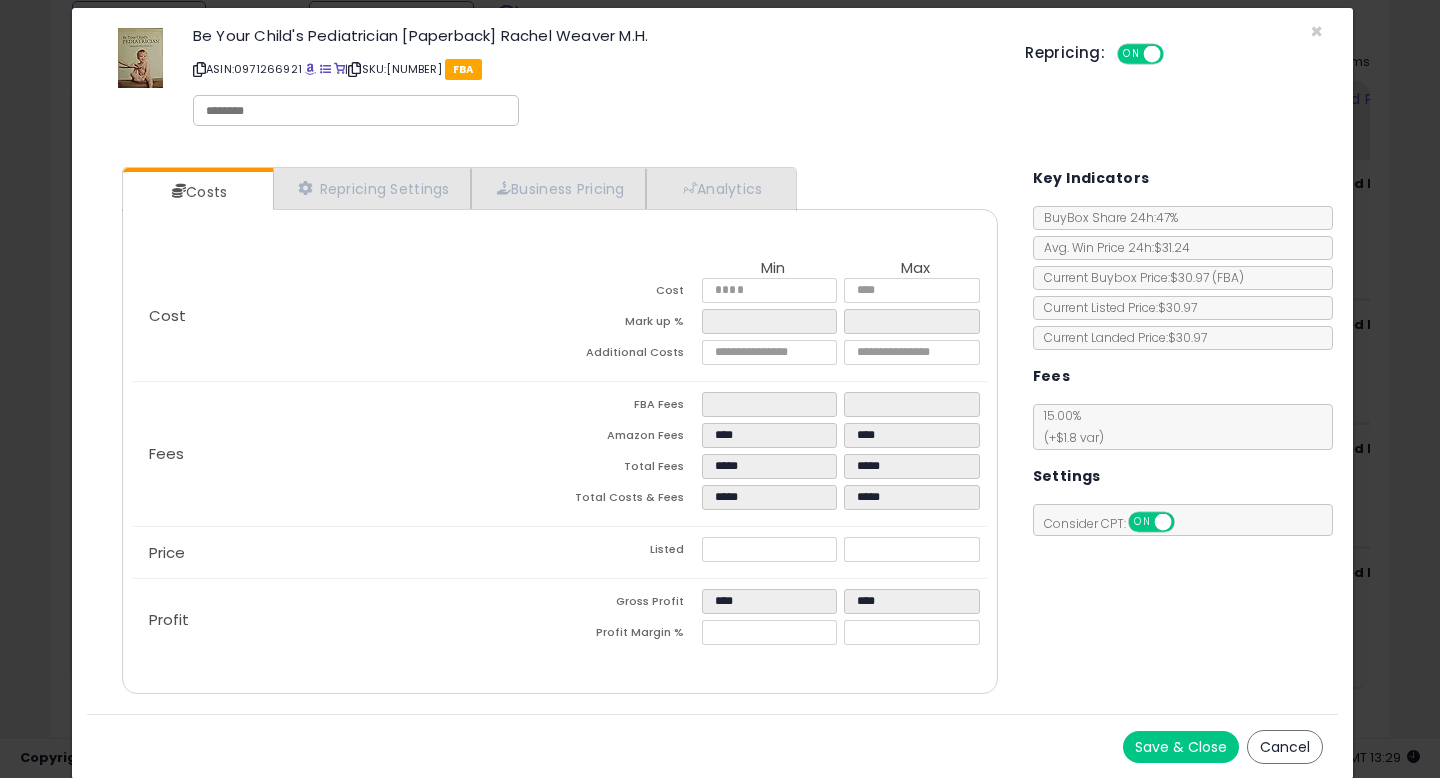 type on "*****" 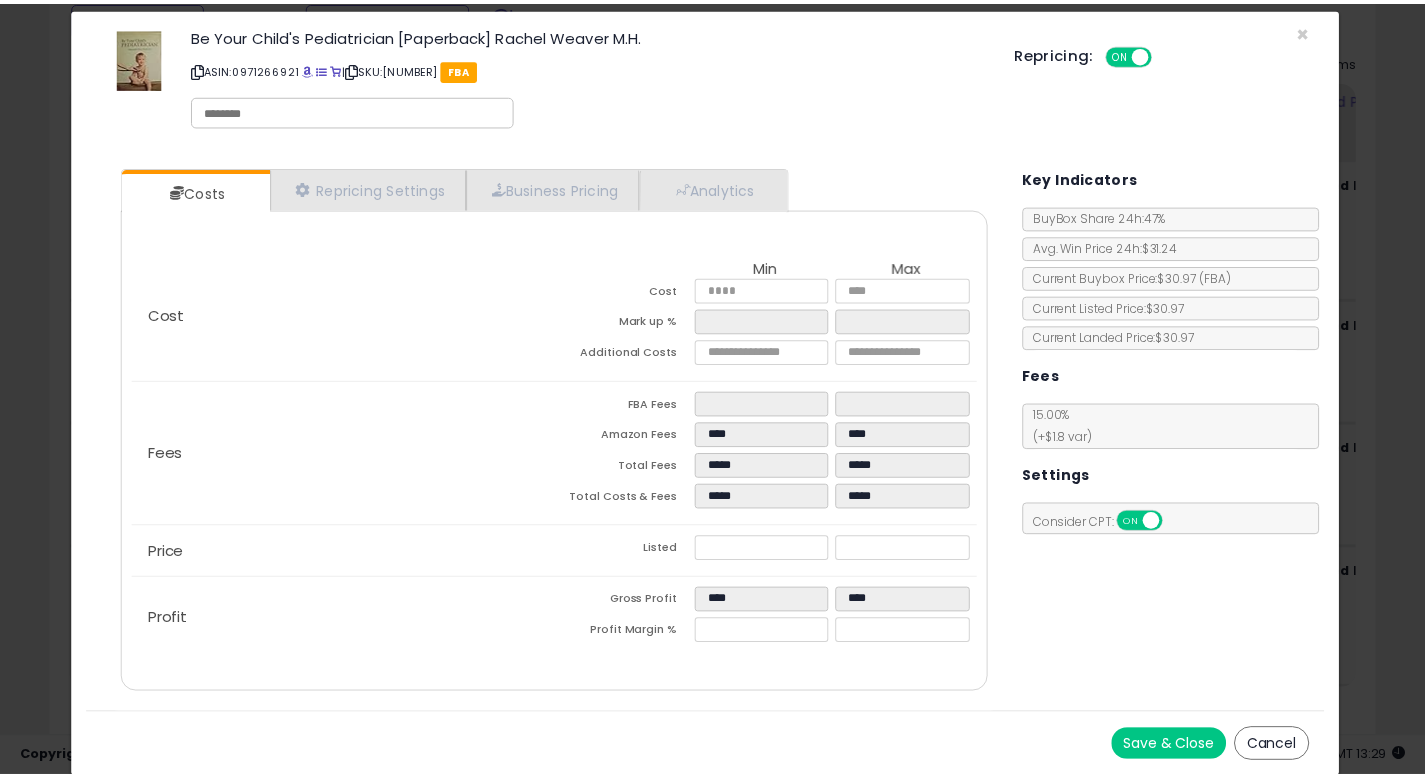 scroll, scrollTop: 0, scrollLeft: 0, axis: both 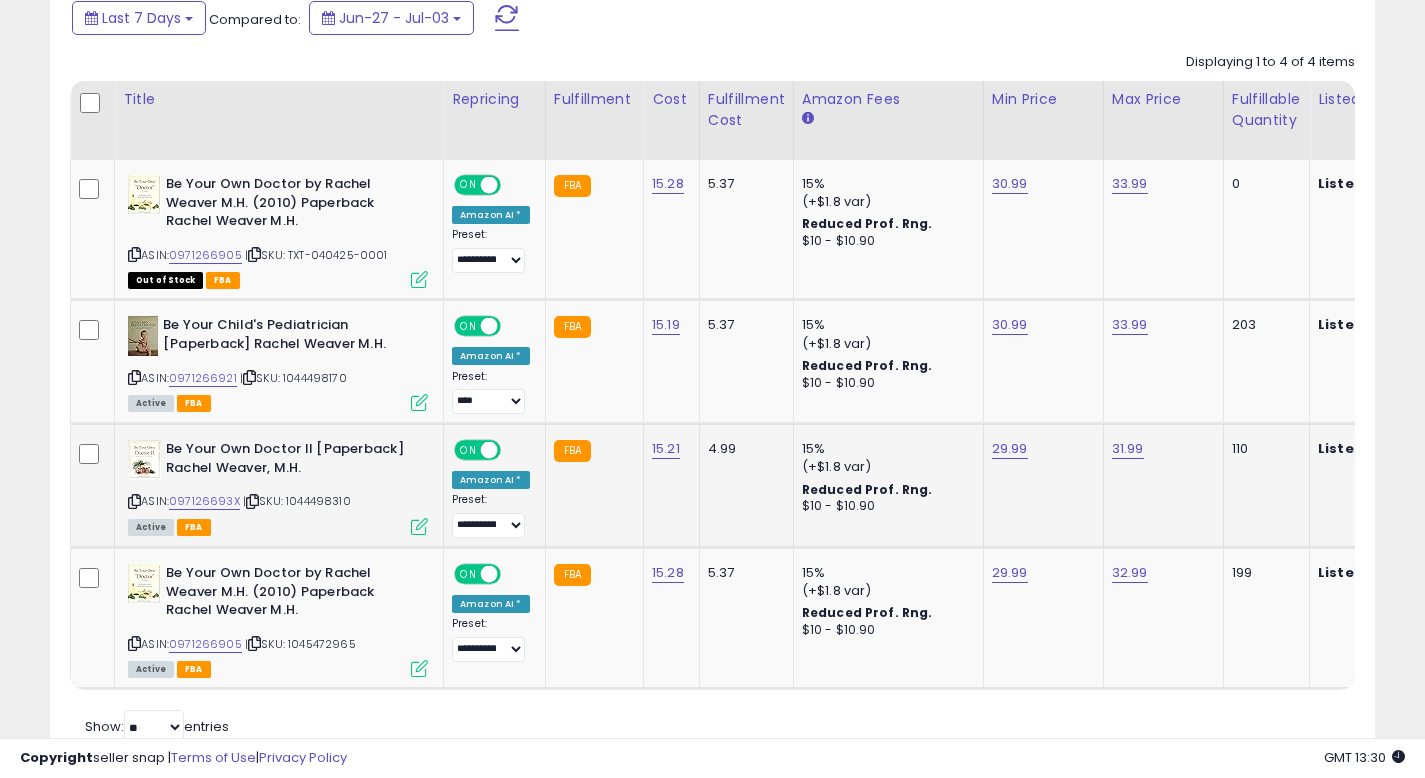 click at bounding box center (419, 526) 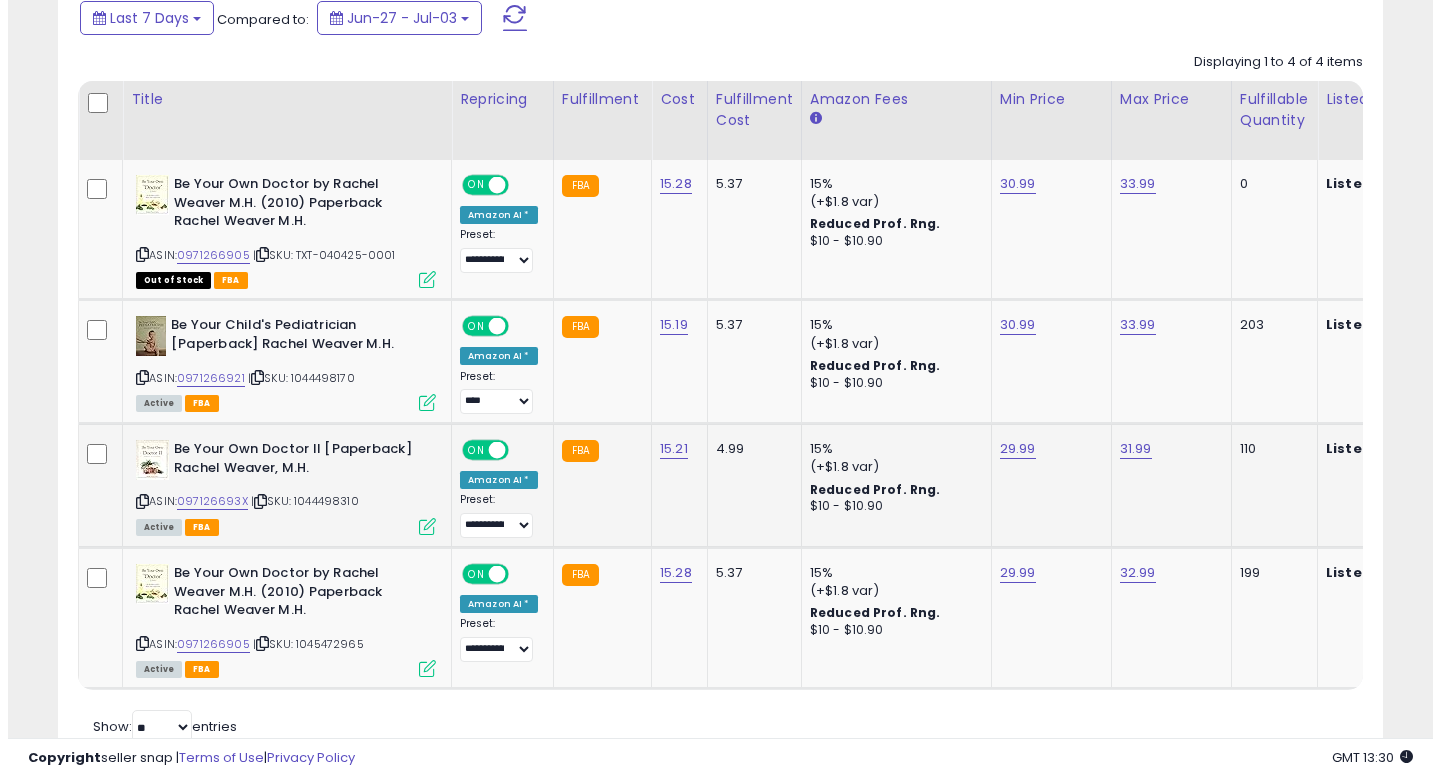 scroll, scrollTop: 999590, scrollLeft: 999224, axis: both 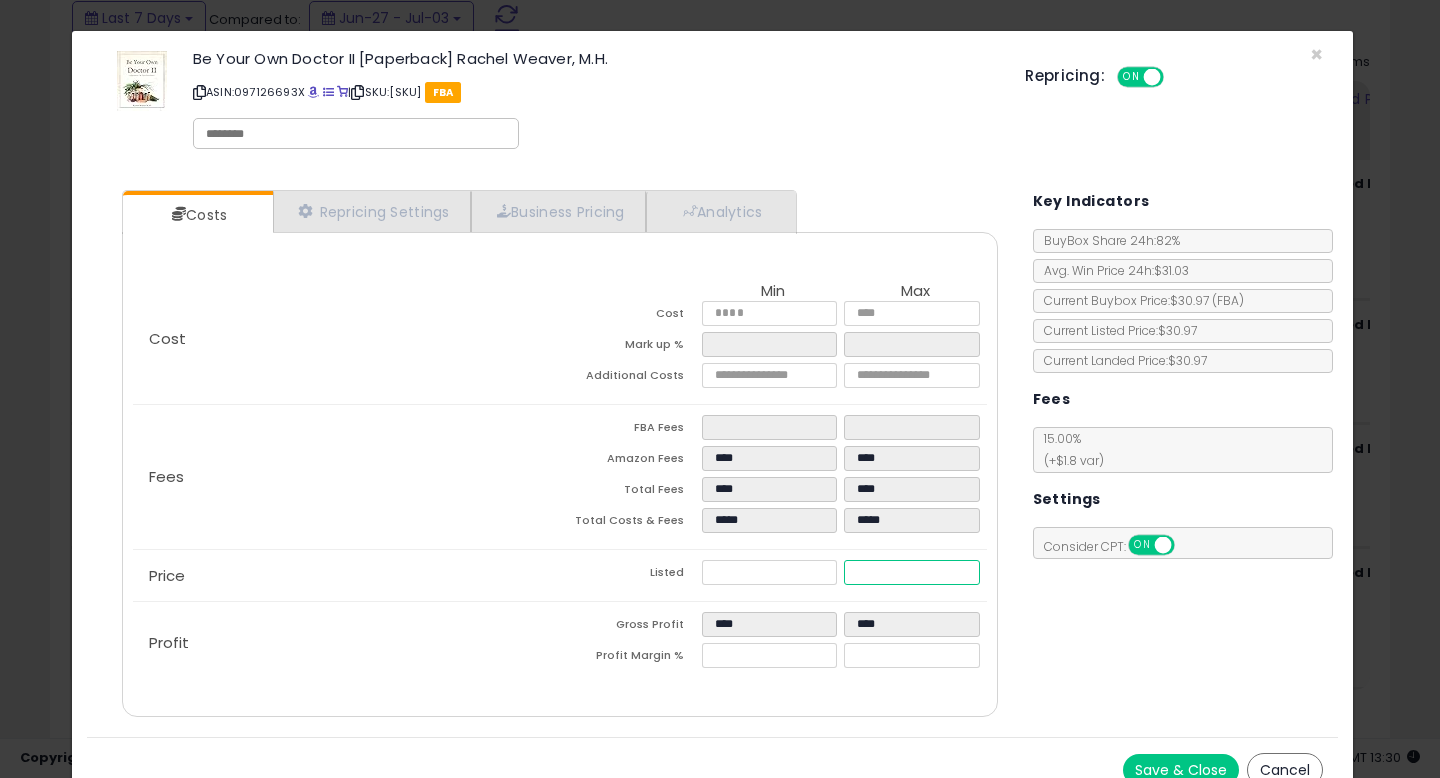 drag, startPoint x: 915, startPoint y: 574, endPoint x: 566, endPoint y: 548, distance: 349.96713 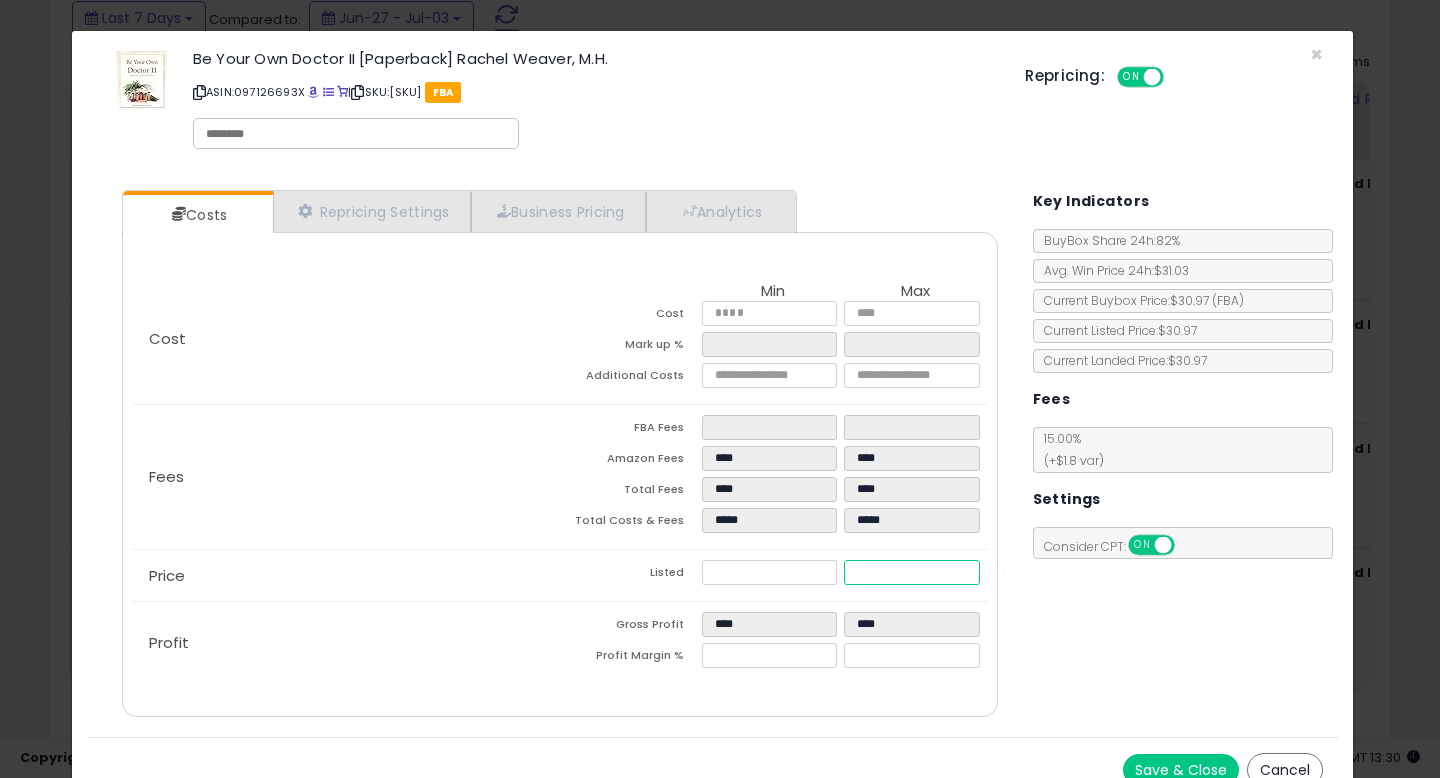 type on "****" 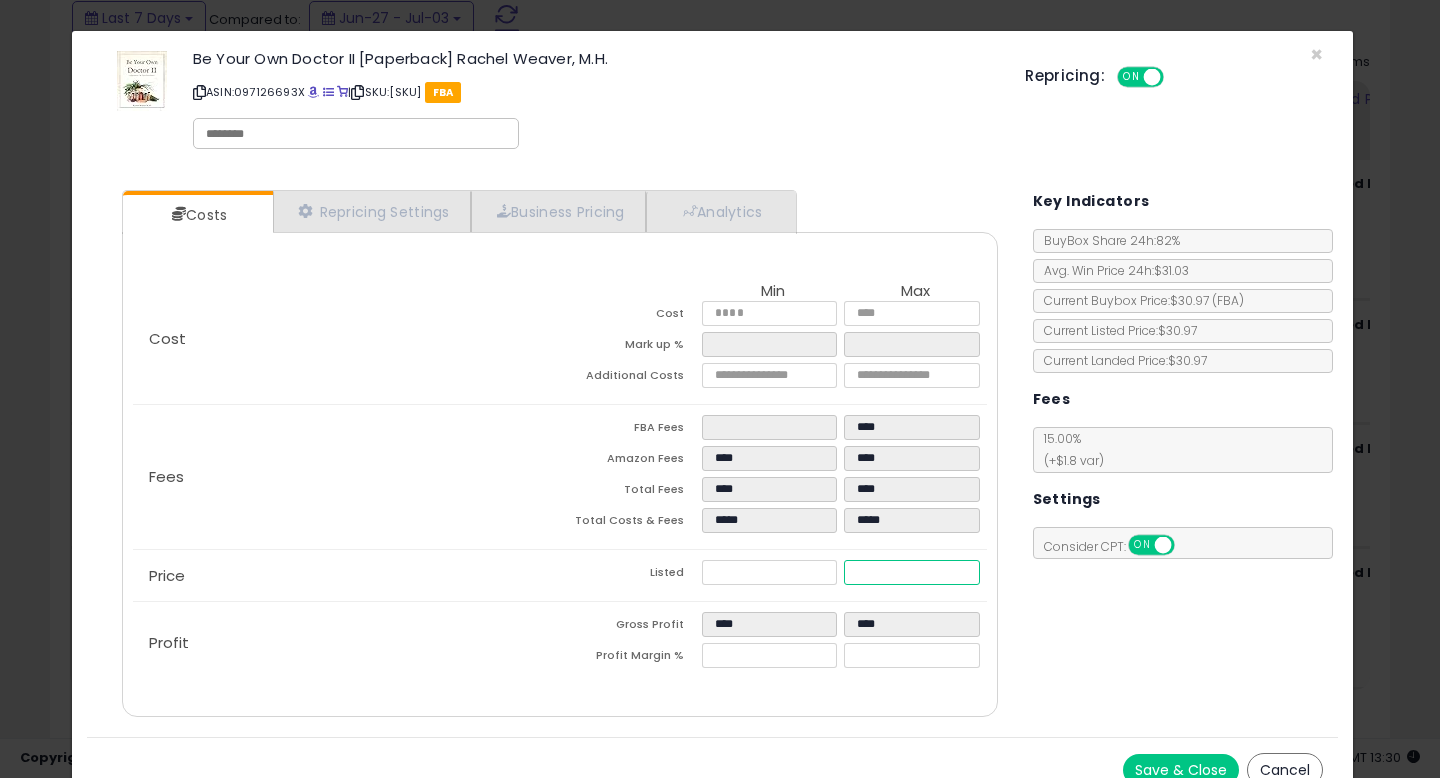 type on "****" 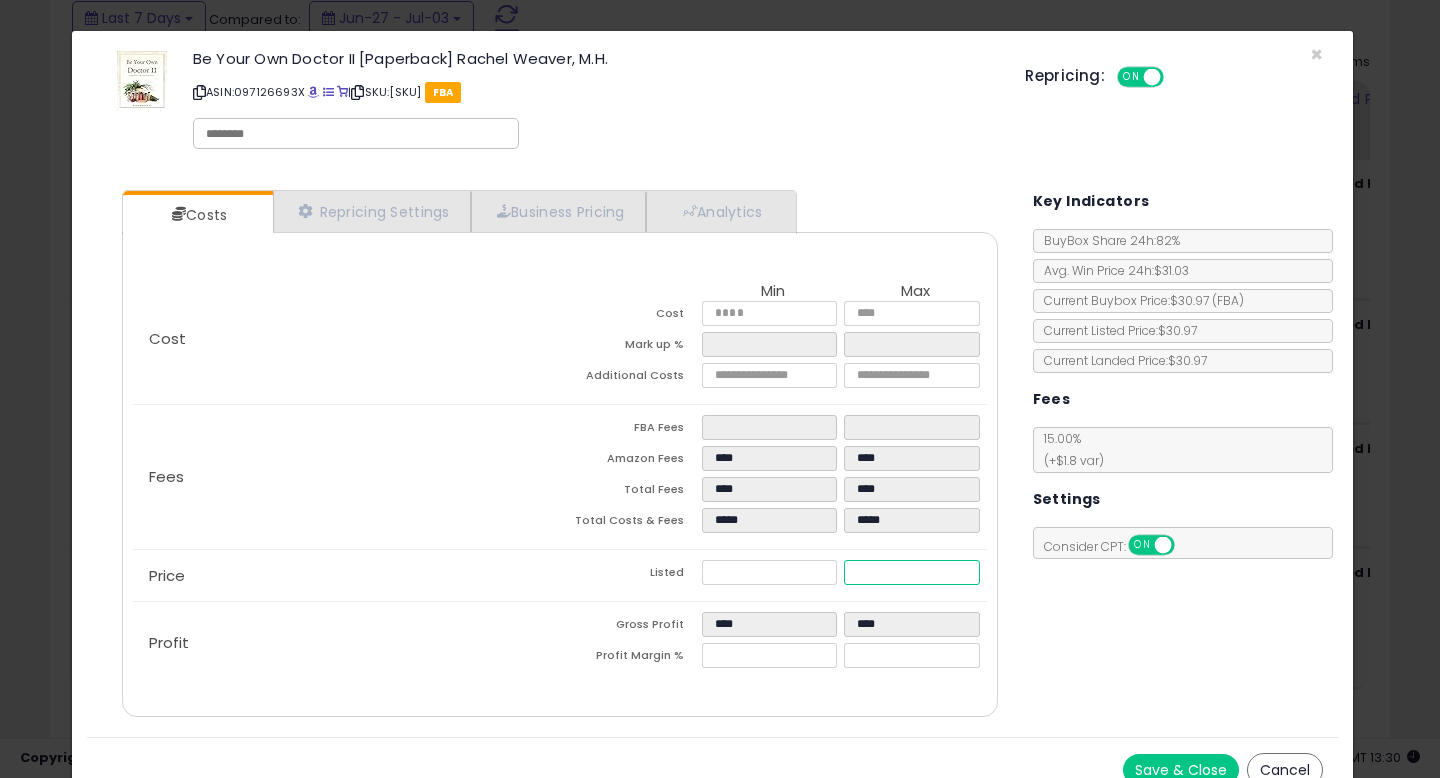 type on "****" 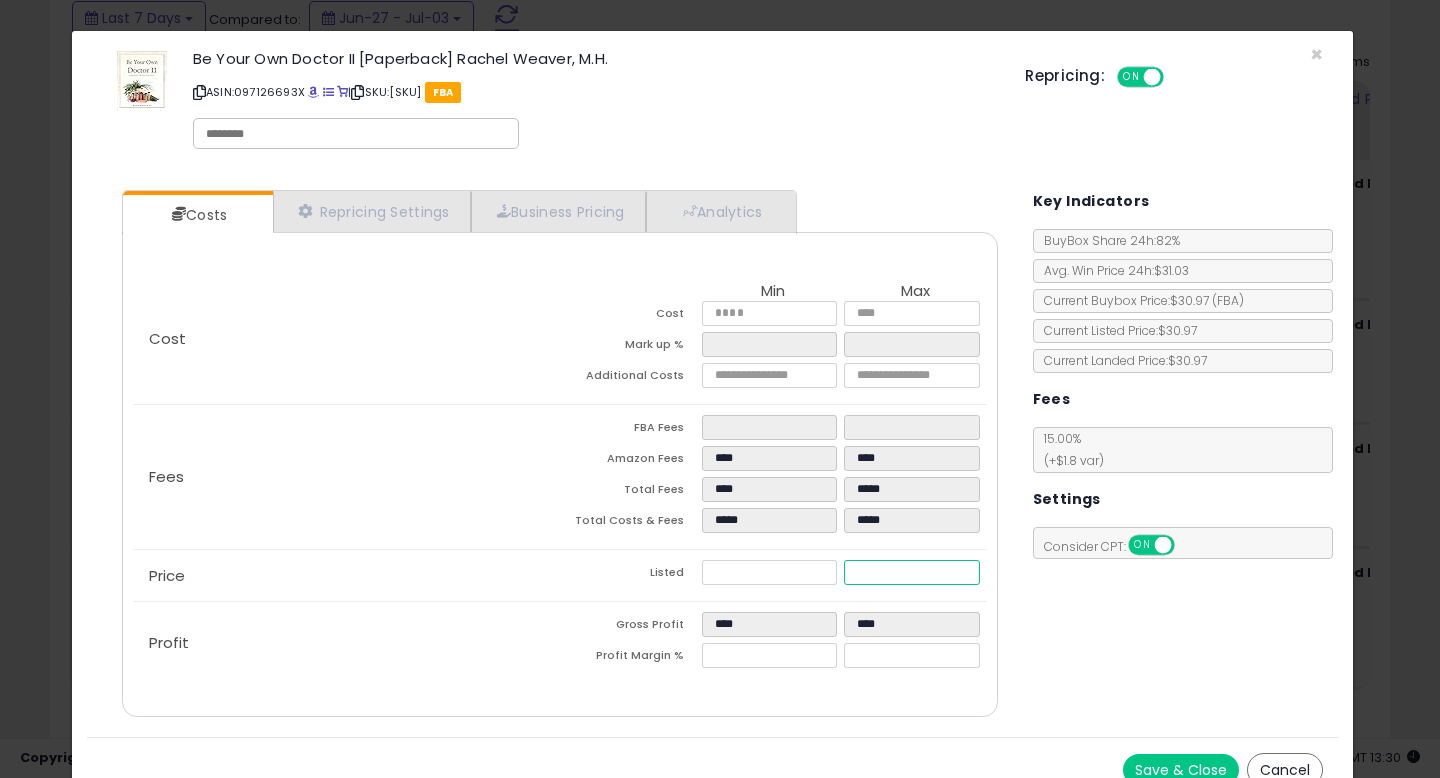 type on "****" 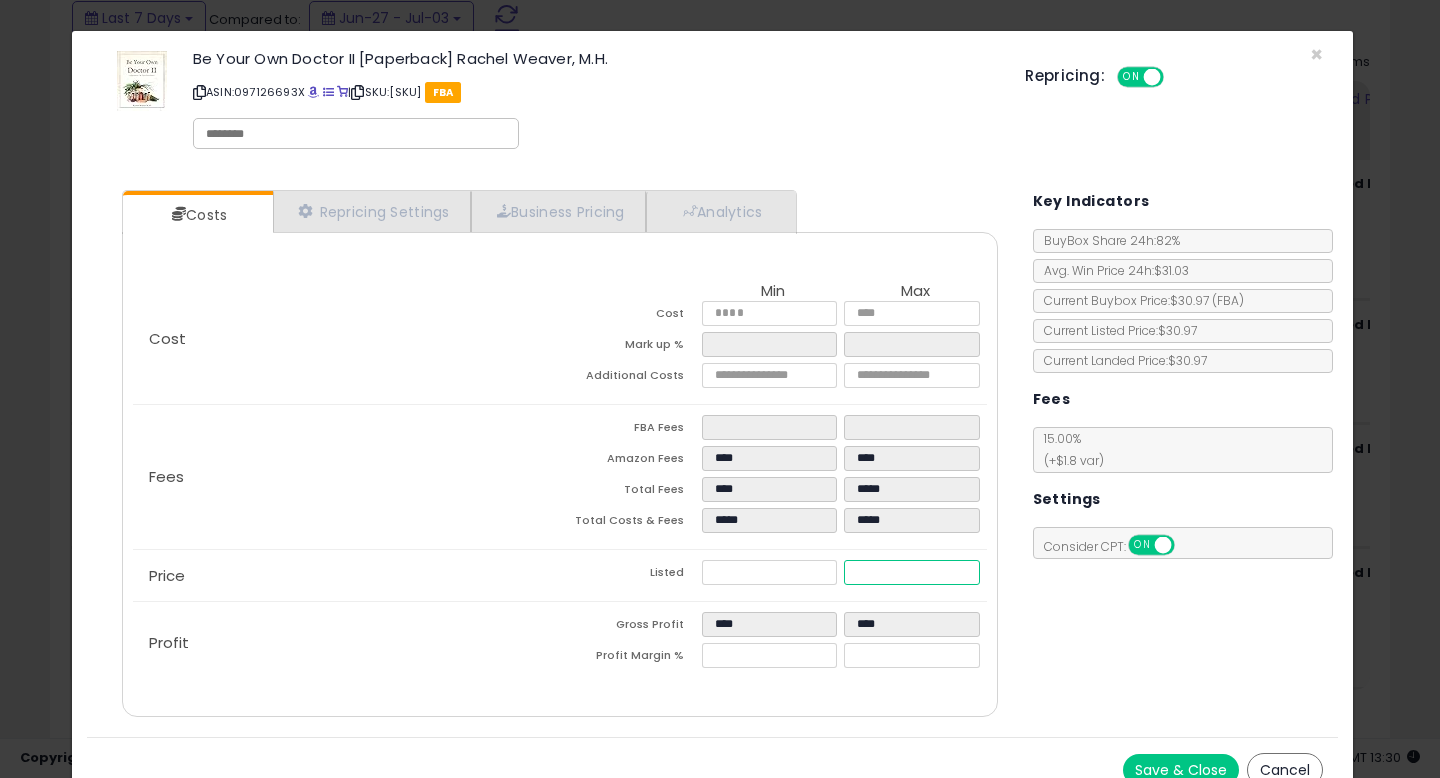 type on "*****" 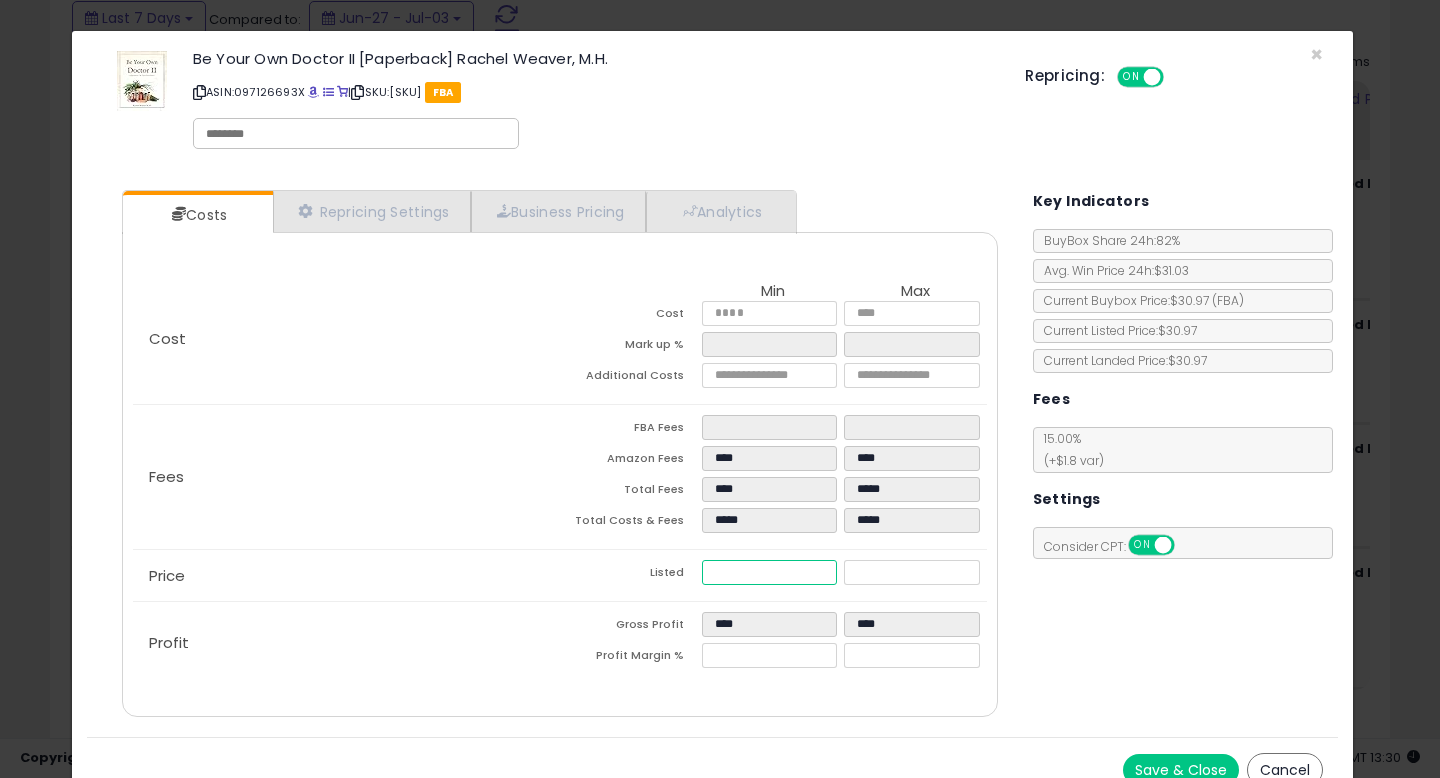 type on "*****" 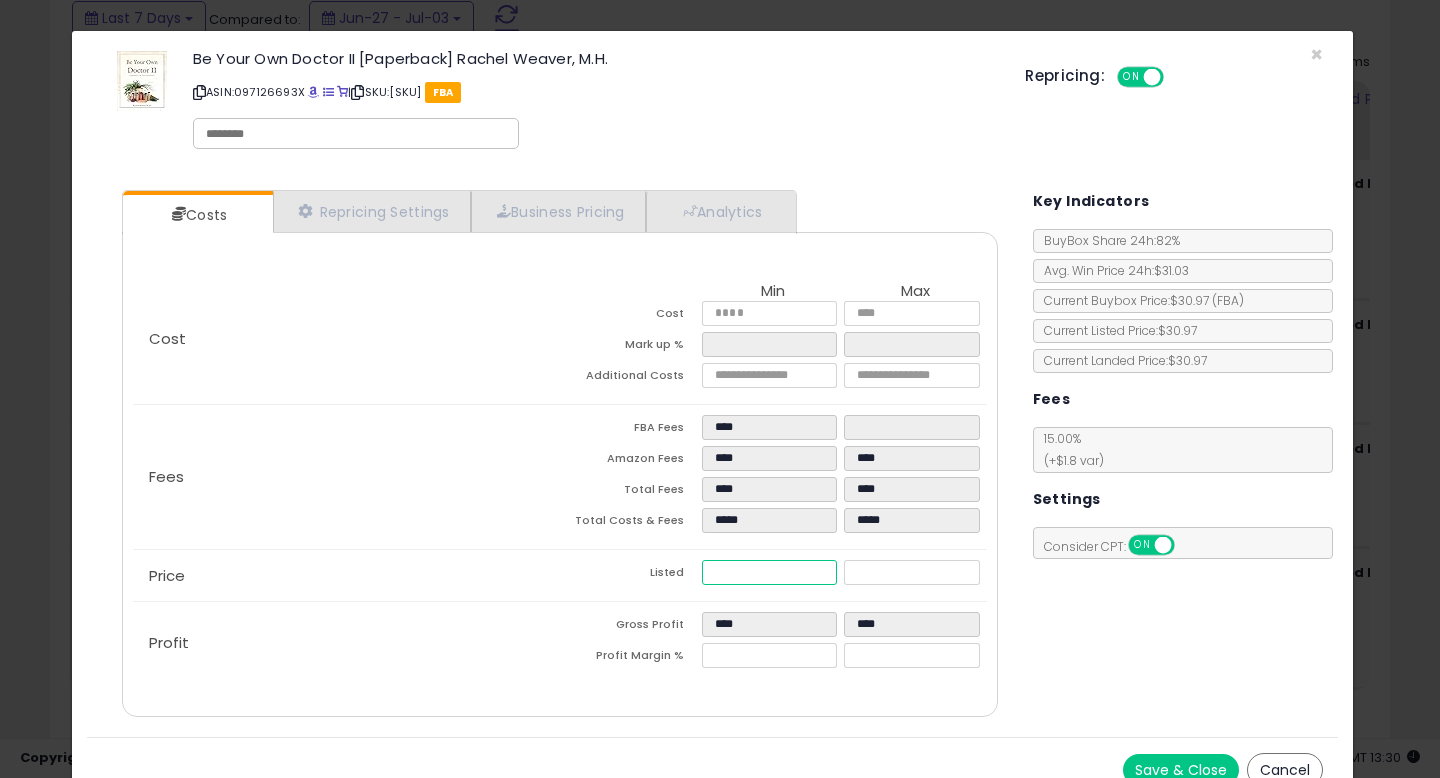 type on "****" 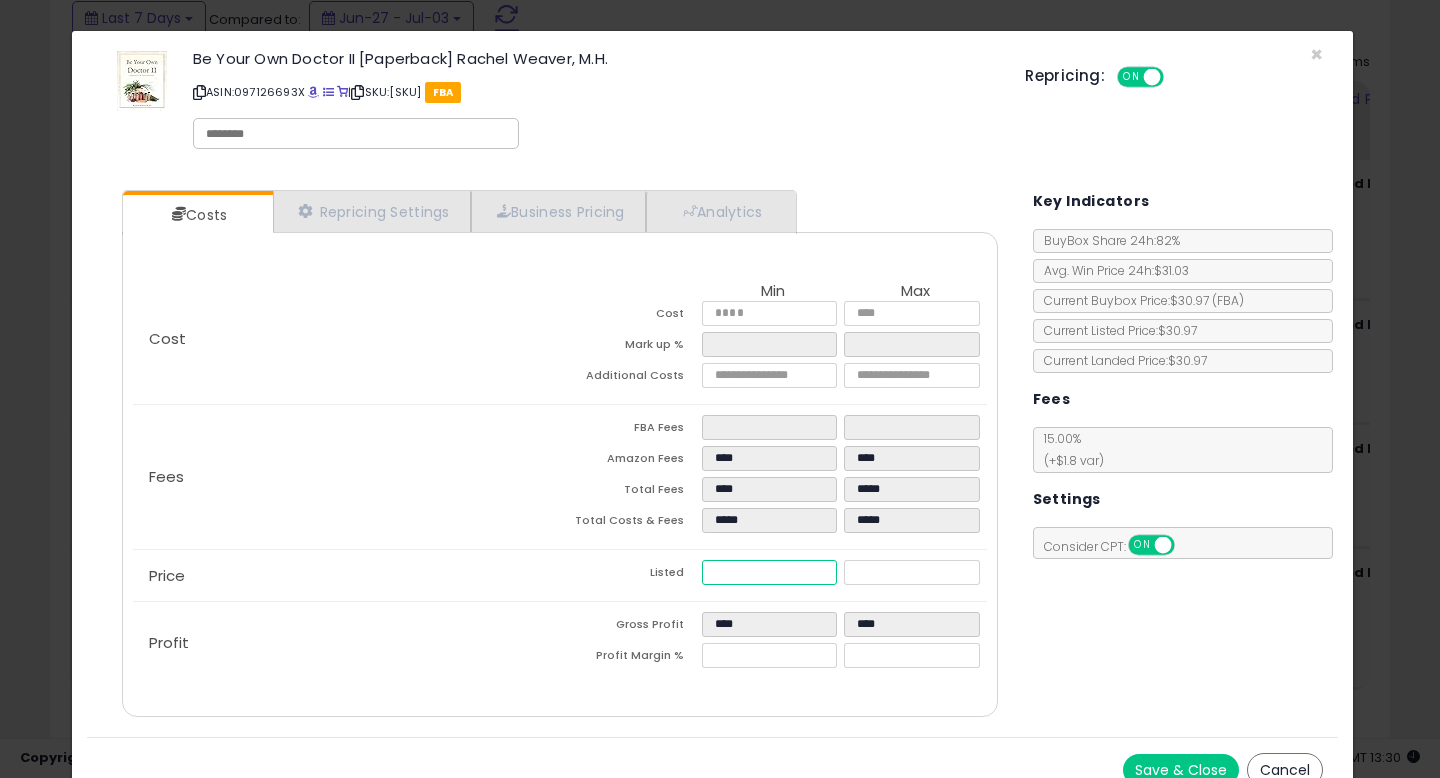type on "****" 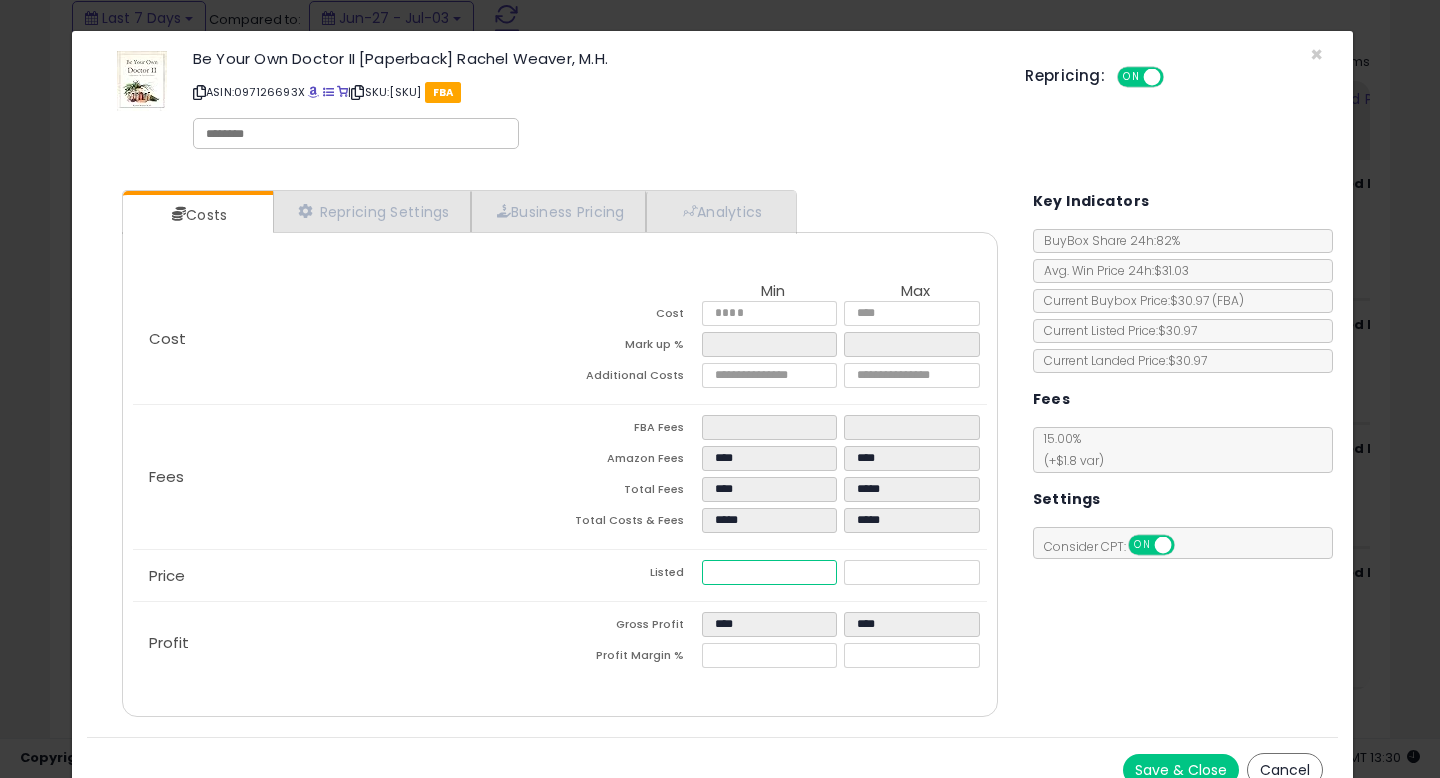 type on "*****" 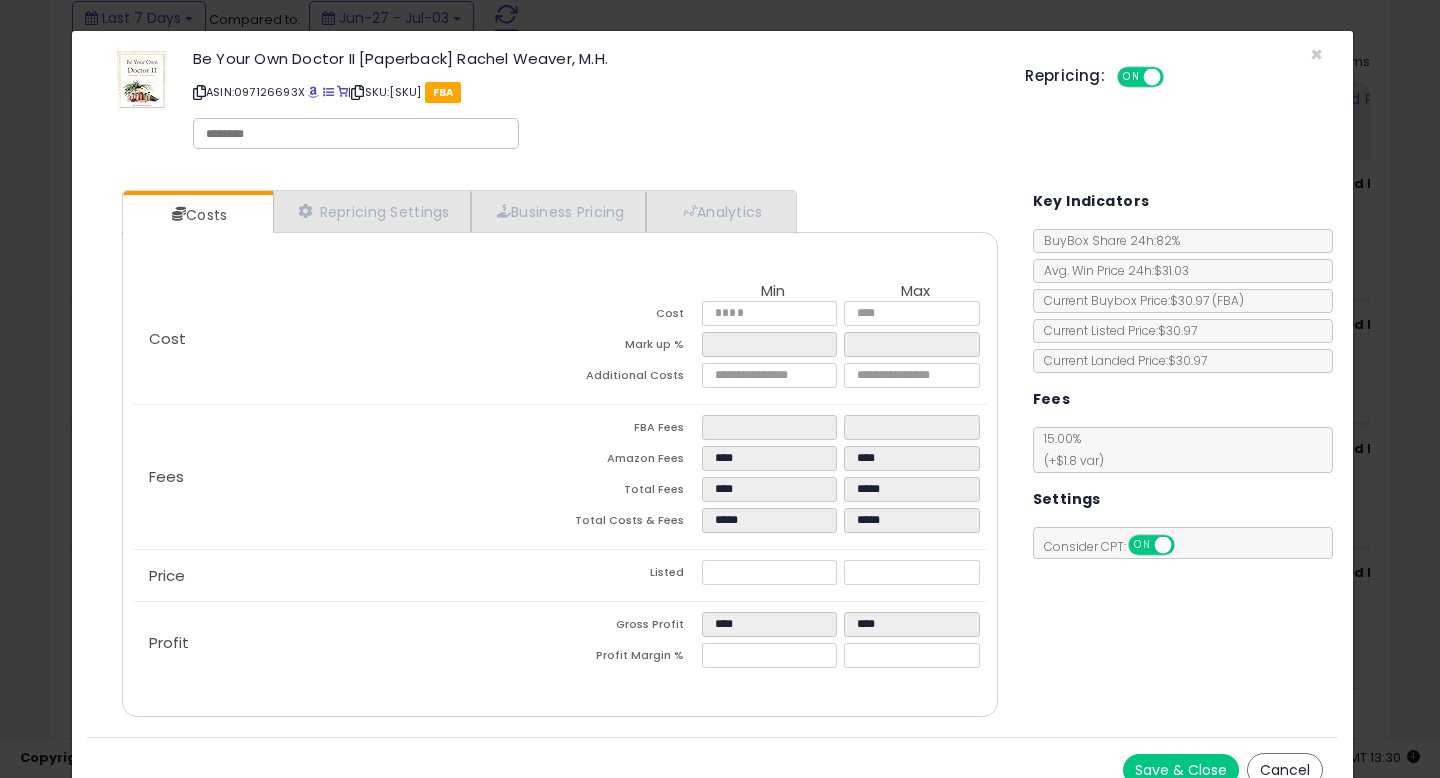type on "*****" 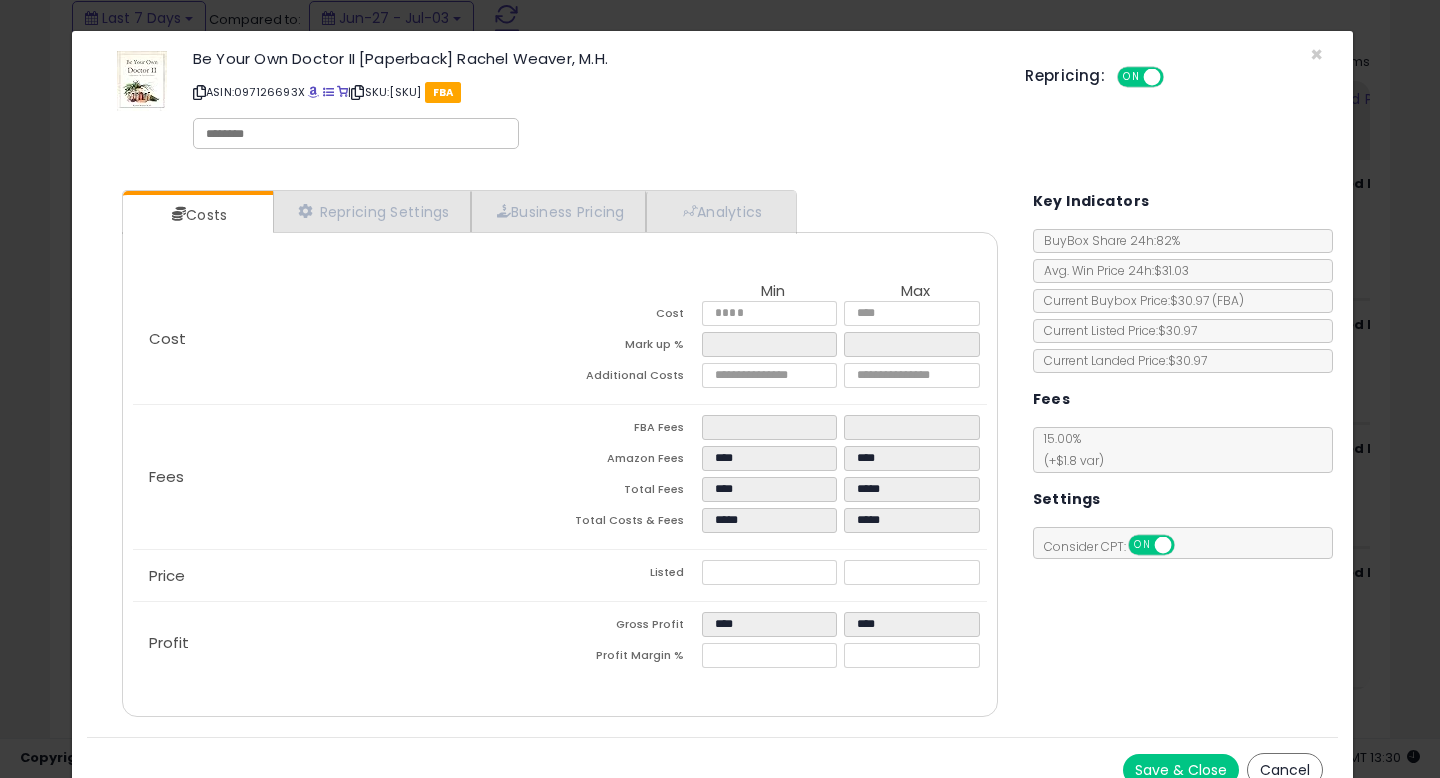 scroll, scrollTop: 23, scrollLeft: 0, axis: vertical 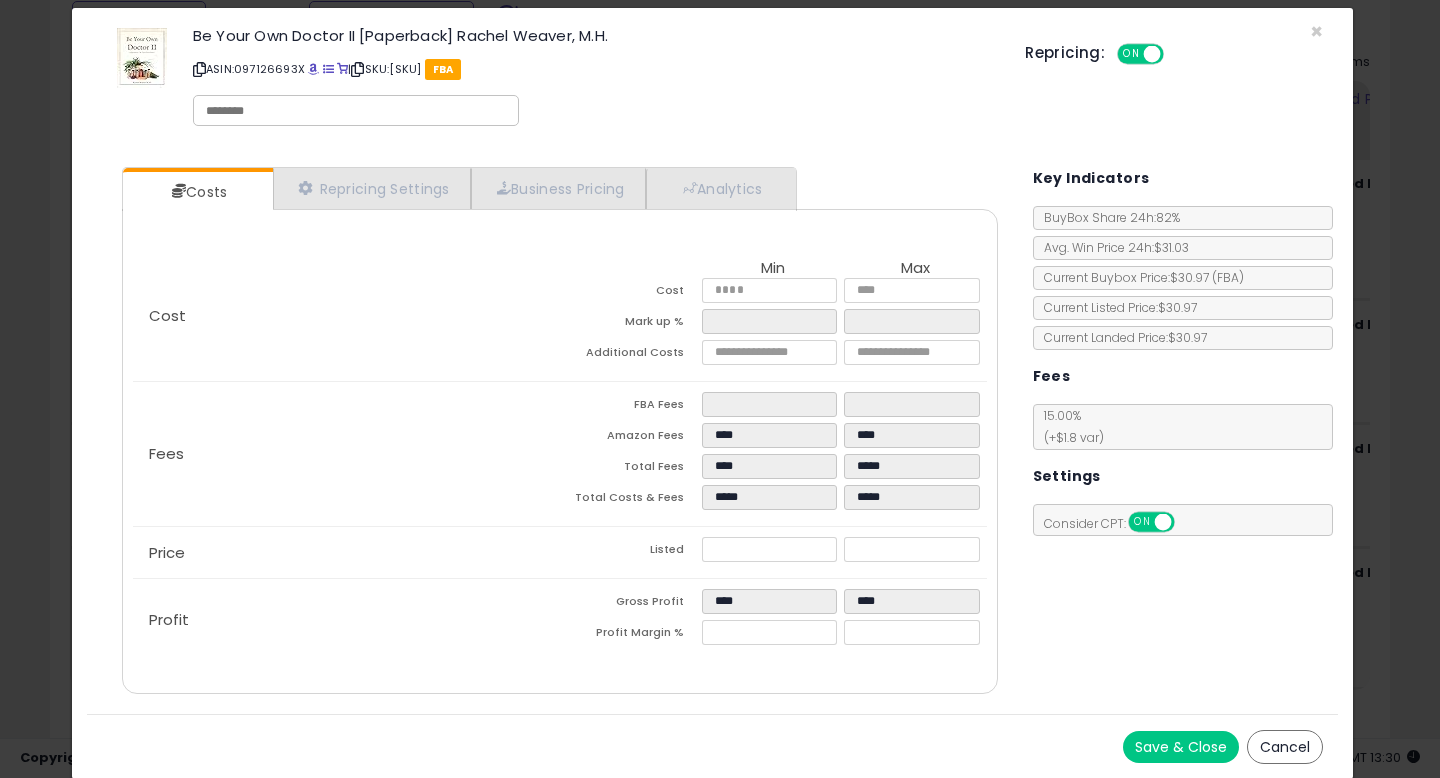 click on "Save & Close" at bounding box center [1181, 747] 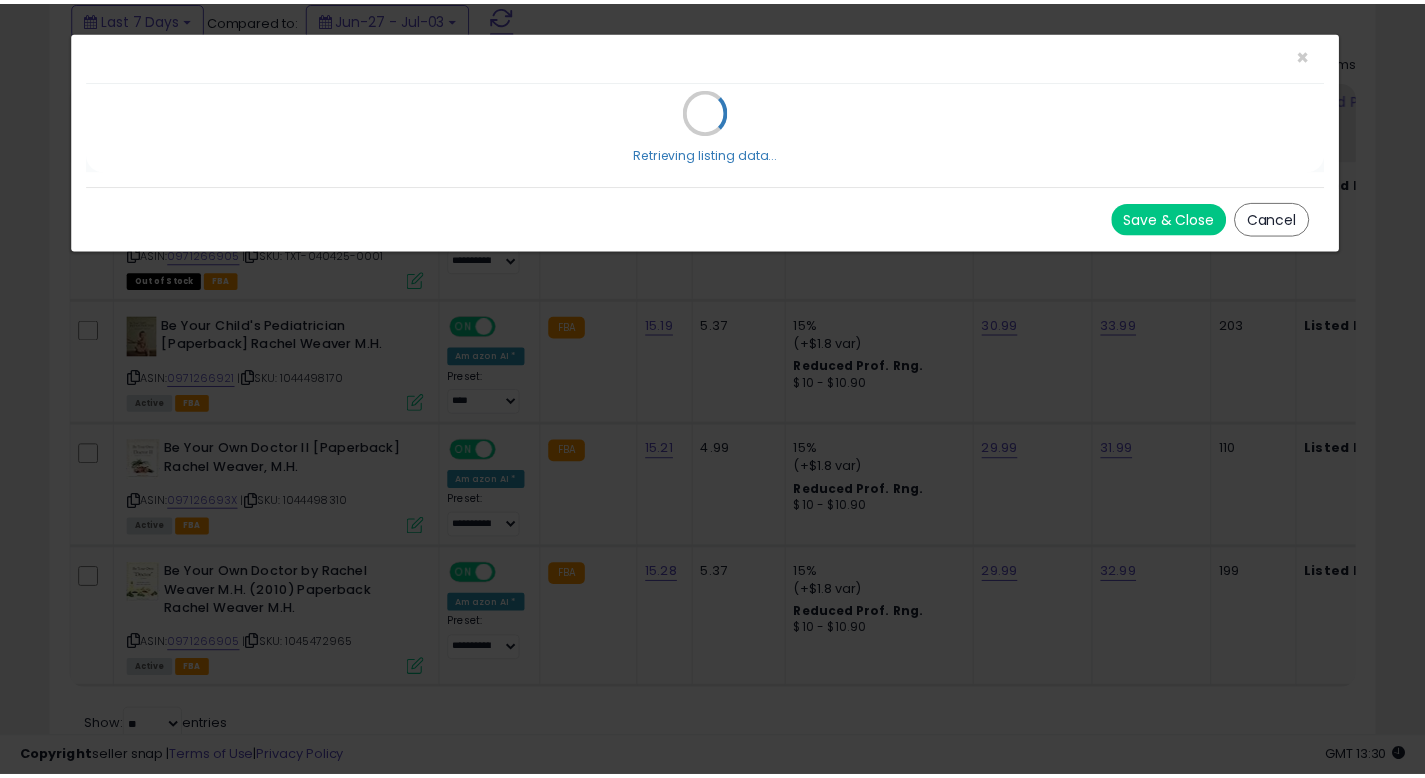 scroll, scrollTop: 0, scrollLeft: 0, axis: both 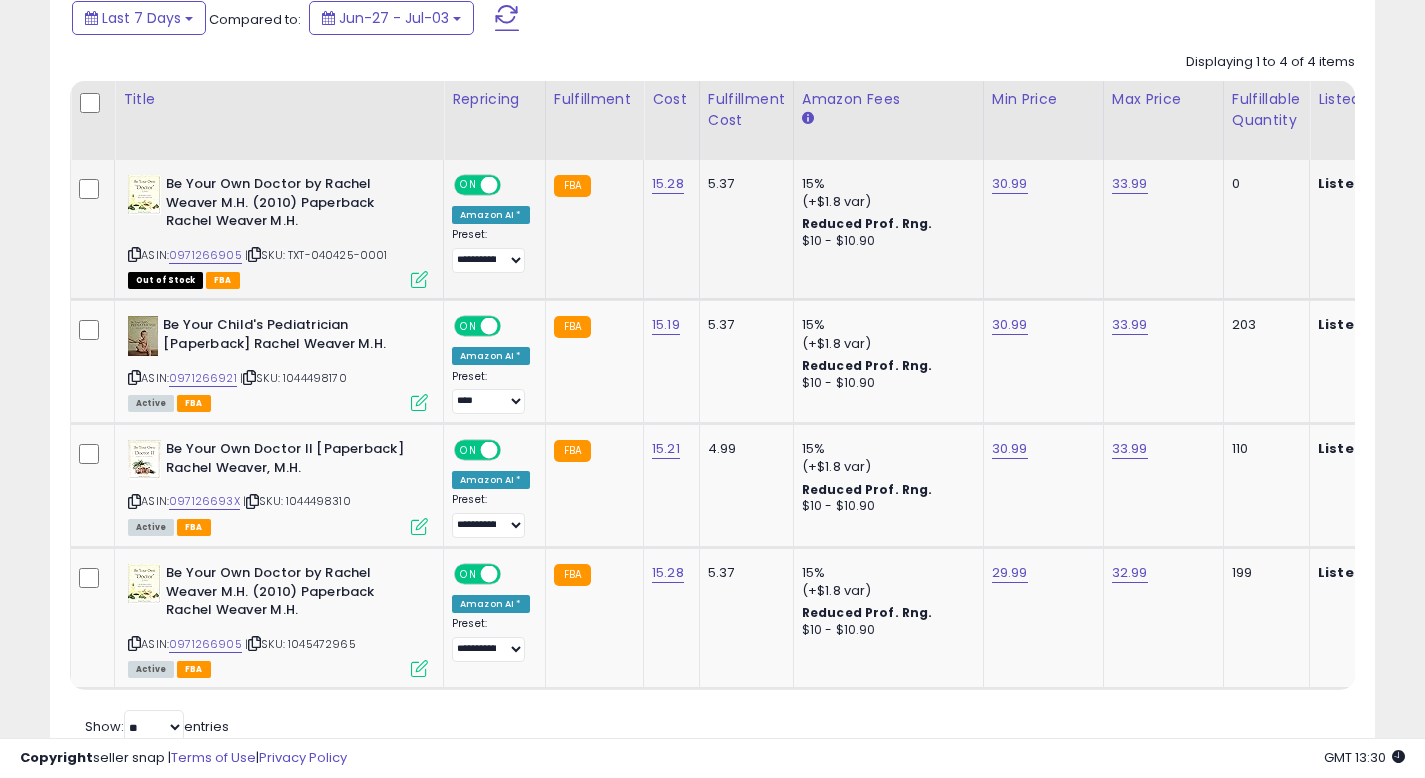click at bounding box center (419, 279) 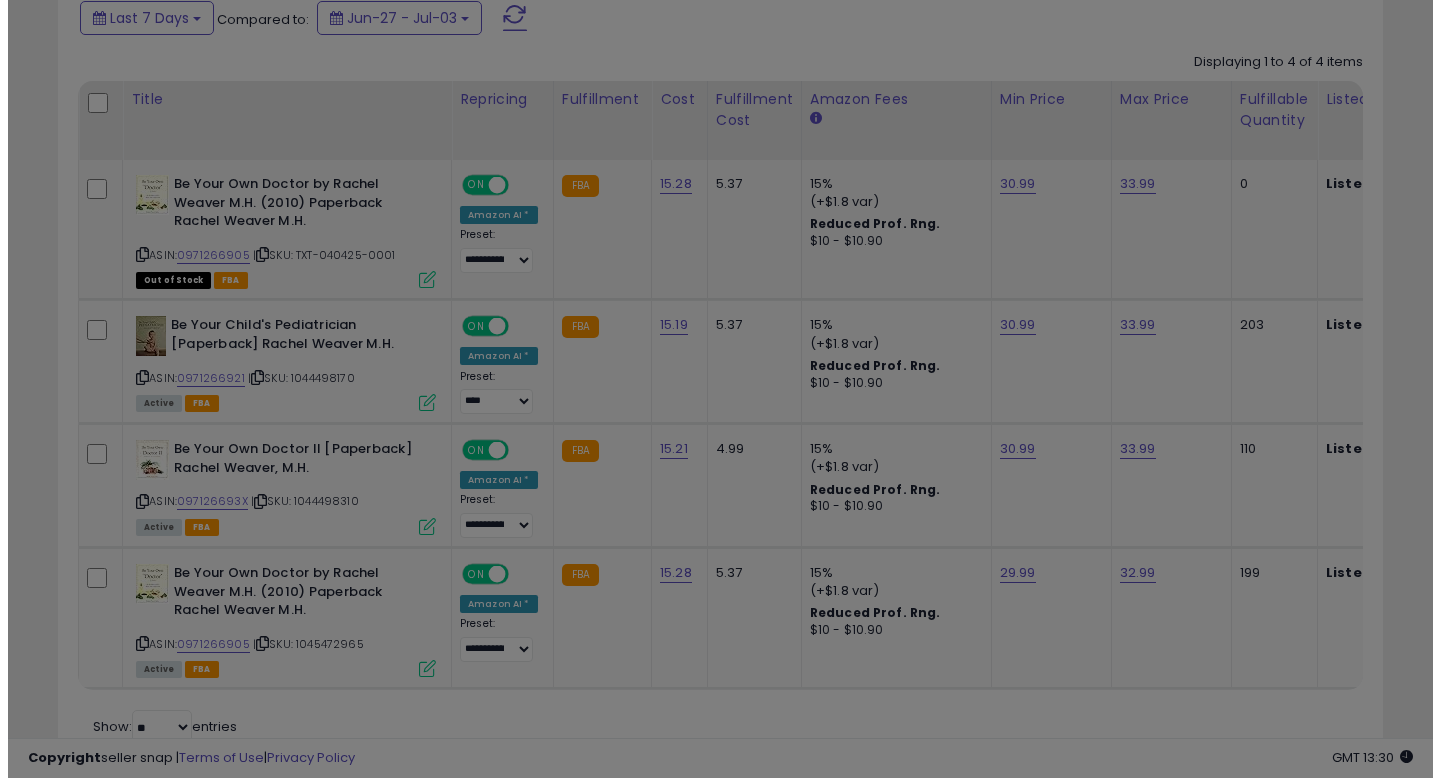 scroll, scrollTop: 999590, scrollLeft: 999224, axis: both 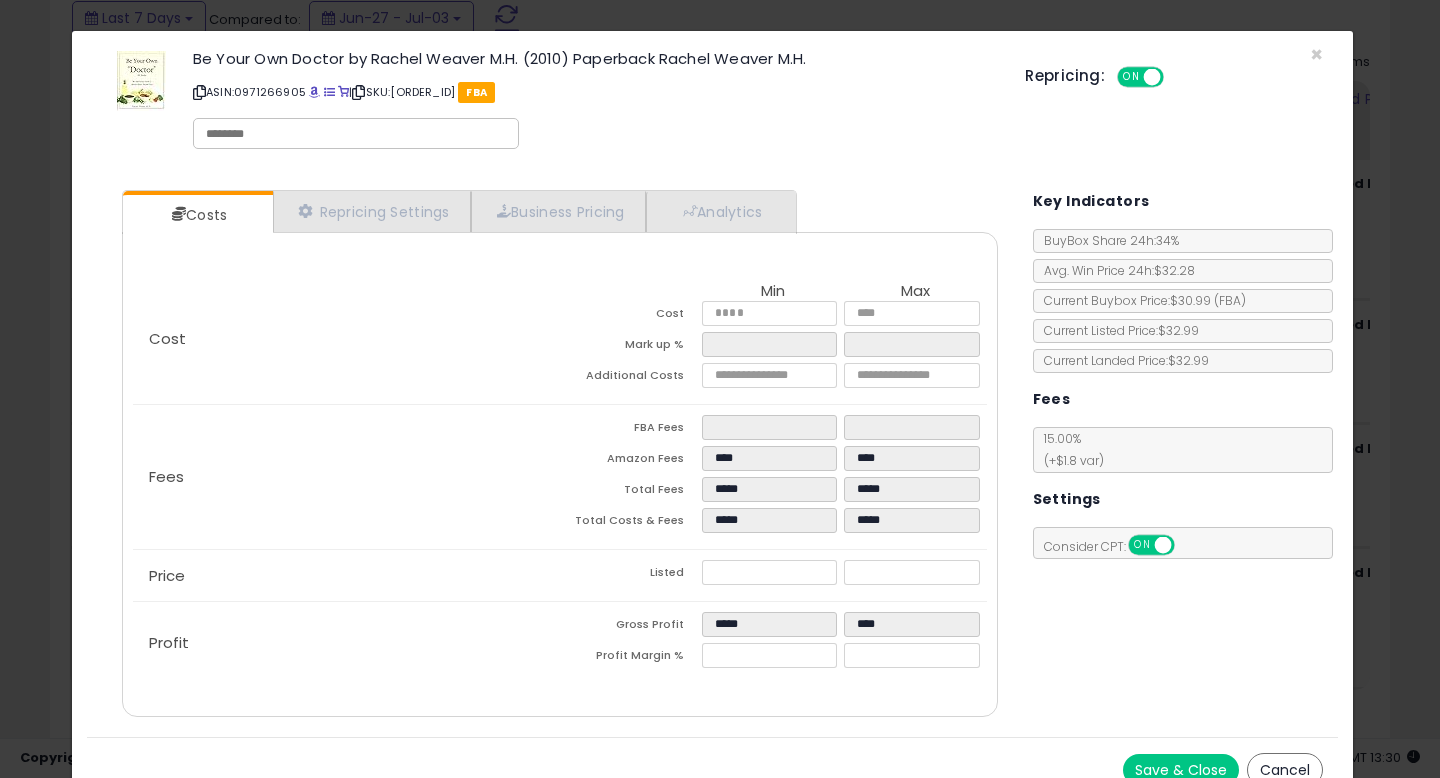 click on "Cancel" at bounding box center [1285, 770] 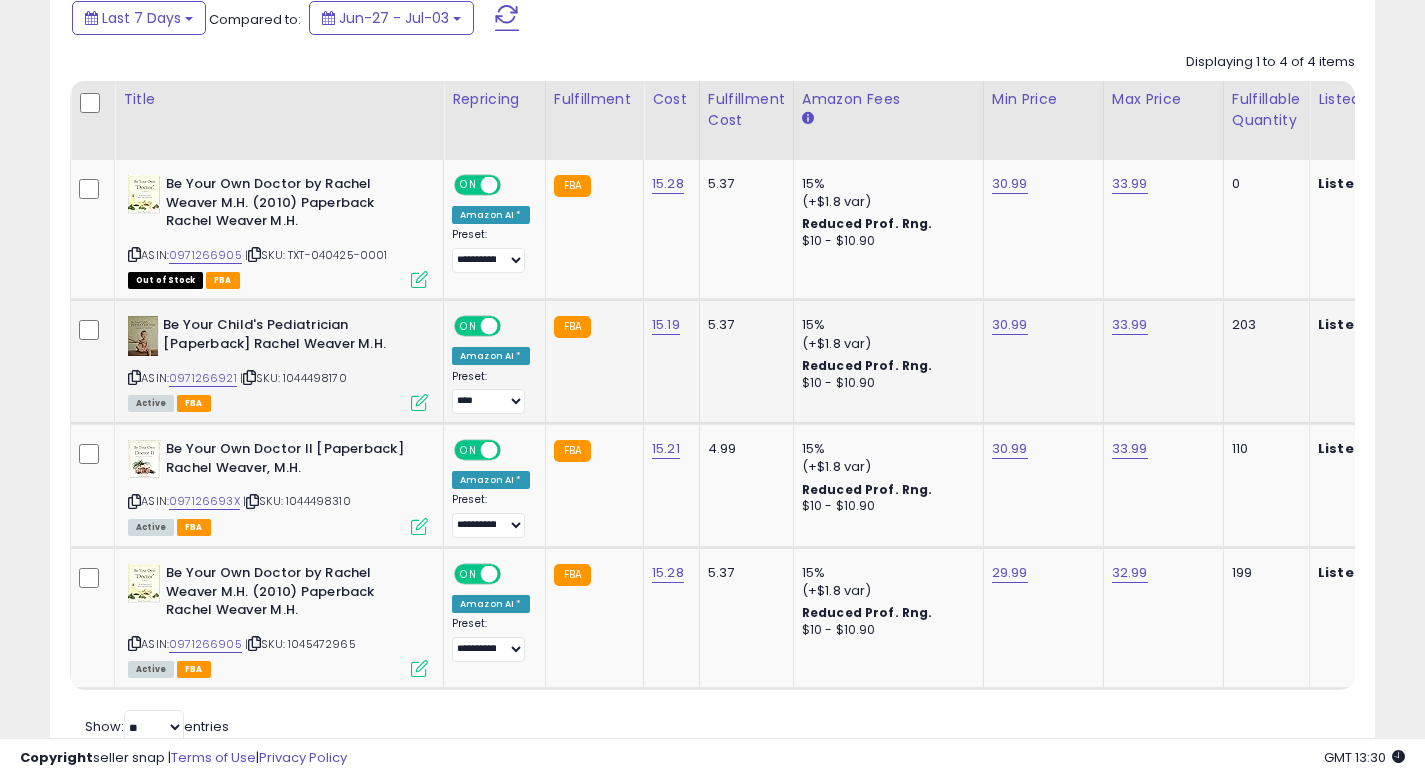 scroll, scrollTop: 410, scrollLeft: 767, axis: both 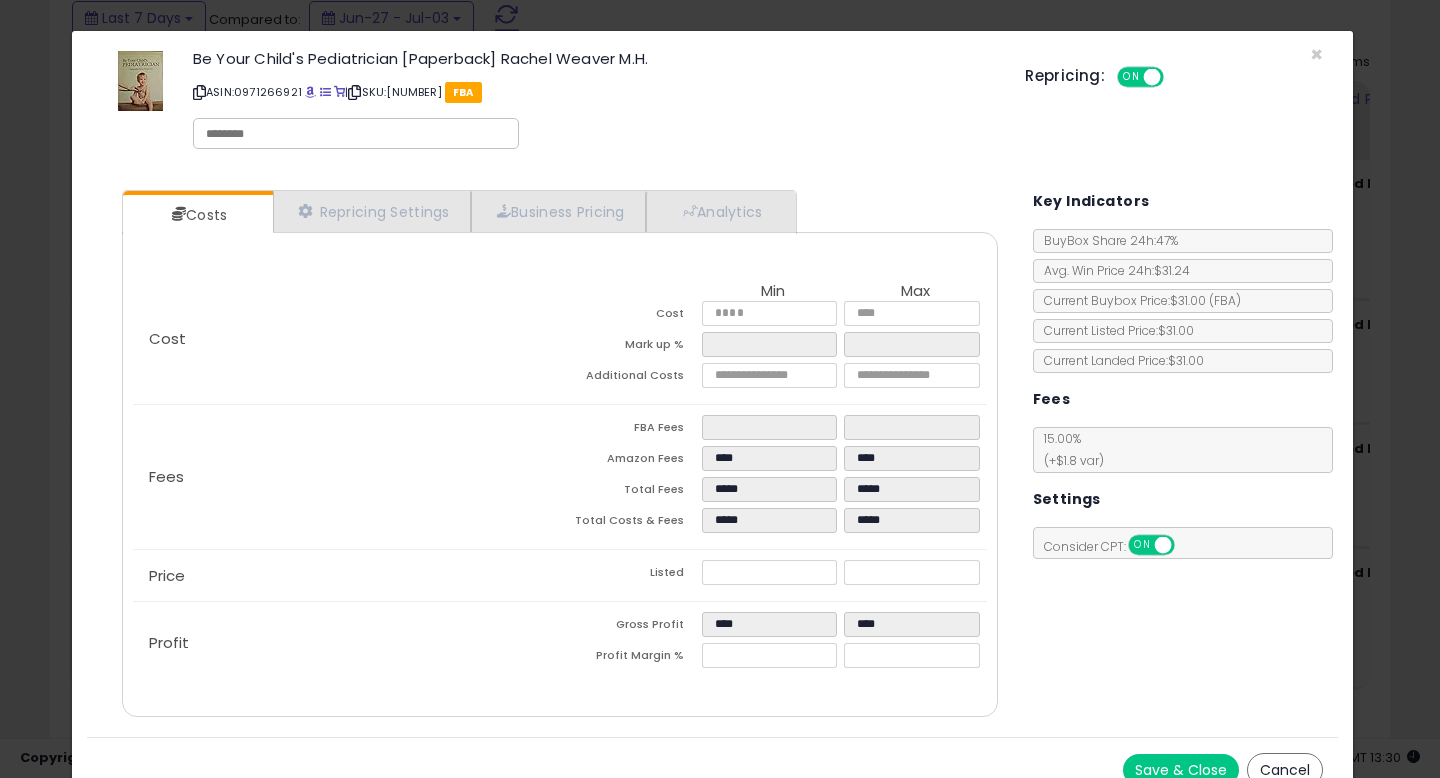 click on "Cancel" at bounding box center [1285, 770] 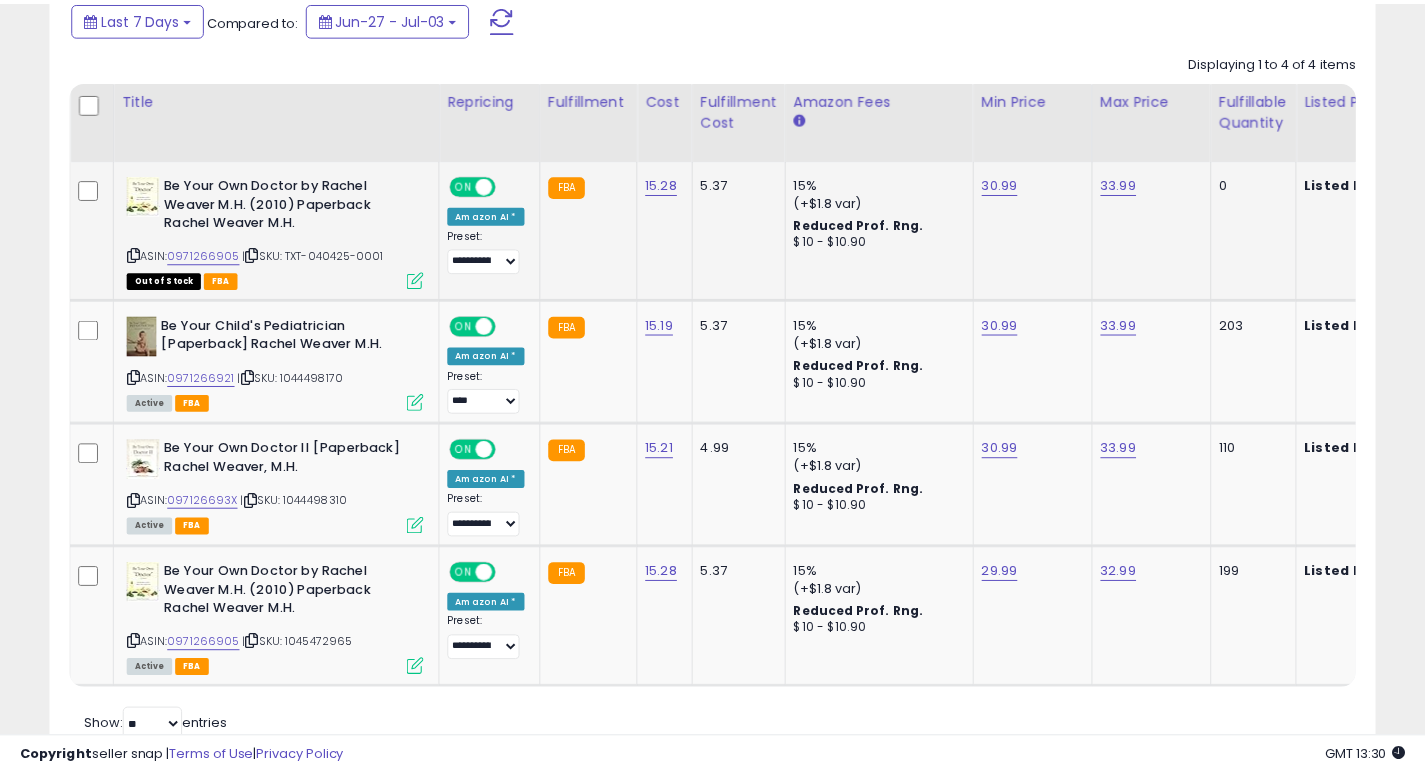 scroll, scrollTop: 410, scrollLeft: 767, axis: both 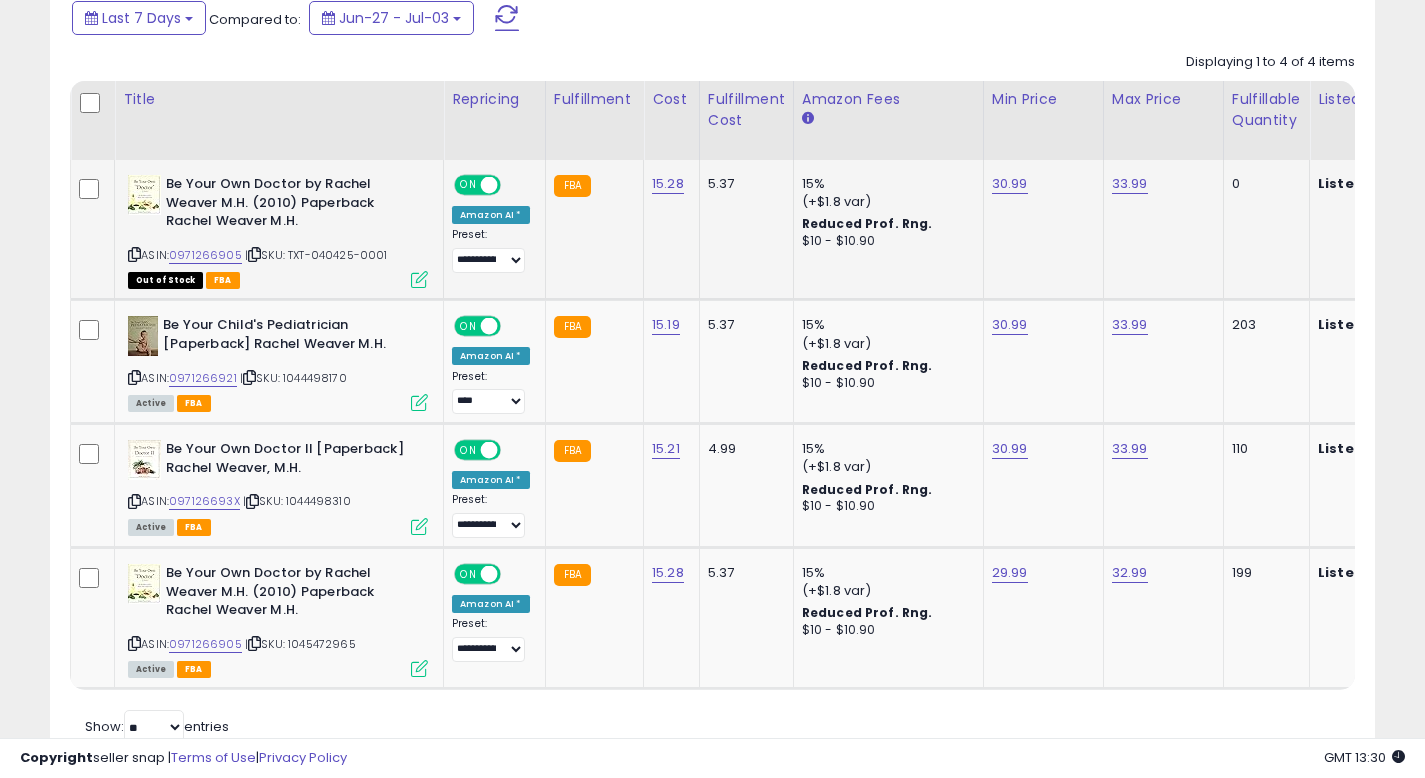 click at bounding box center [419, 279] 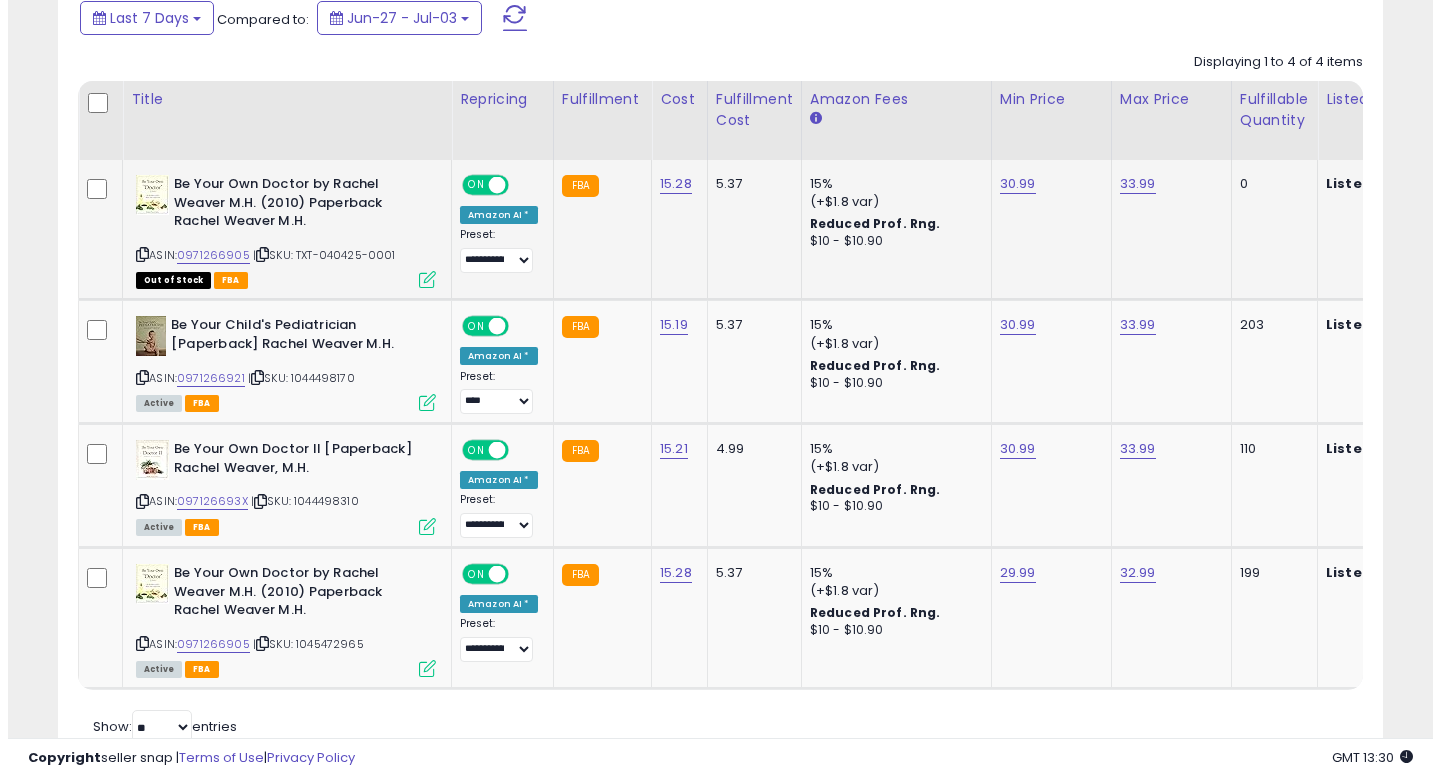 scroll, scrollTop: 999590, scrollLeft: 999224, axis: both 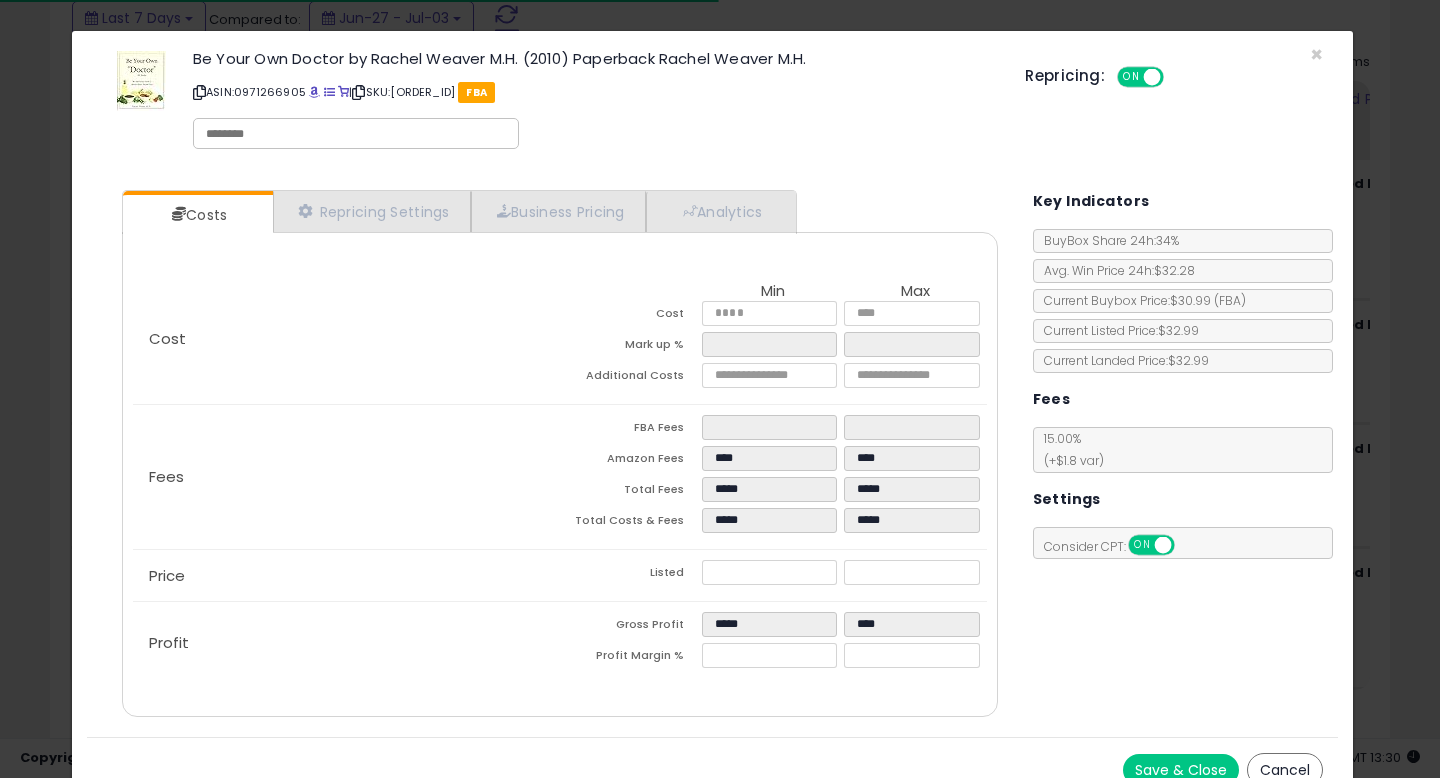 click on "Cancel" at bounding box center (1285, 770) 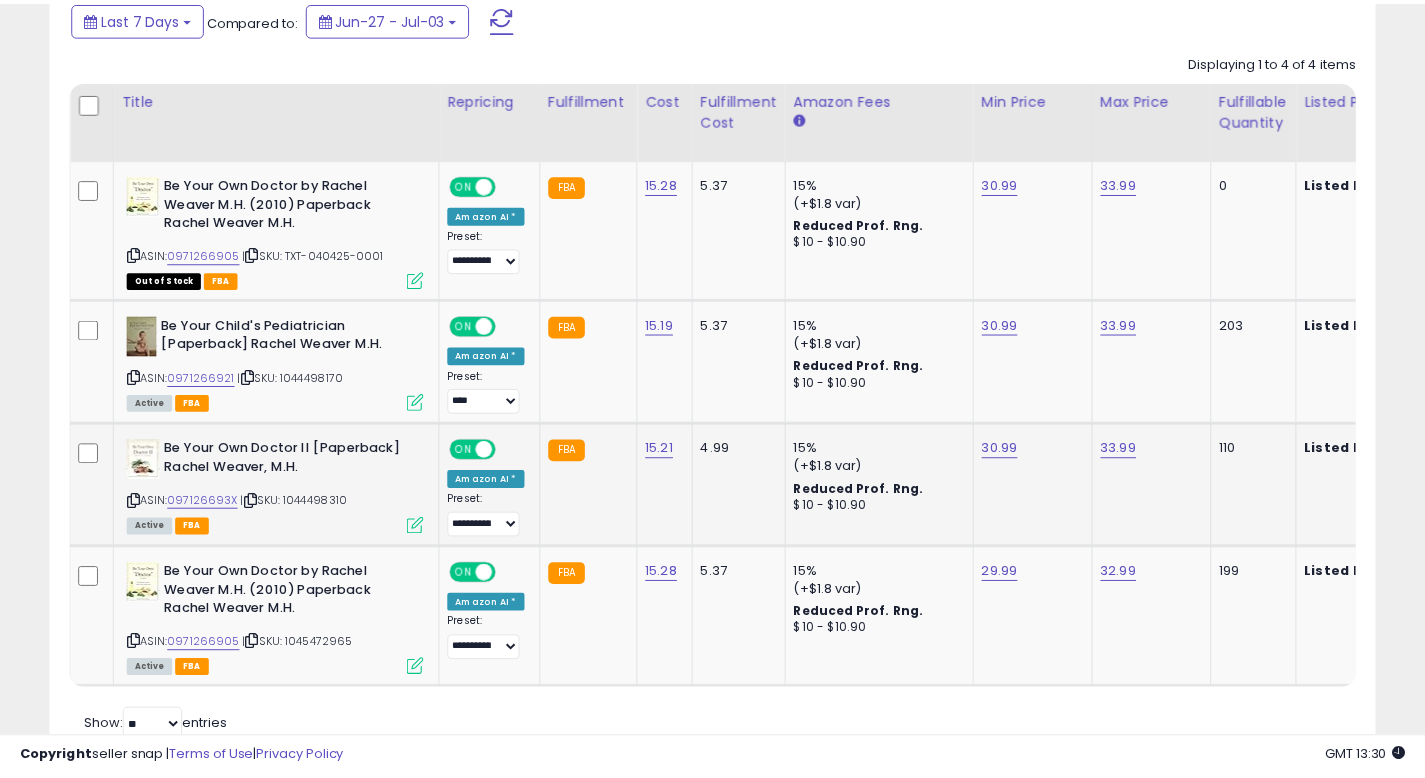 scroll, scrollTop: 410, scrollLeft: 767, axis: both 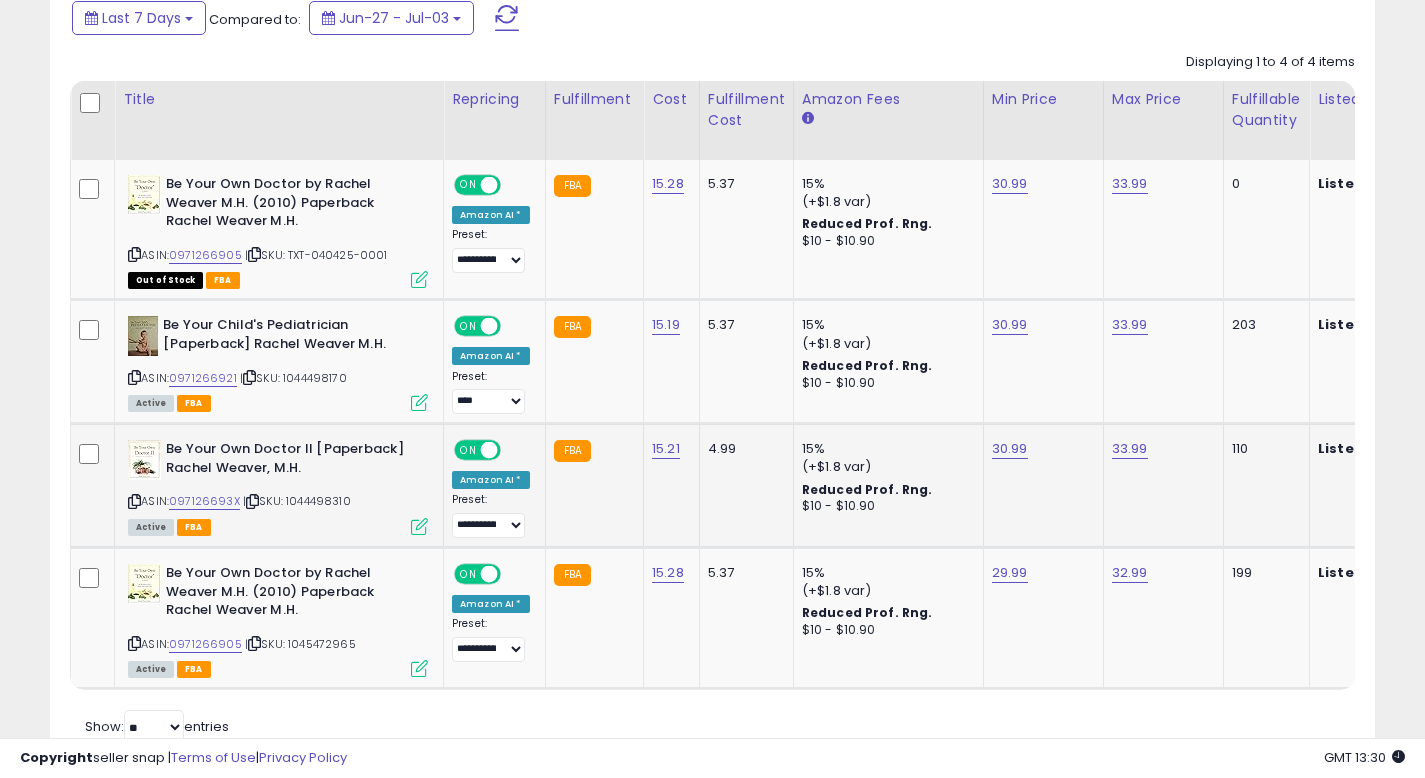 click at bounding box center (419, 526) 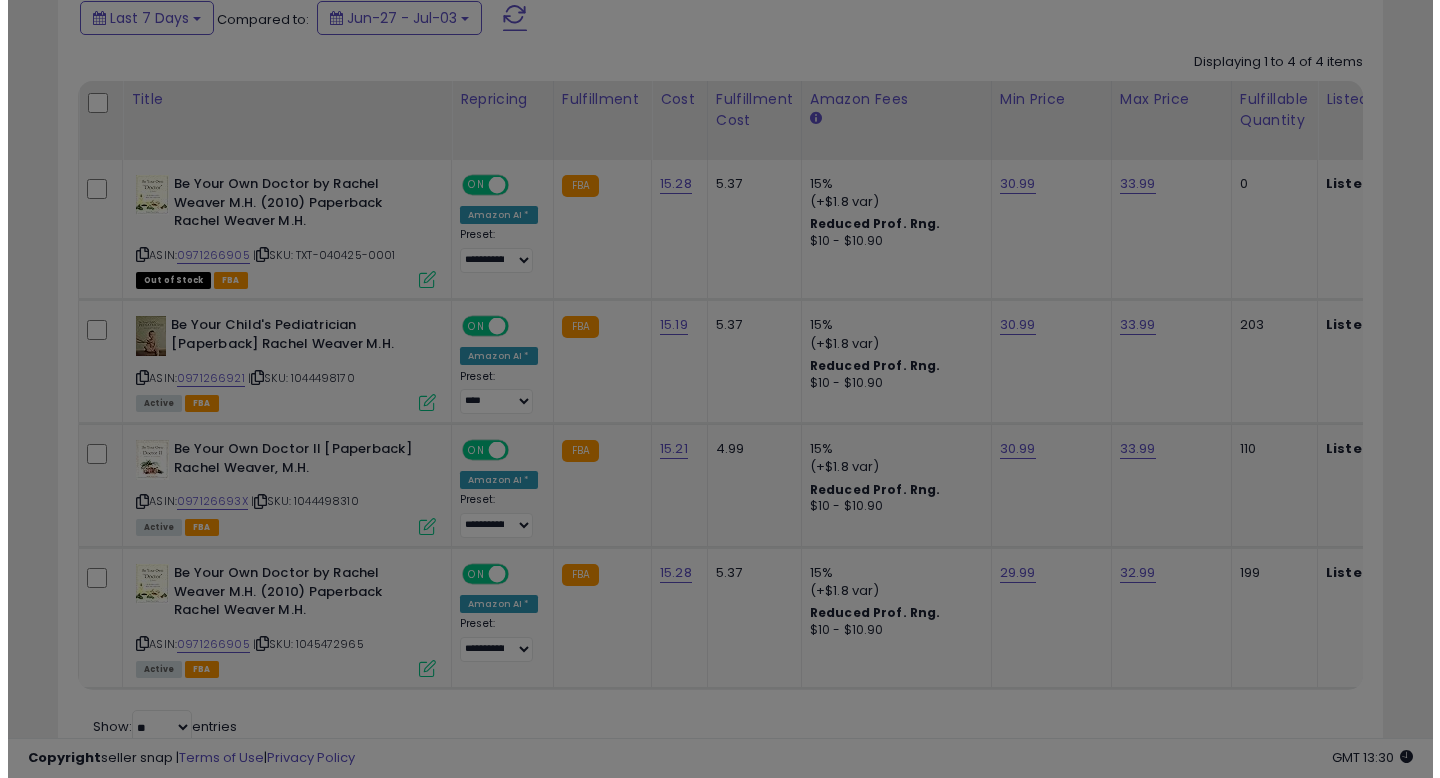 scroll, scrollTop: 999590, scrollLeft: 999224, axis: both 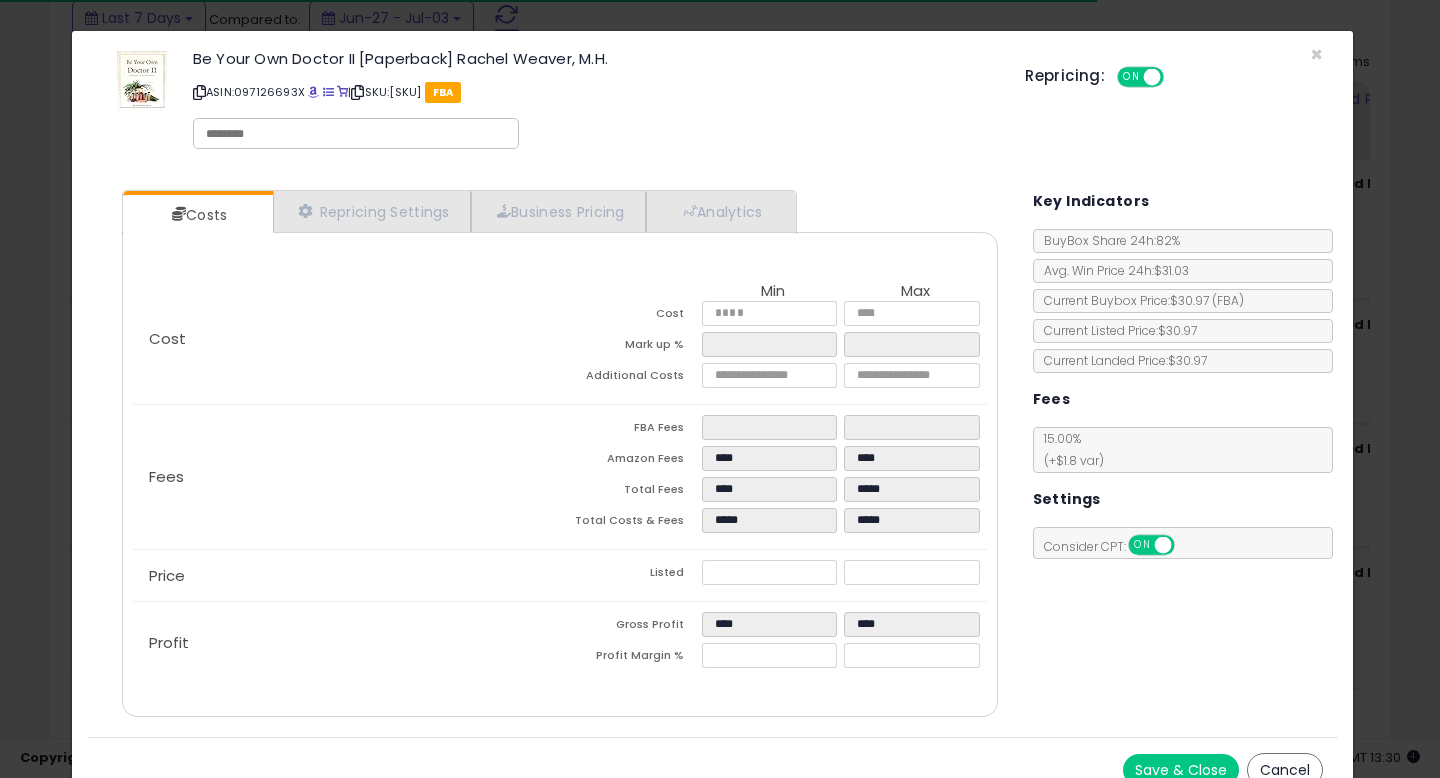 click on "Cancel" at bounding box center [1285, 770] 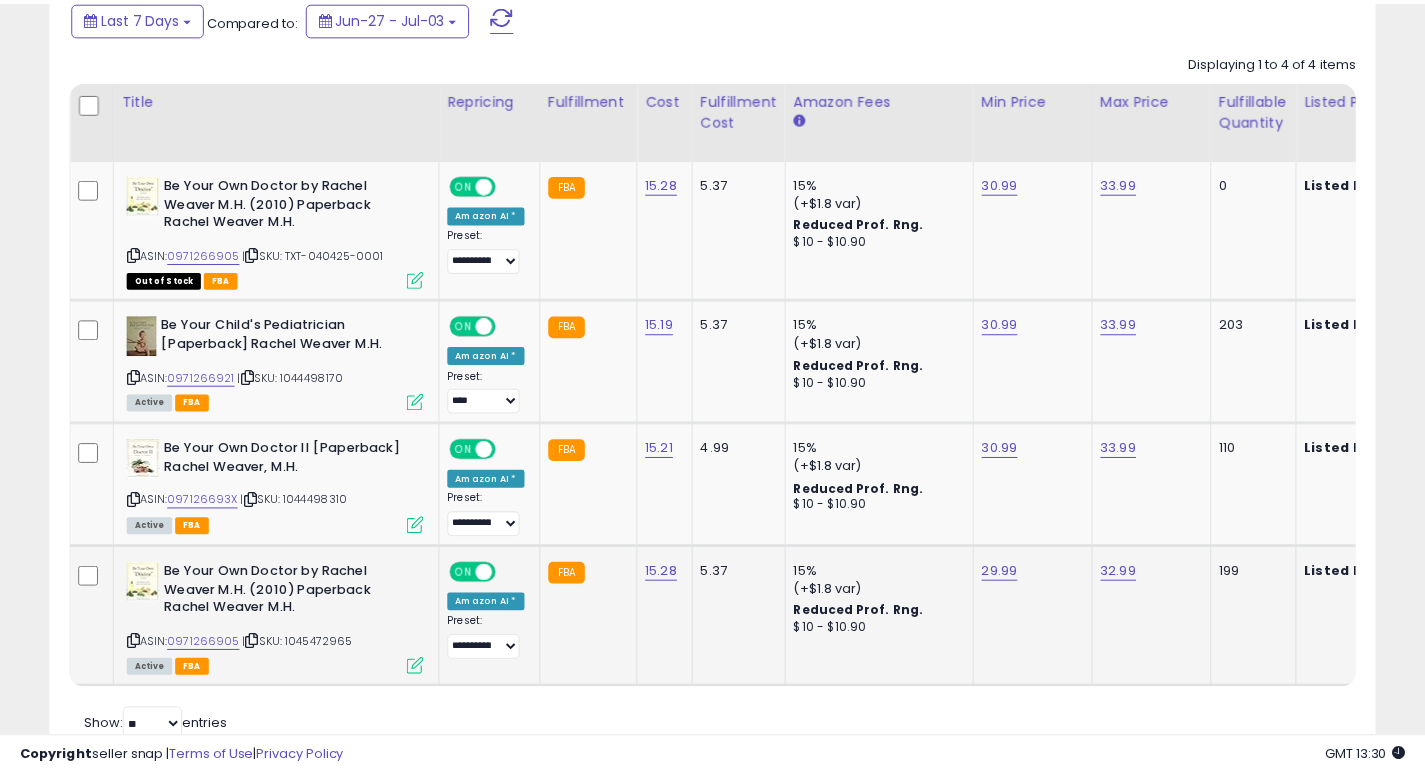 scroll, scrollTop: 410, scrollLeft: 767, axis: both 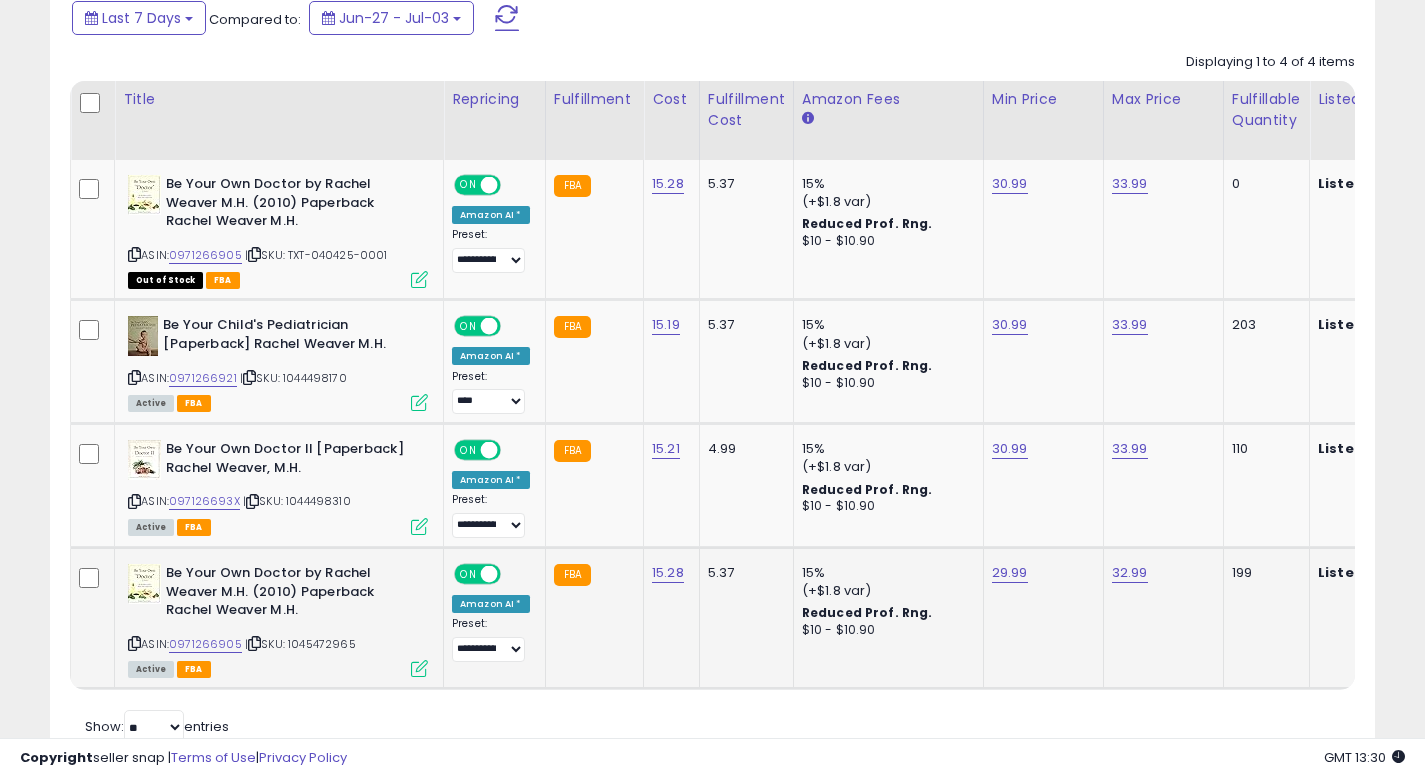 click at bounding box center [419, 668] 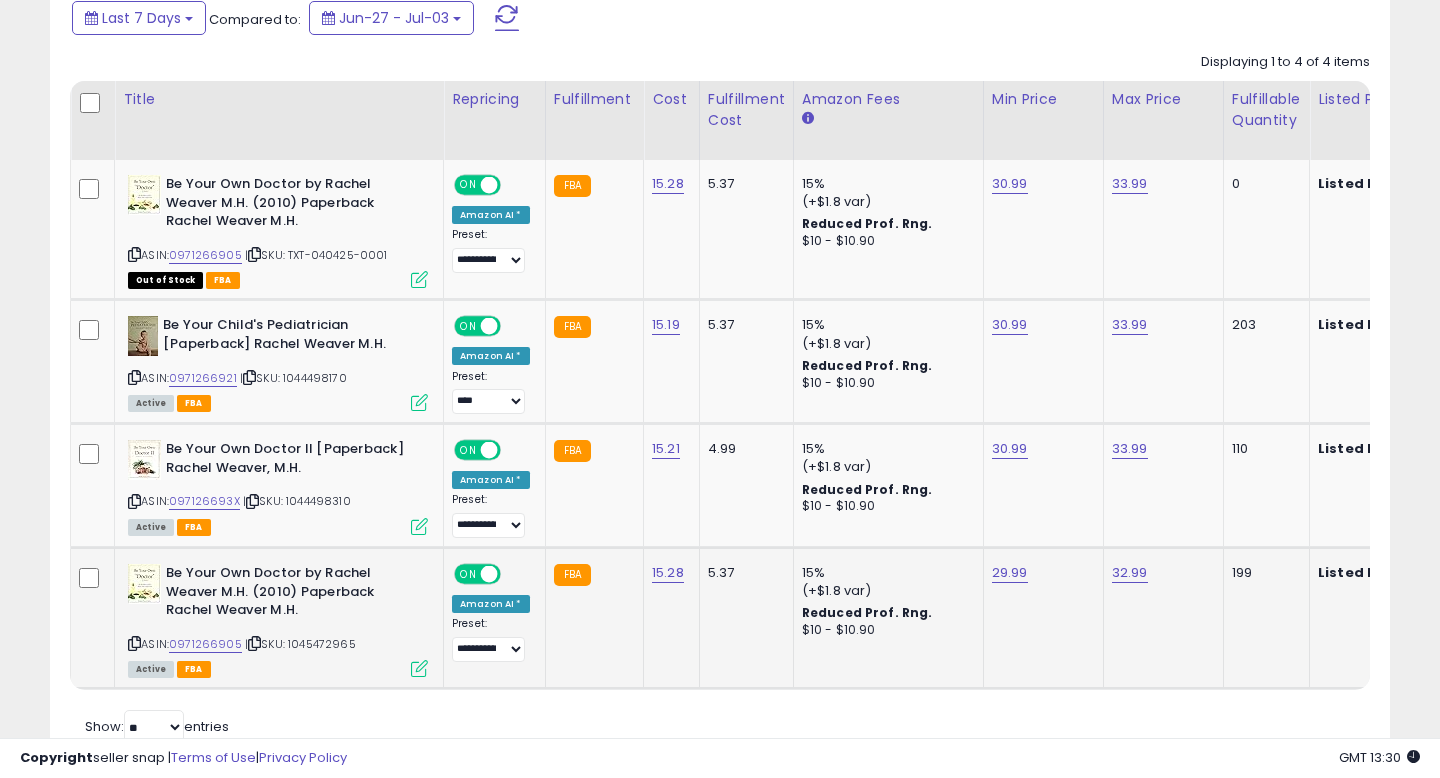 scroll, scrollTop: 999590, scrollLeft: 999224, axis: both 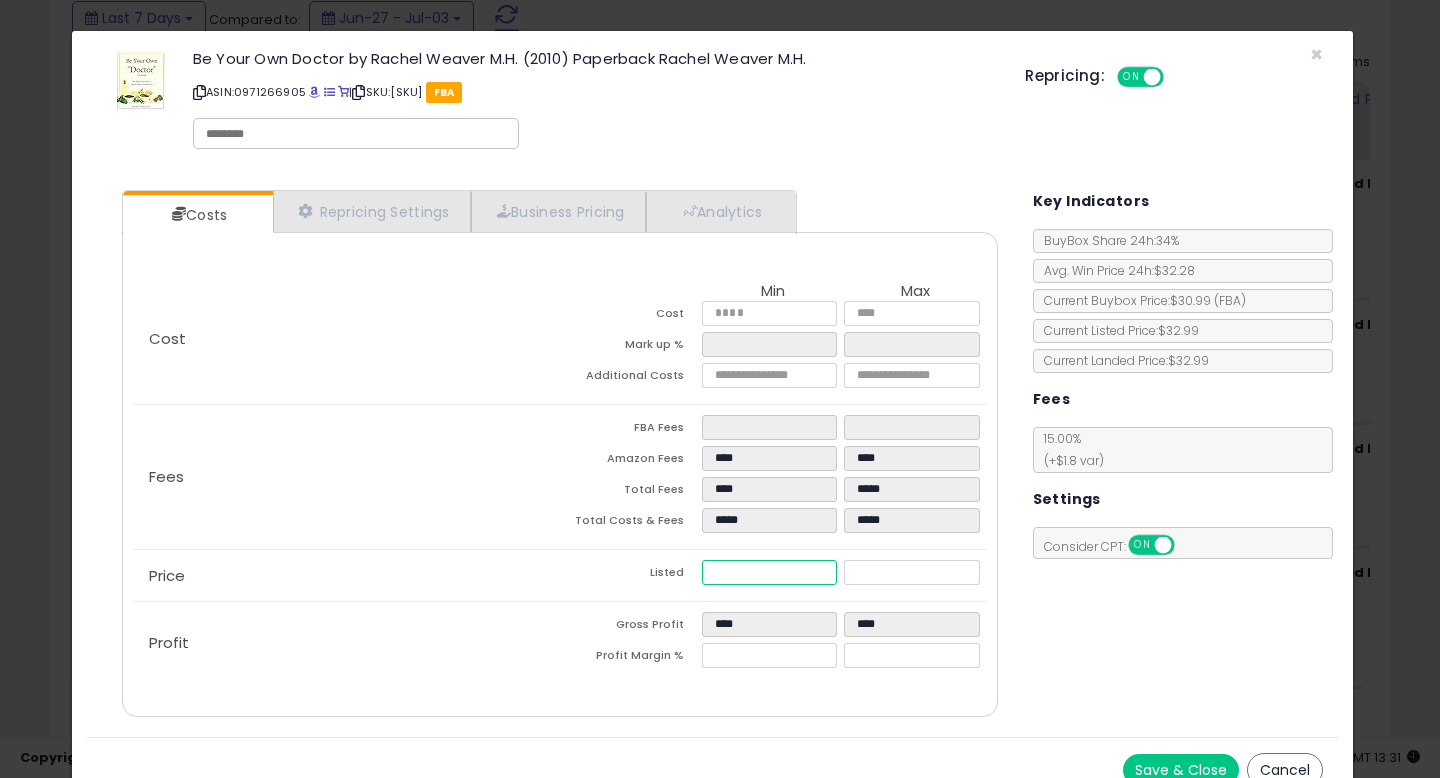 drag, startPoint x: 701, startPoint y: 554, endPoint x: 620, endPoint y: 537, distance: 82.764725 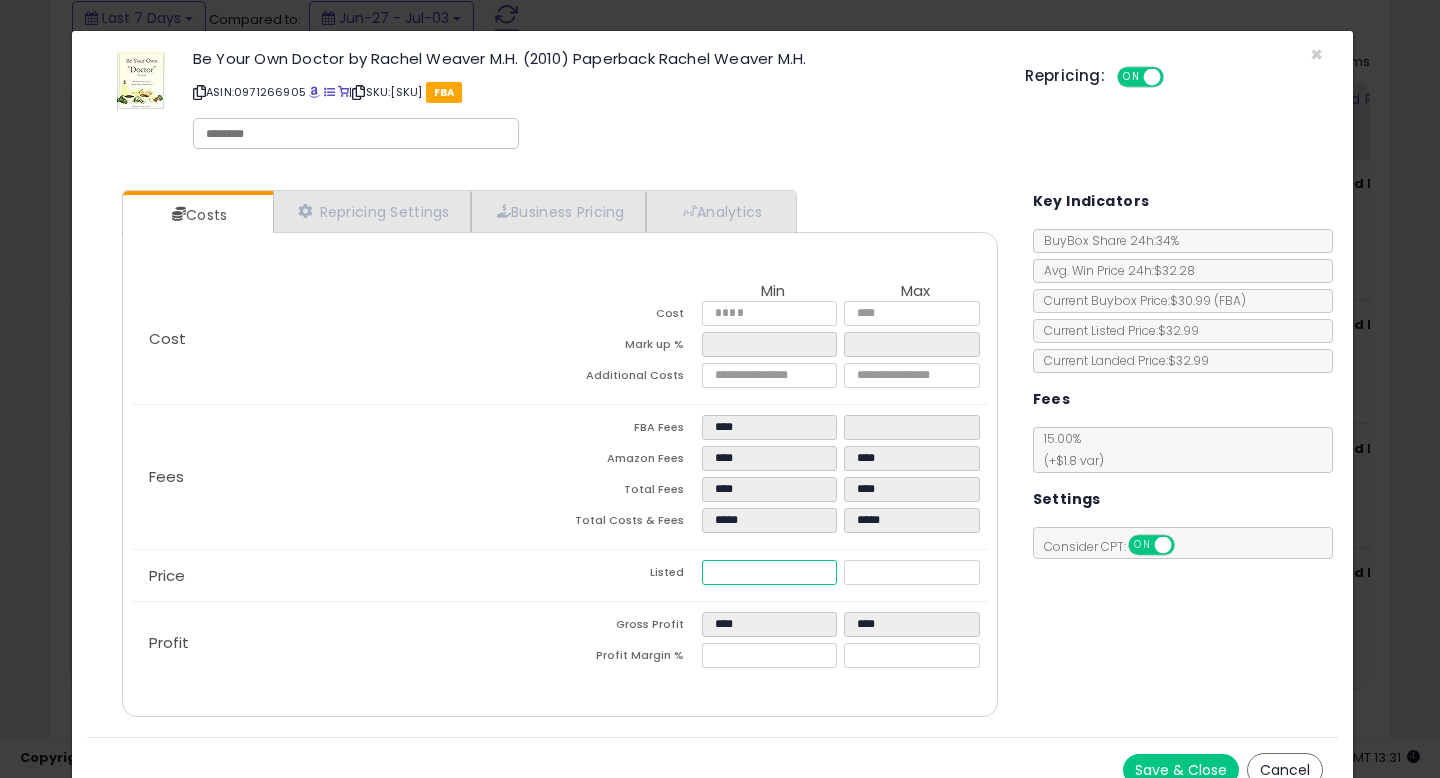 type on "****" 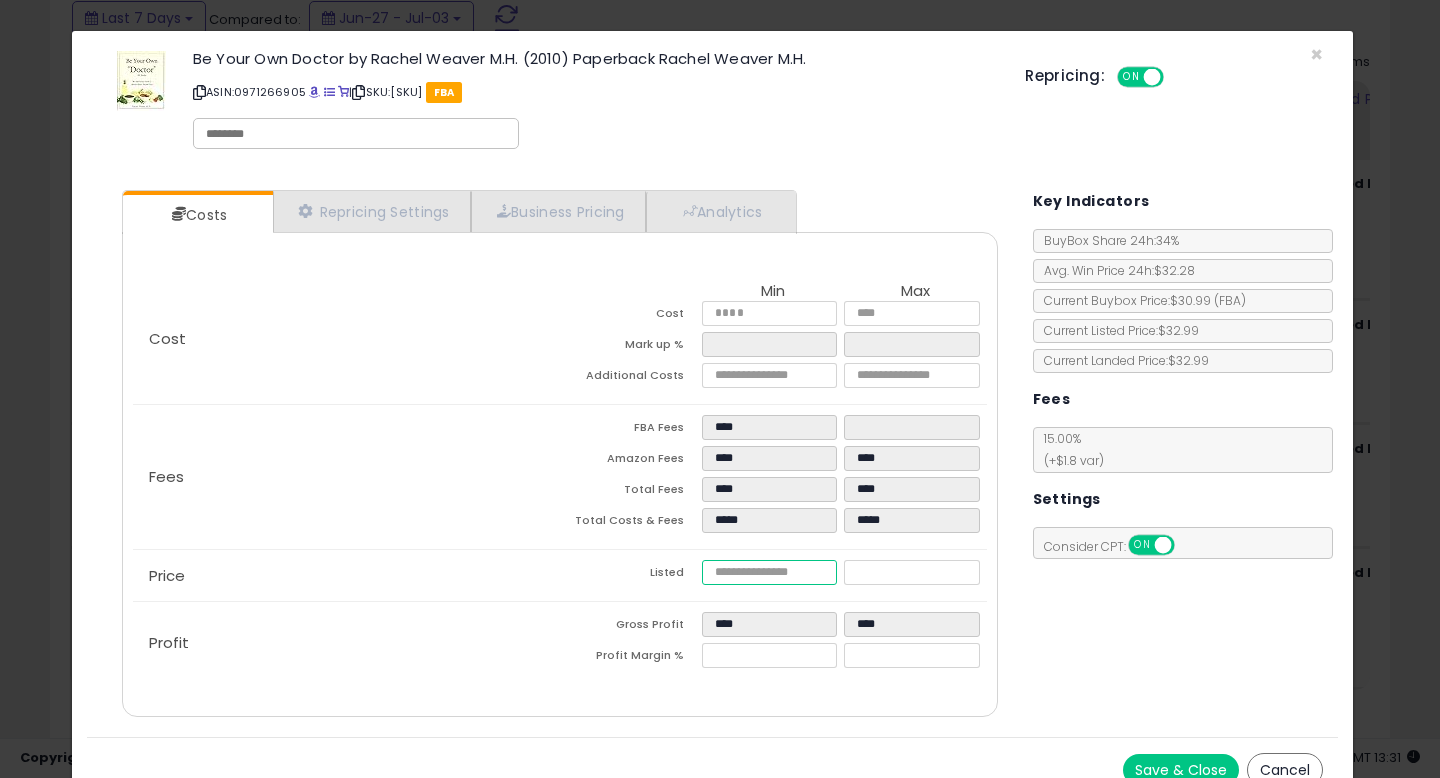 type on "****" 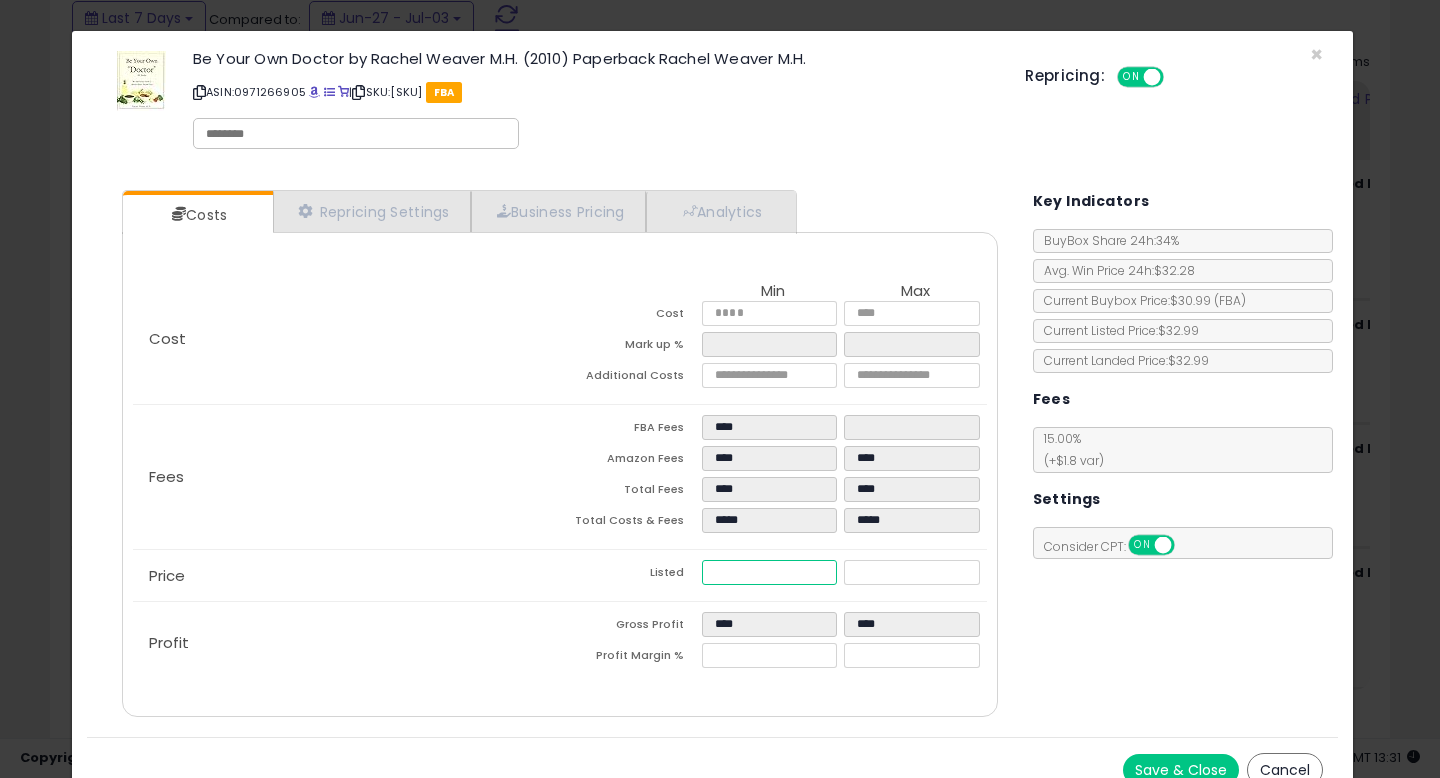 type on "****" 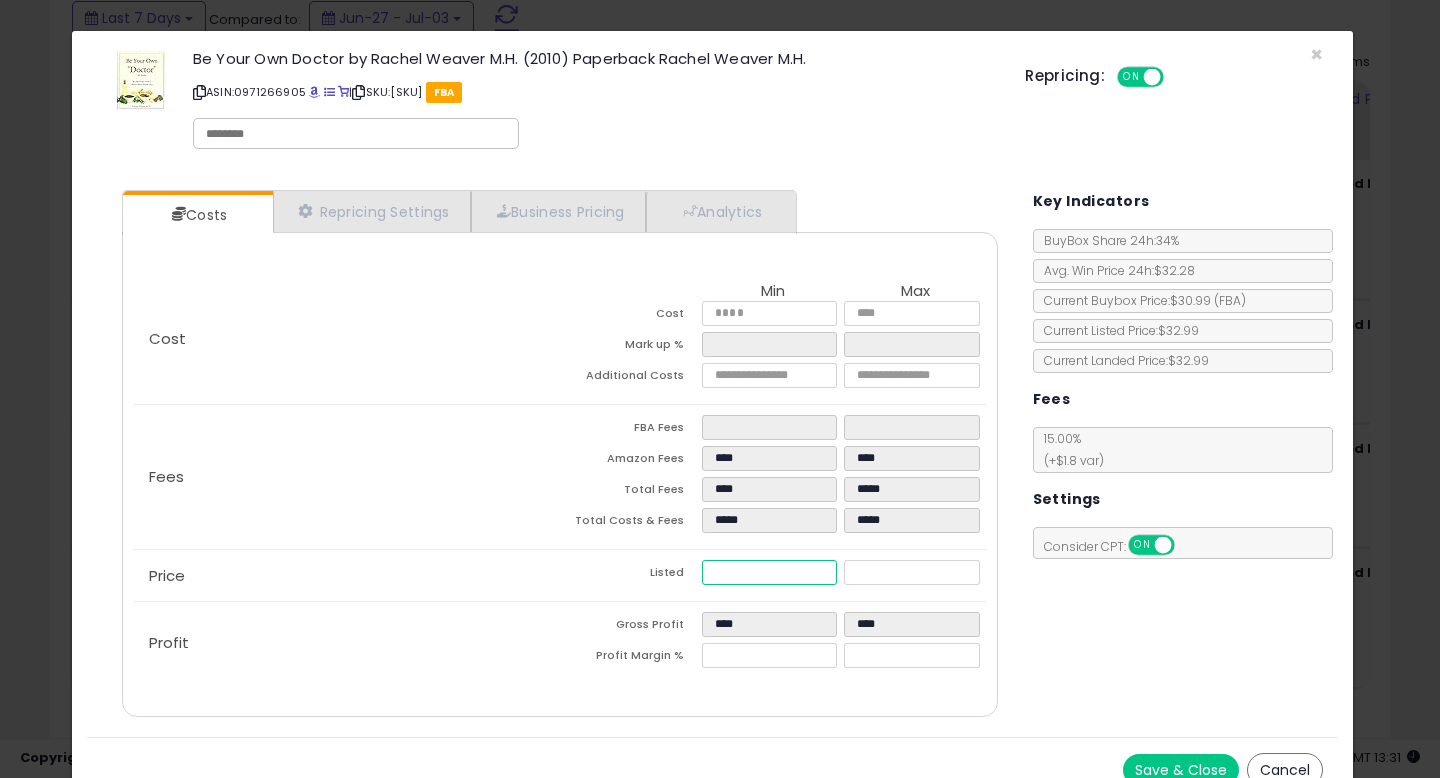 type on "****" 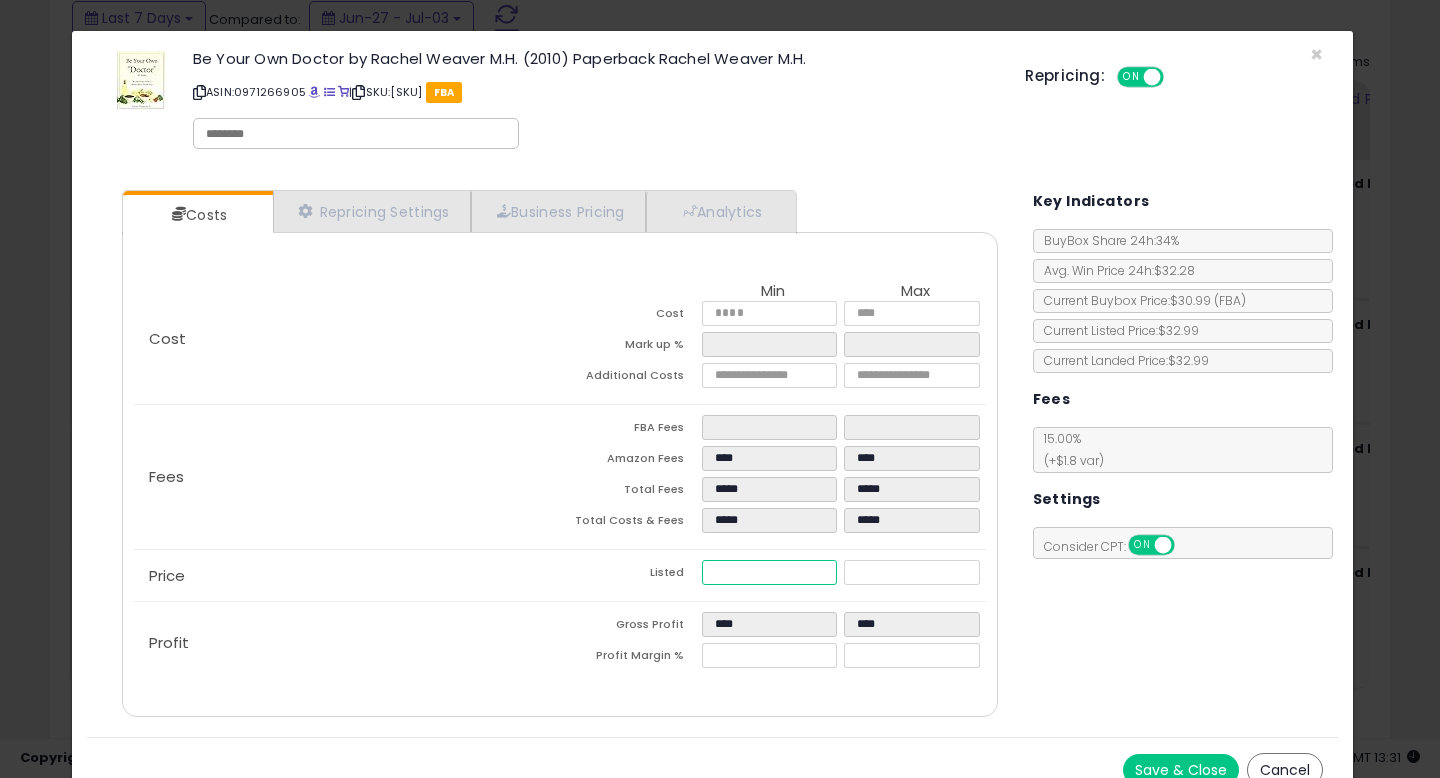 type on "****" 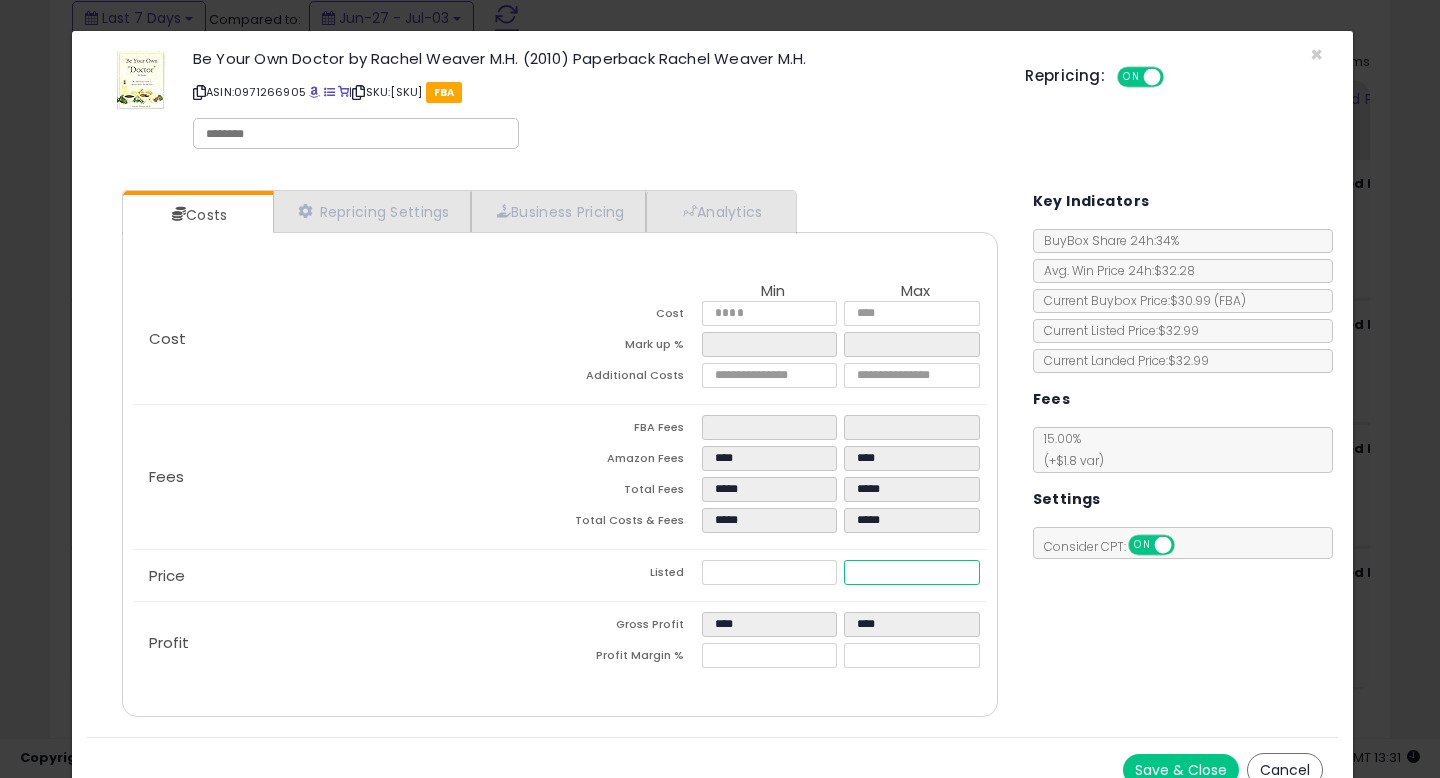 type on "*****" 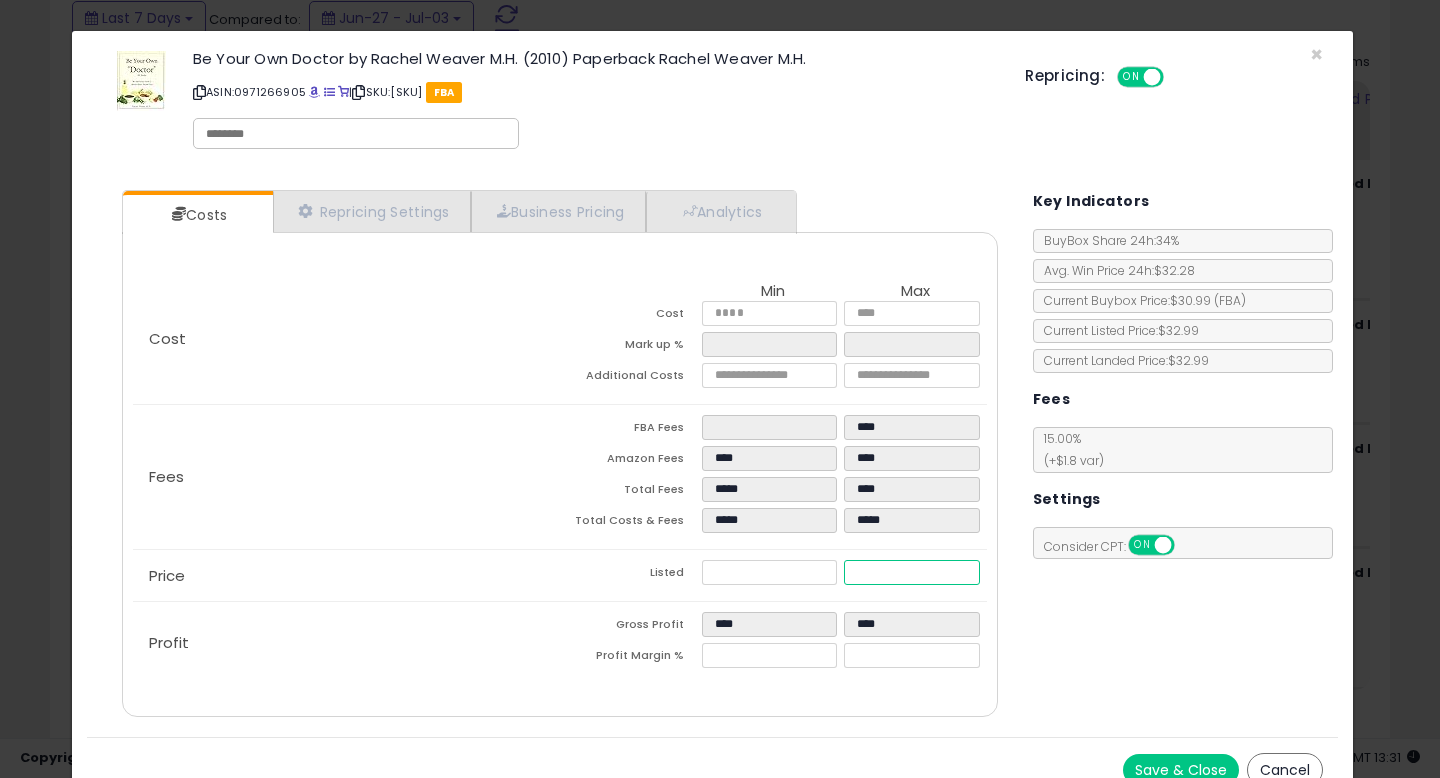 type on "****" 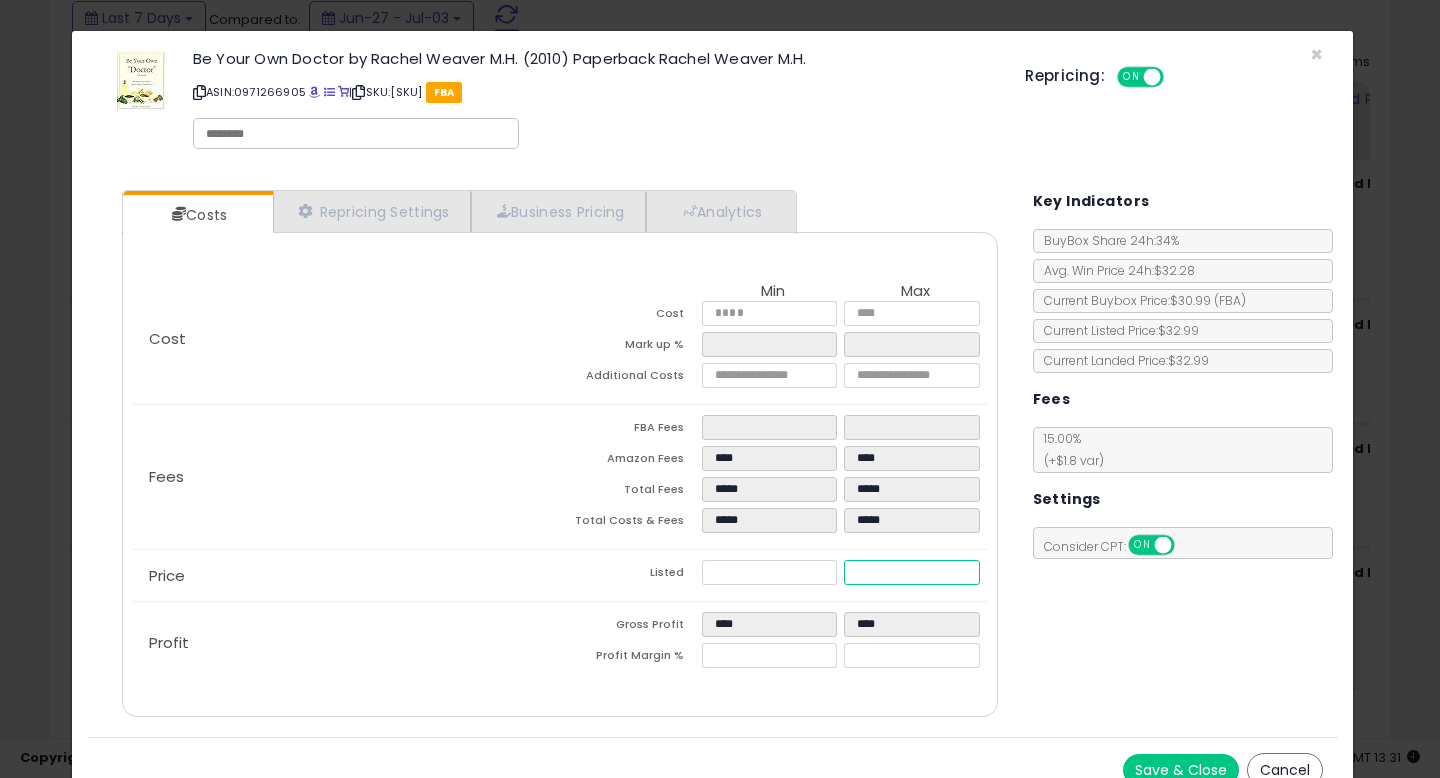 type on "****" 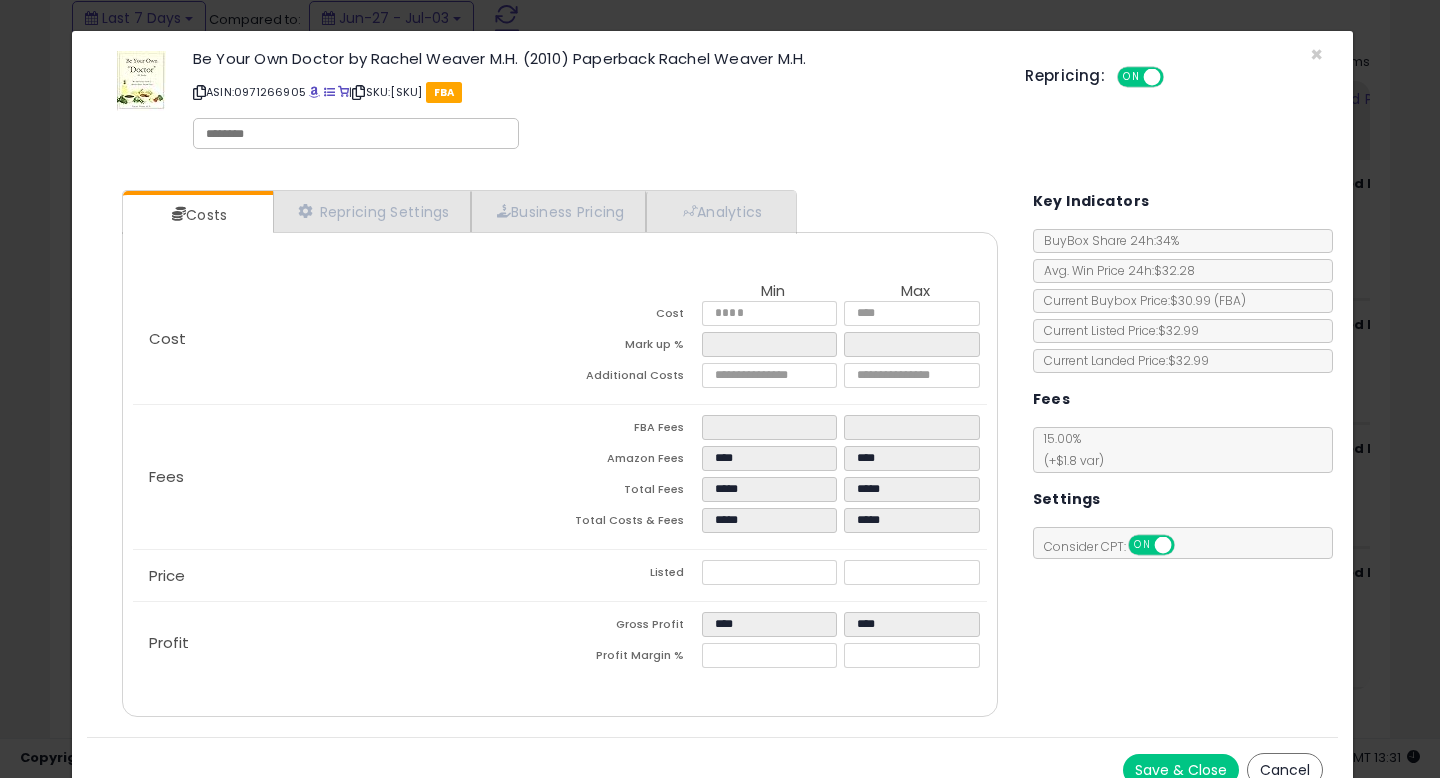 type on "*****" 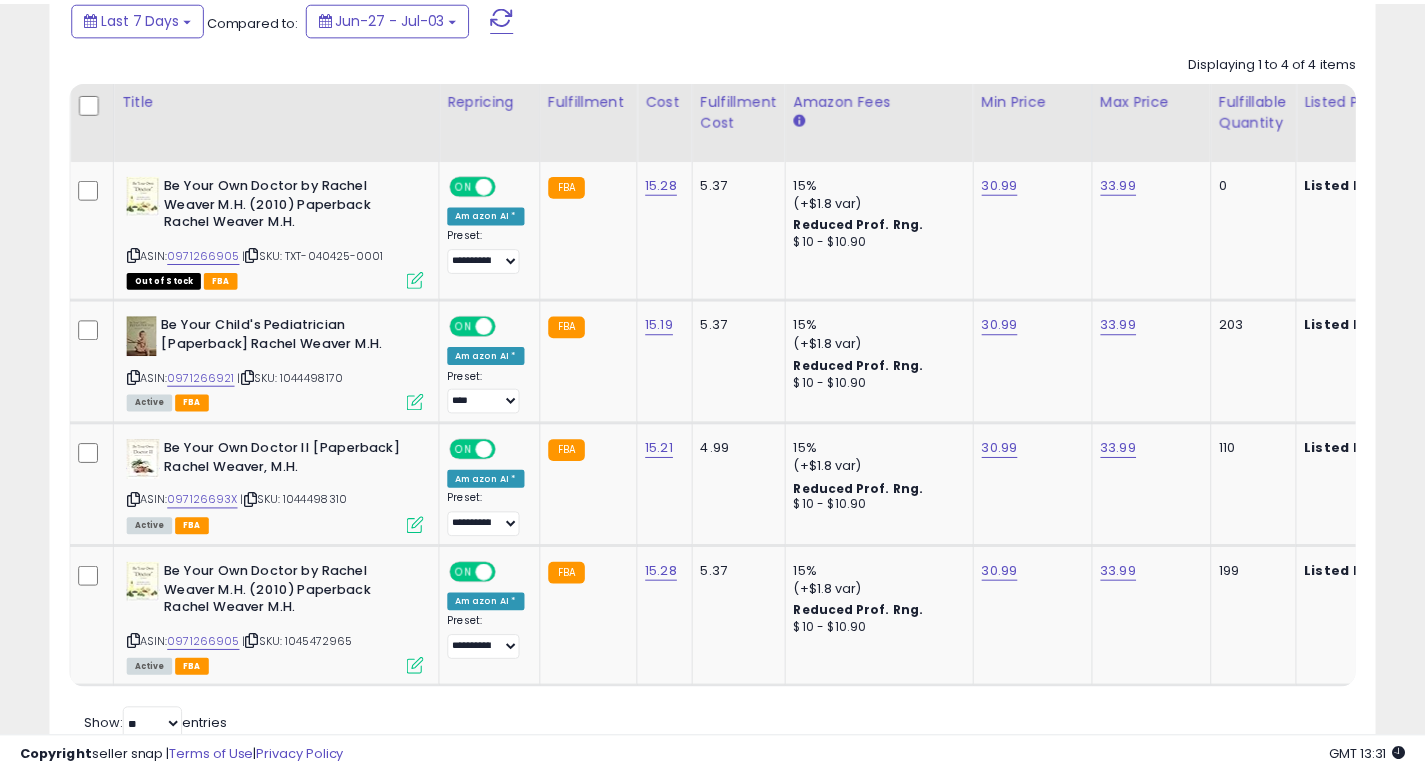 scroll, scrollTop: 410, scrollLeft: 767, axis: both 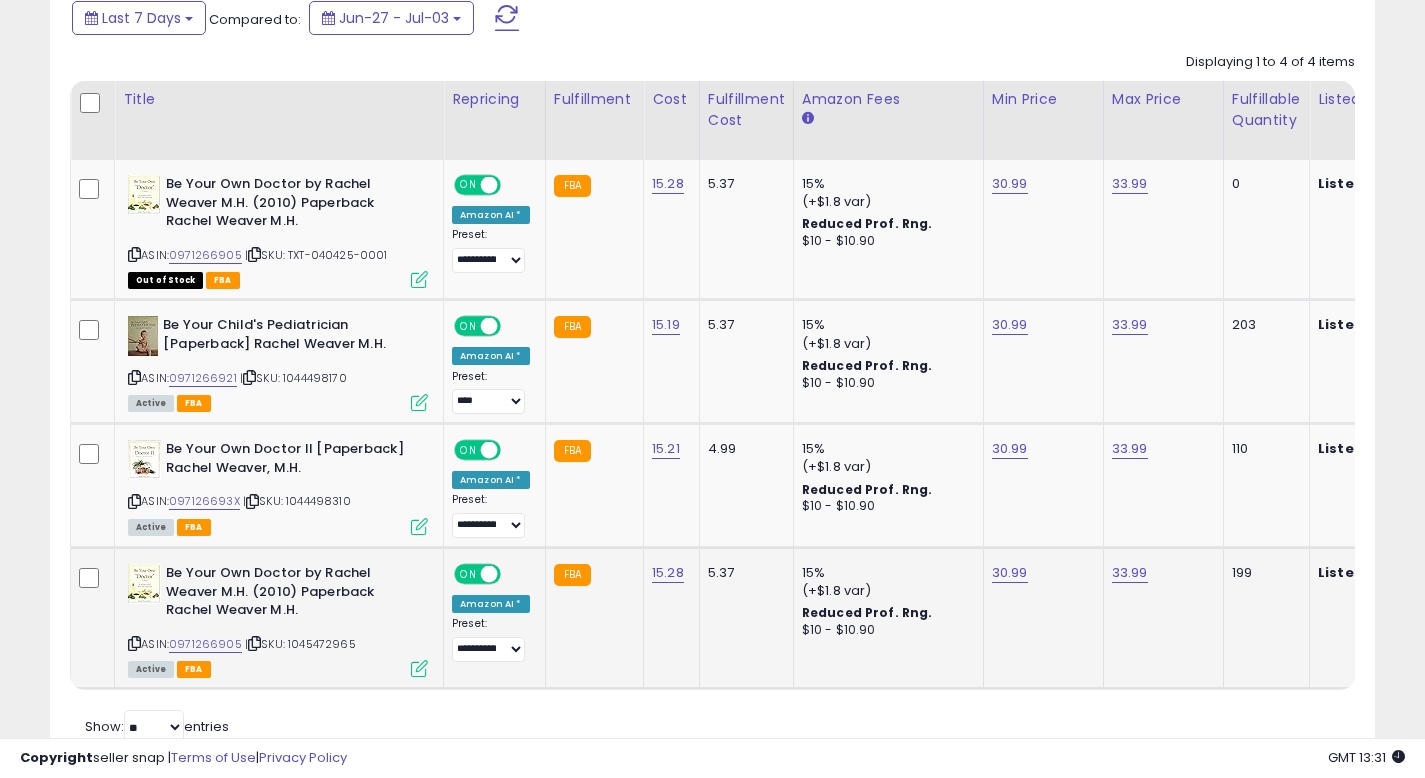 click at bounding box center [419, 668] 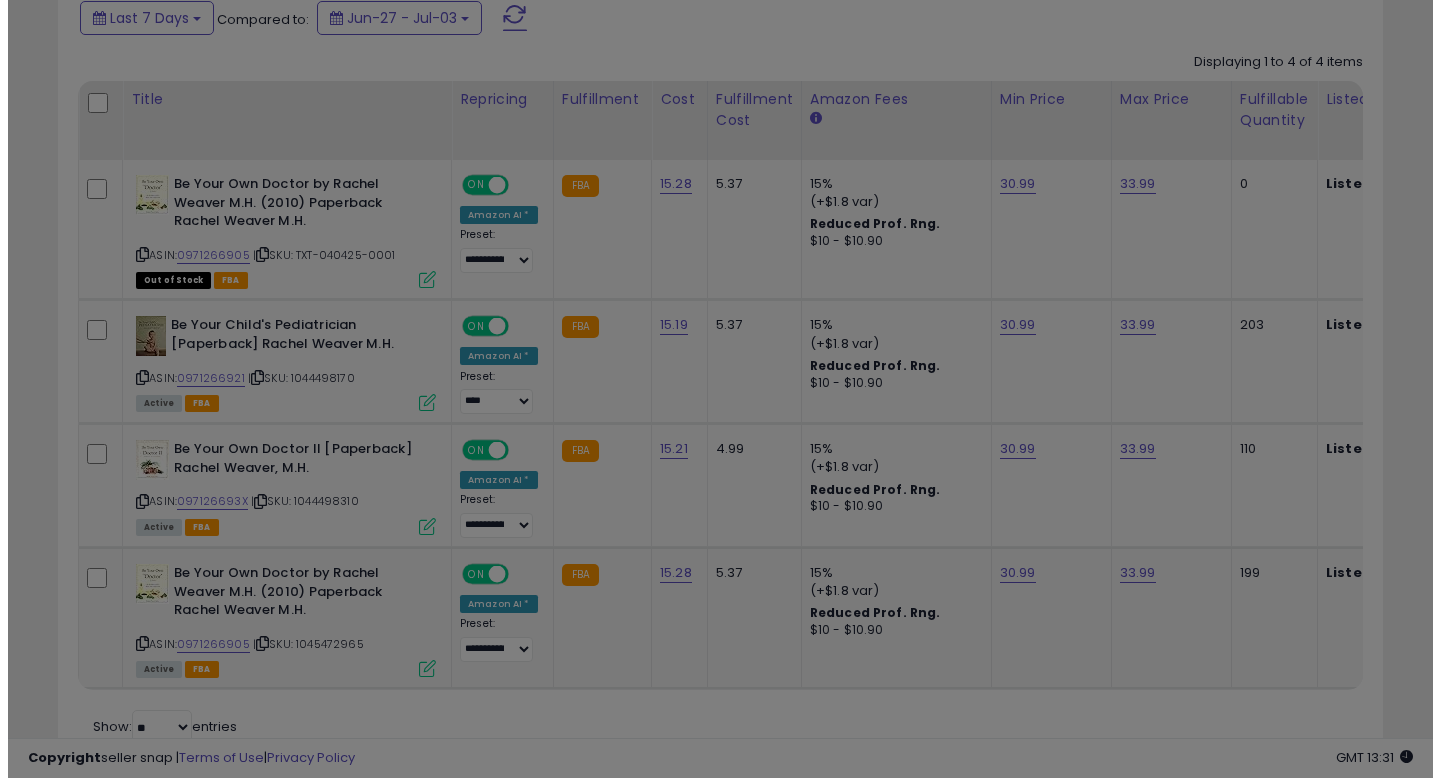 scroll, scrollTop: 999590, scrollLeft: 999224, axis: both 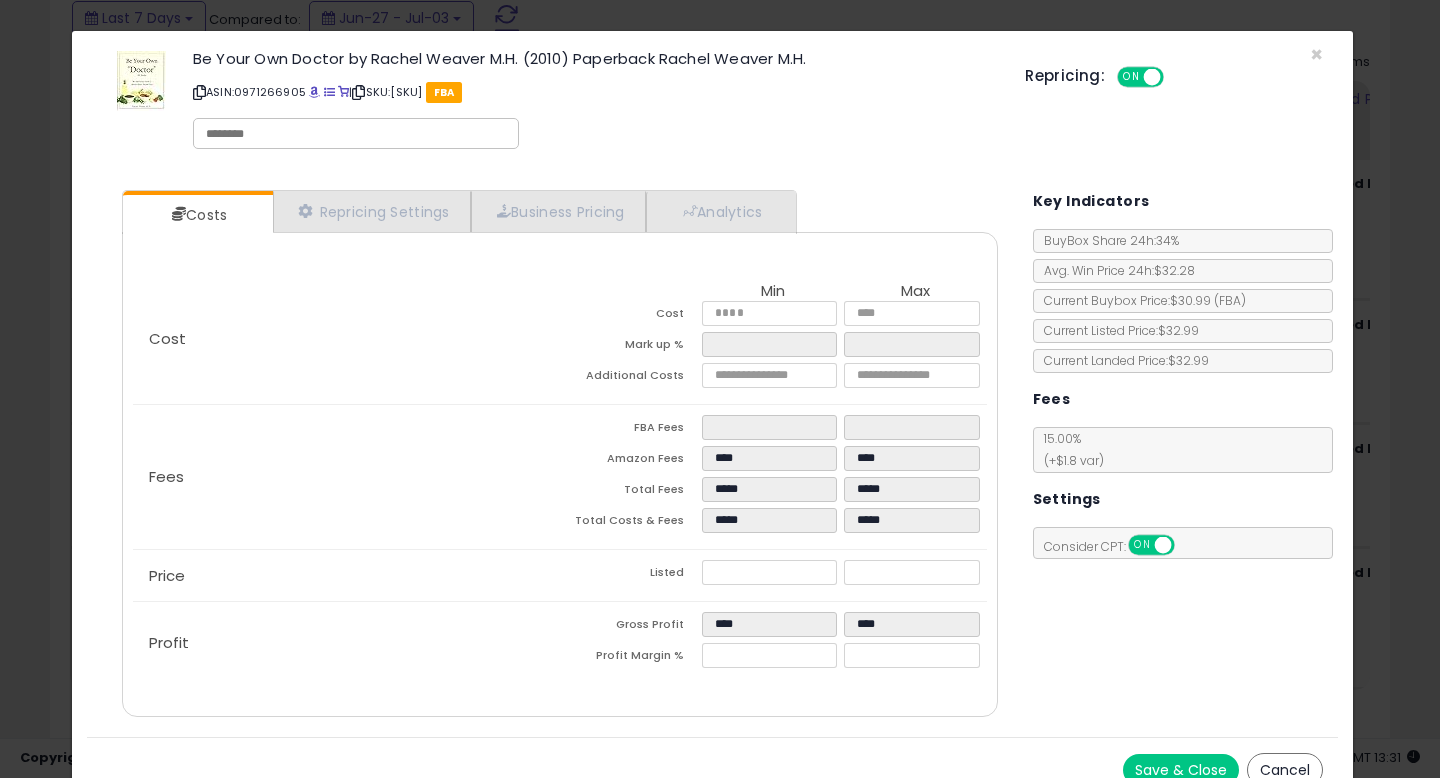 click on "Cancel" at bounding box center [1285, 770] 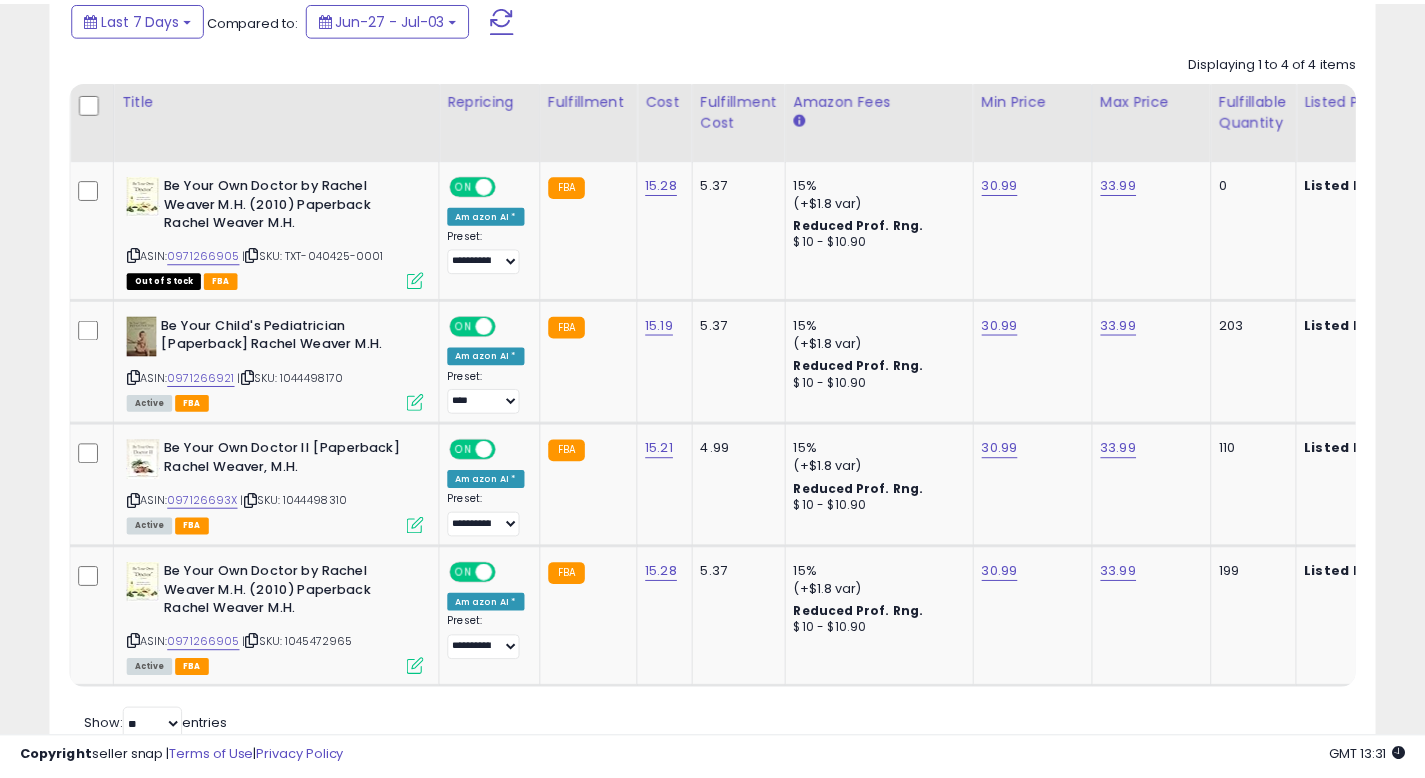 scroll, scrollTop: 410, scrollLeft: 767, axis: both 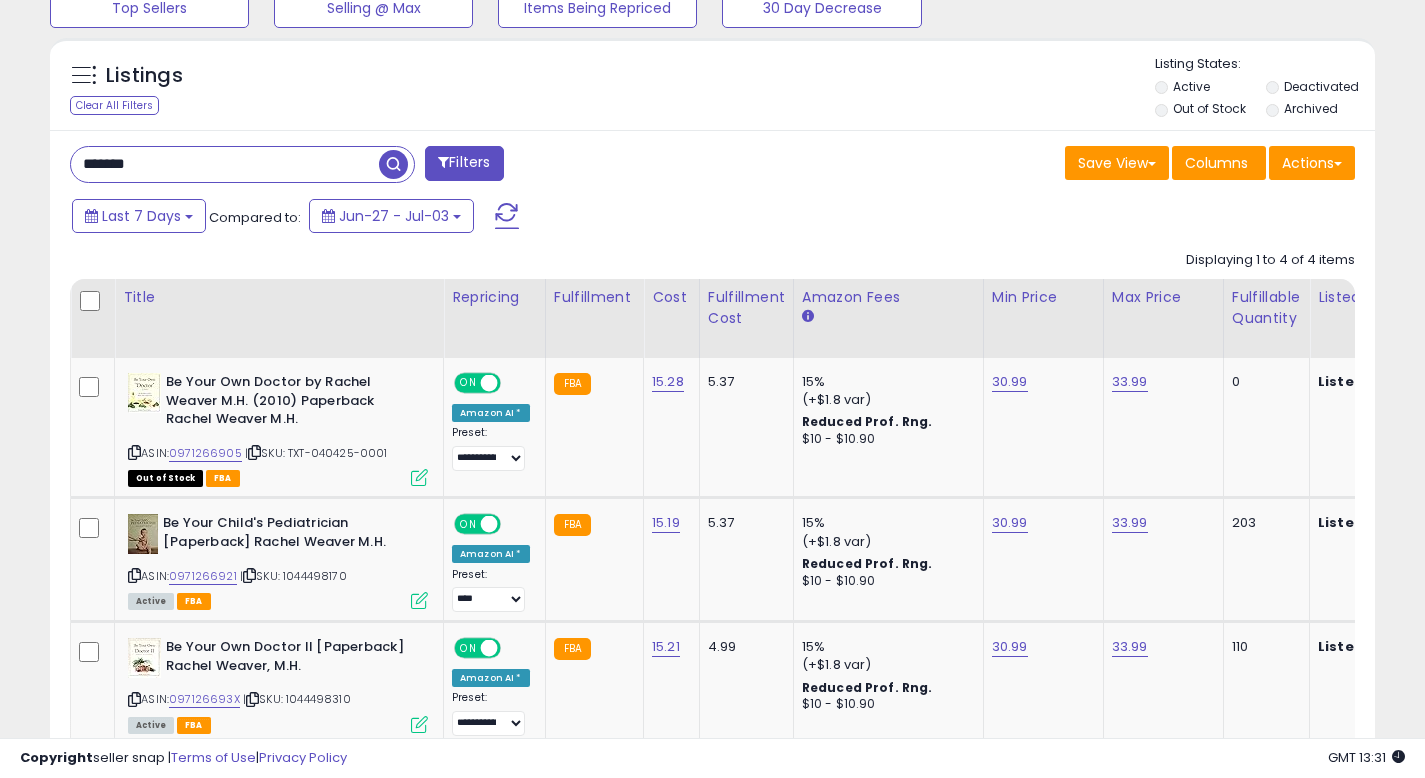 drag, startPoint x: 50, startPoint y: 130, endPoint x: 0, endPoint y: 92, distance: 62.801273 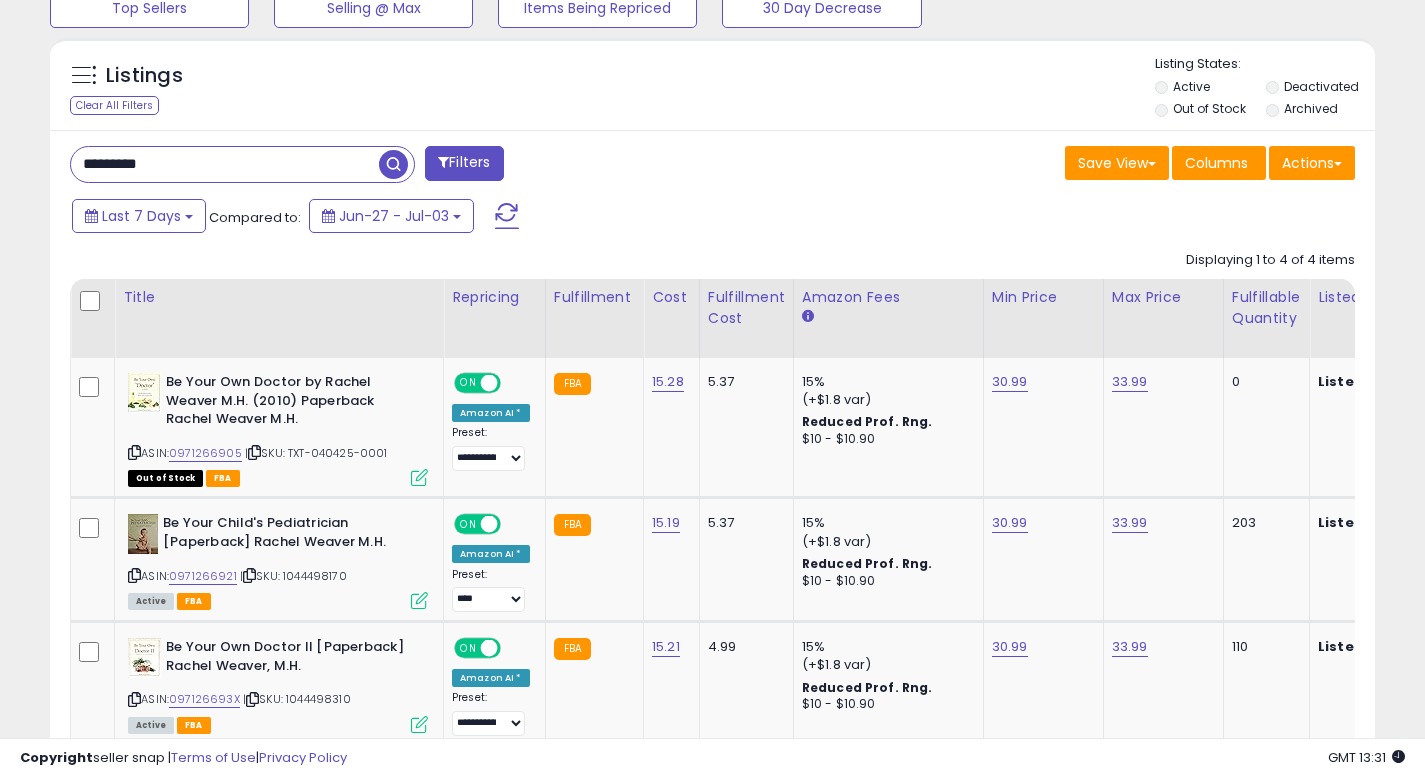 type on "*********" 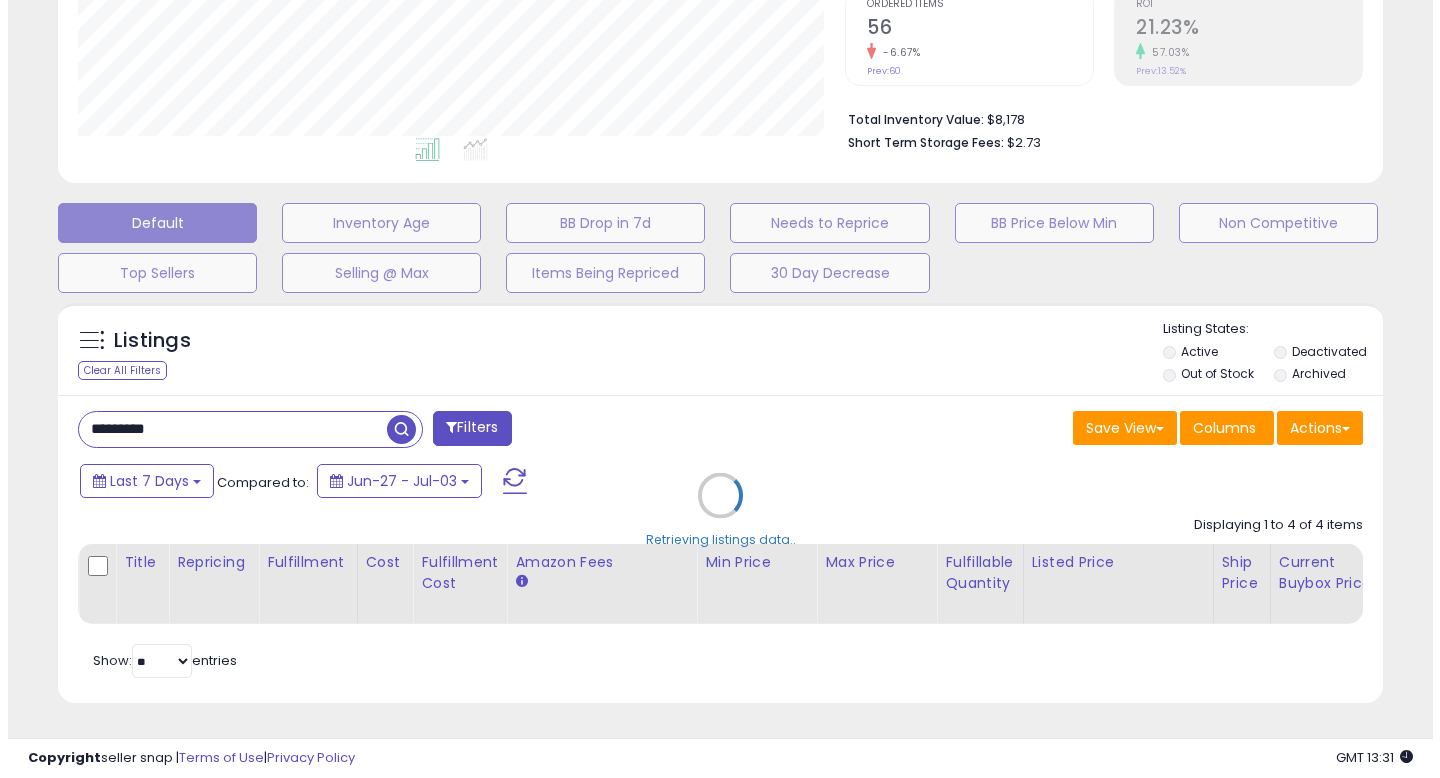 scroll, scrollTop: 442, scrollLeft: 0, axis: vertical 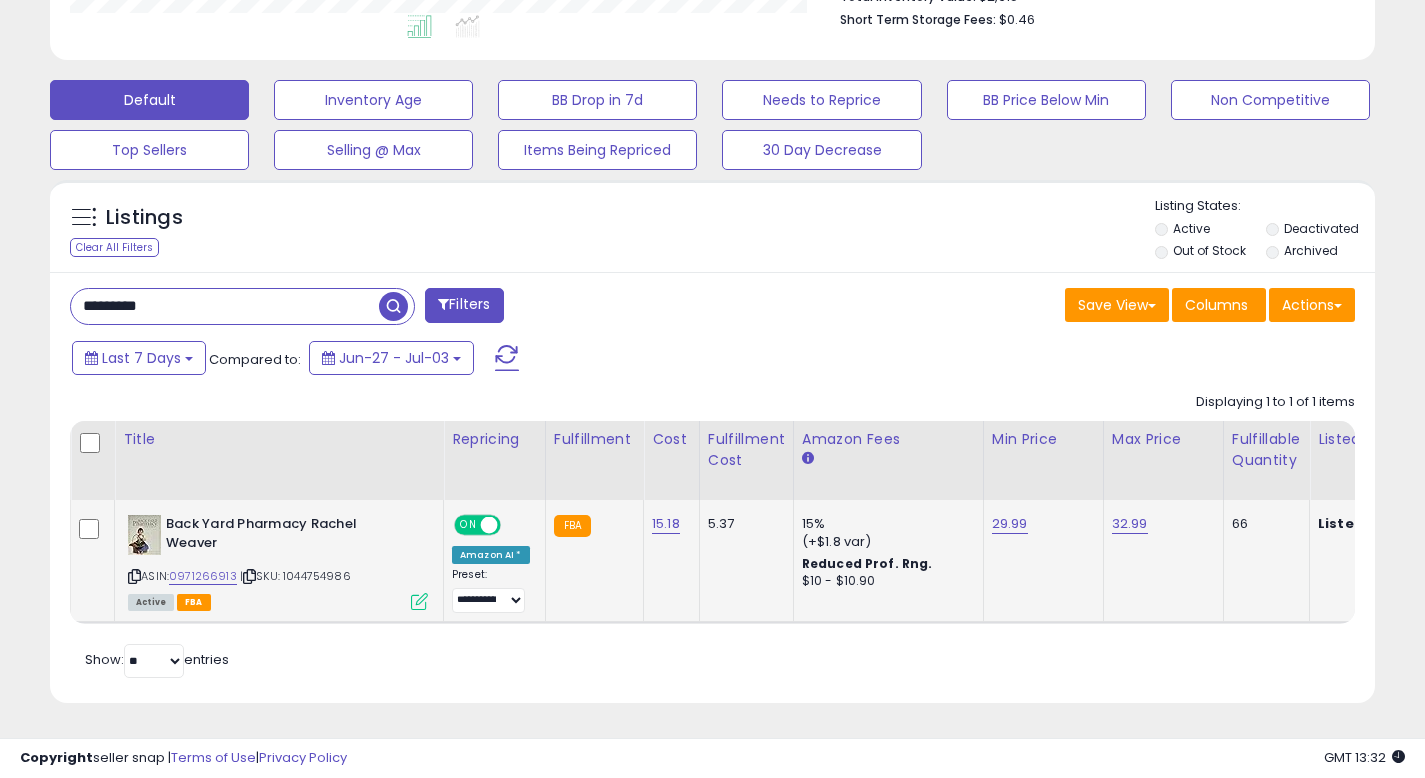 click at bounding box center [419, 601] 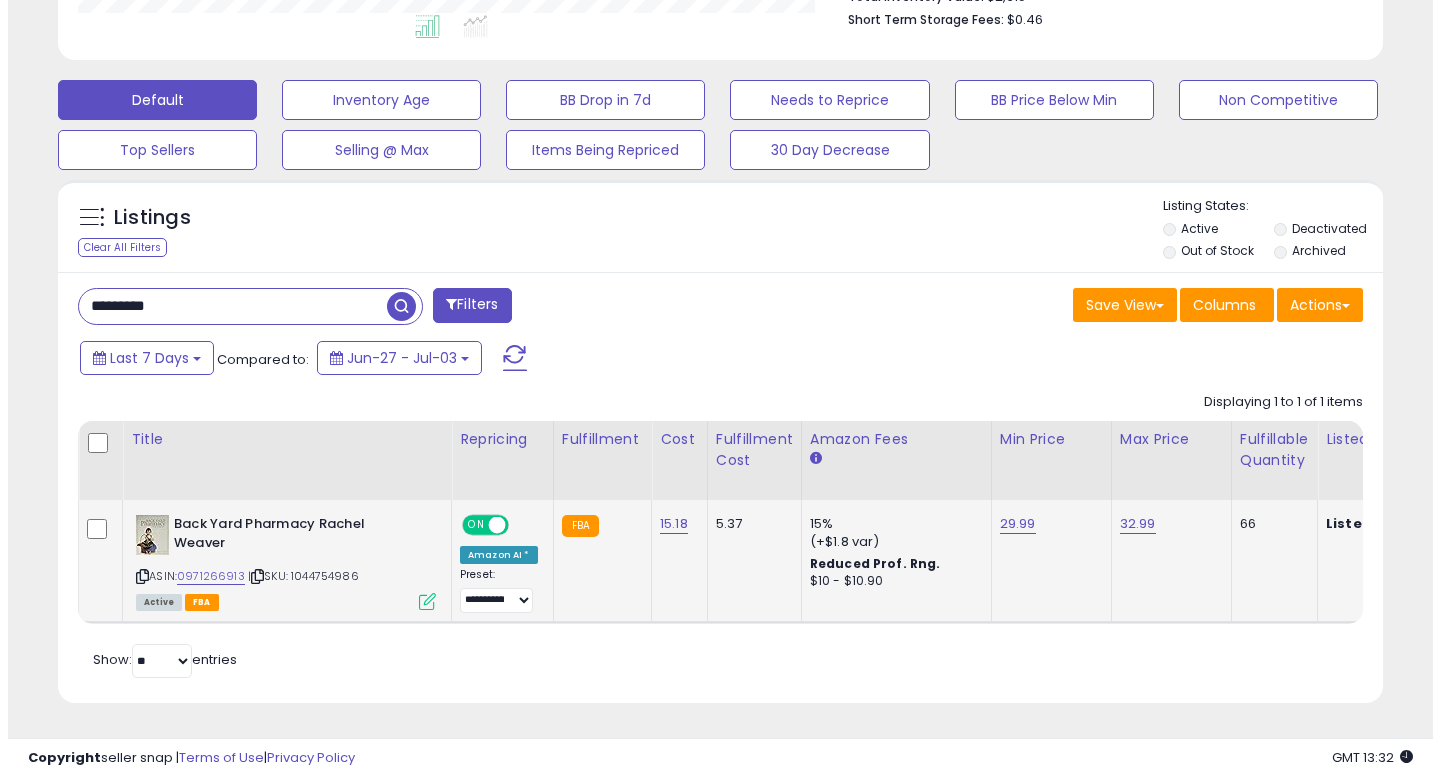 scroll, scrollTop: 999590, scrollLeft: 999224, axis: both 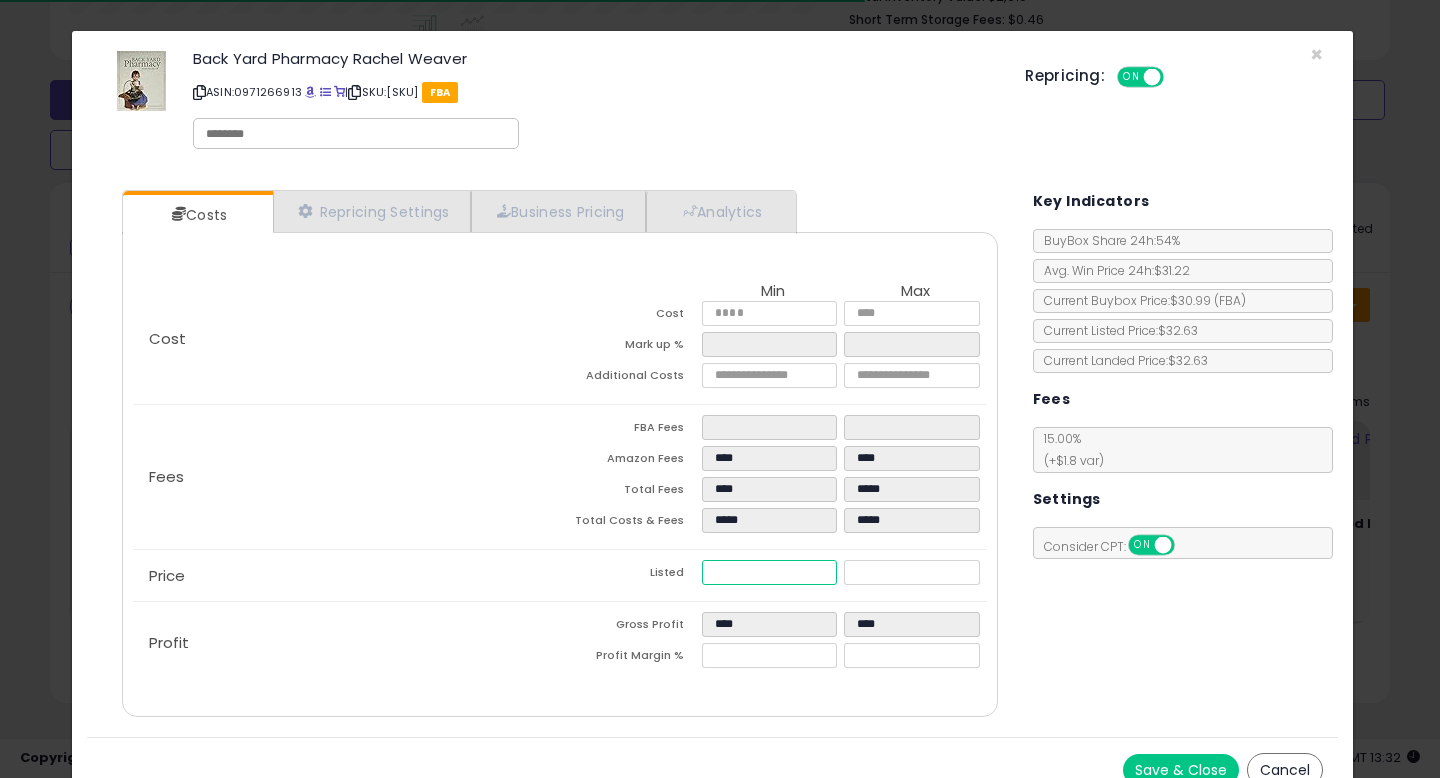 drag, startPoint x: 515, startPoint y: 511, endPoint x: 500, endPoint y: 504, distance: 16.552946 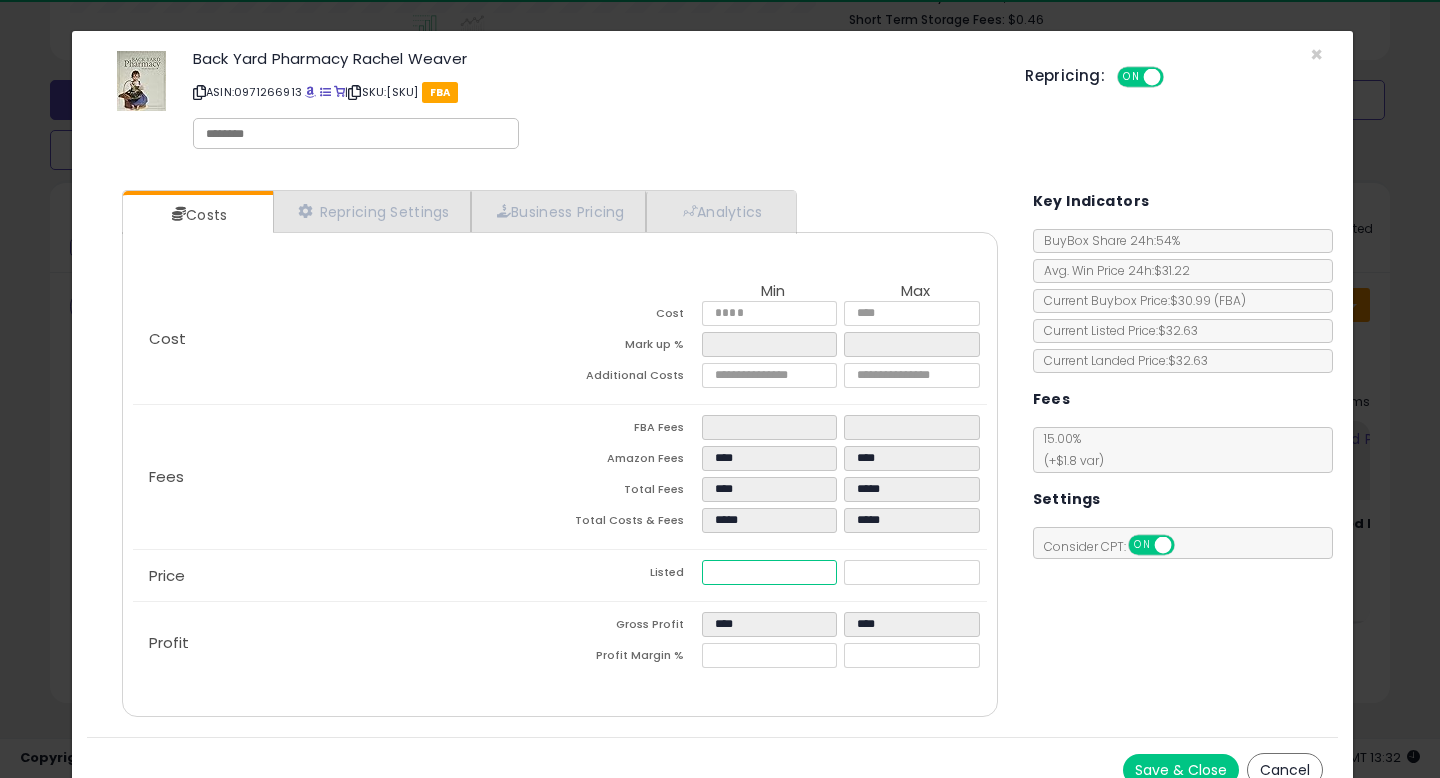 type on "****" 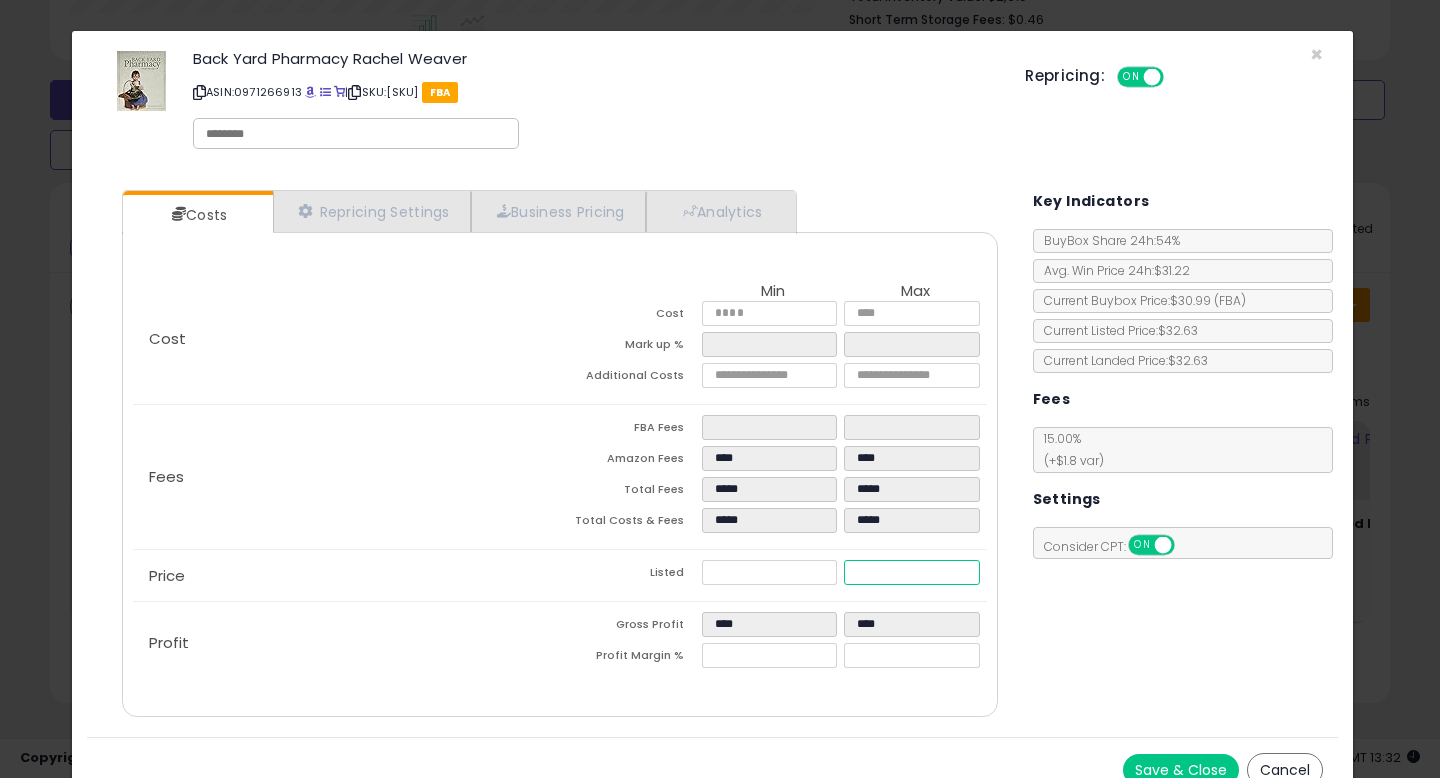 drag, startPoint x: 702, startPoint y: 532, endPoint x: 495, endPoint y: 501, distance: 209.30838 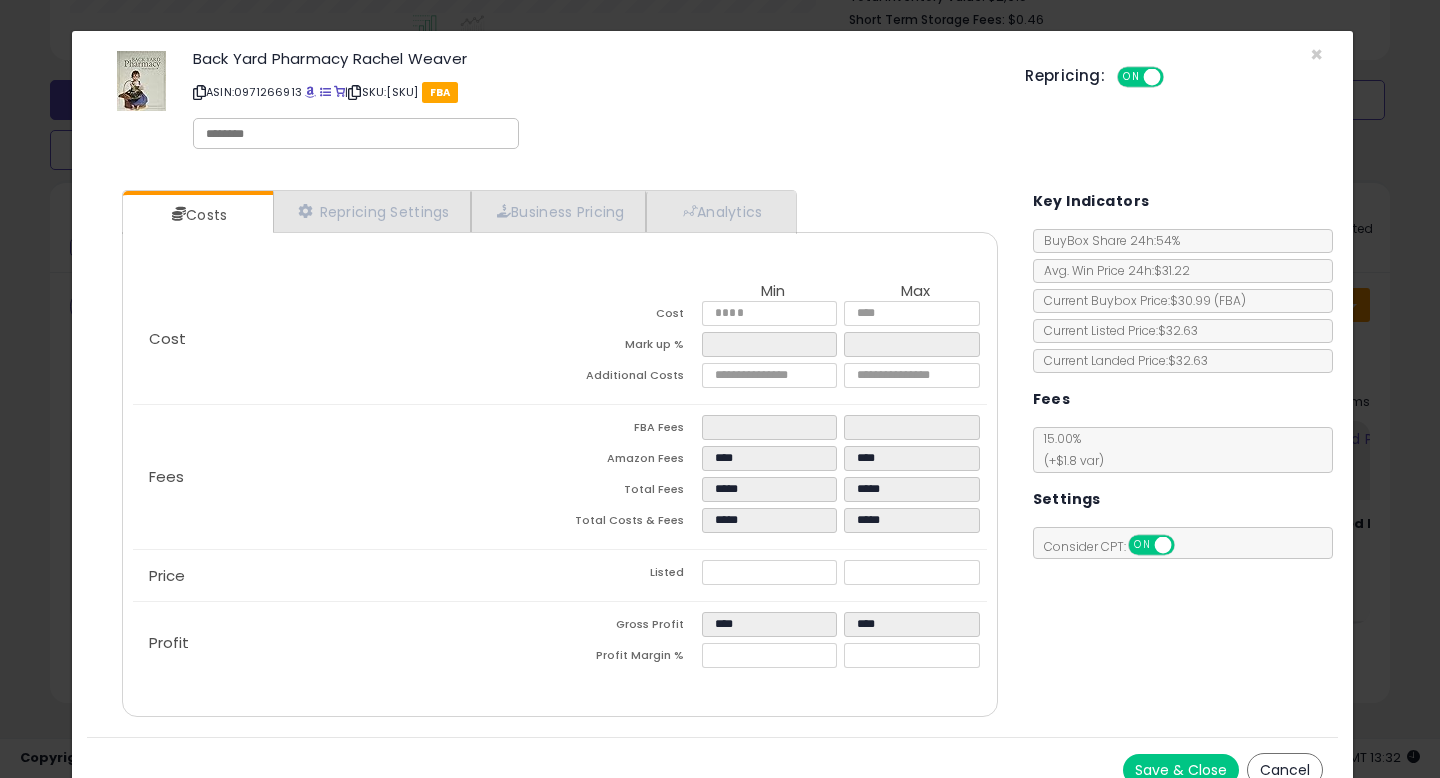 click on "Costs
Repricing Settings
Business Pricing
Analytics
Cost" at bounding box center [712, 456] 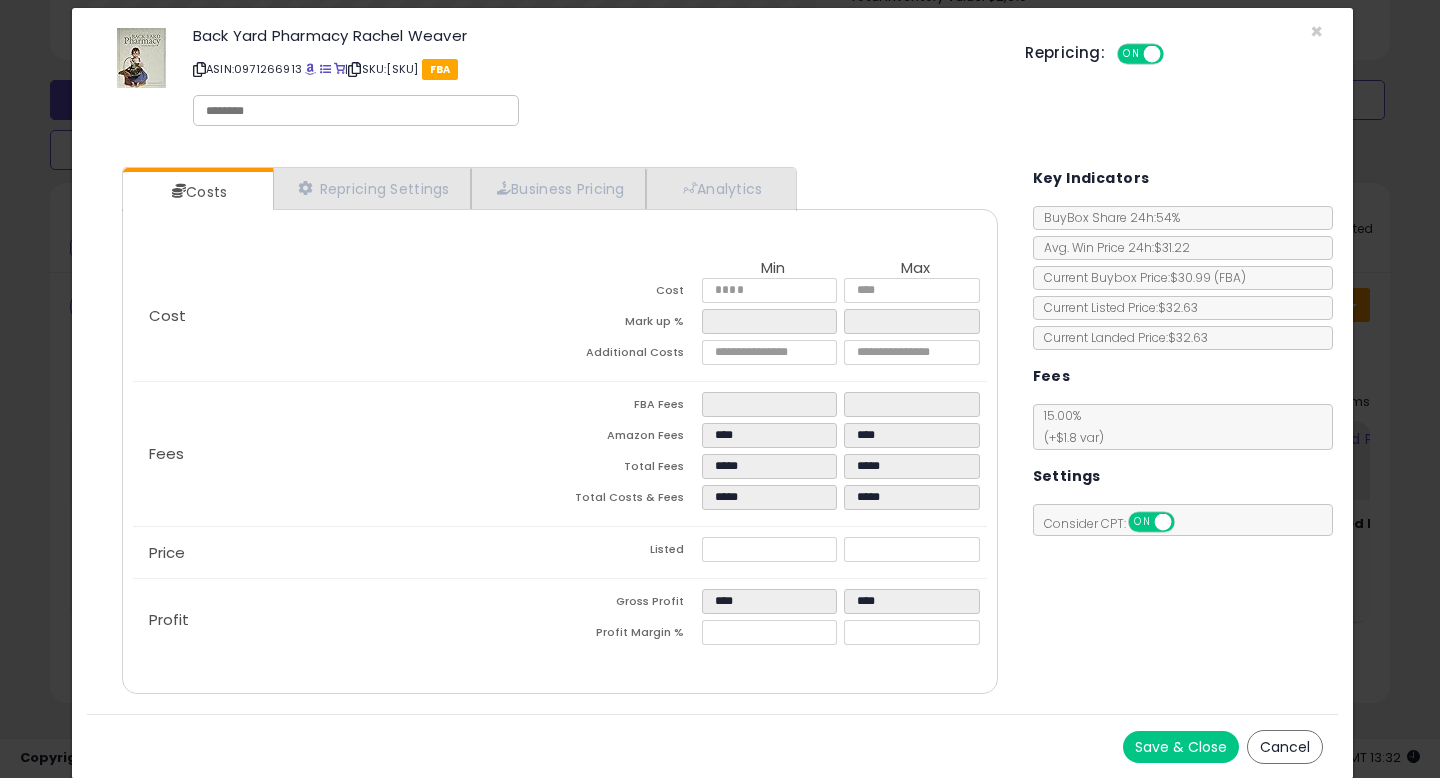 click on "Save & Close" at bounding box center [1181, 747] 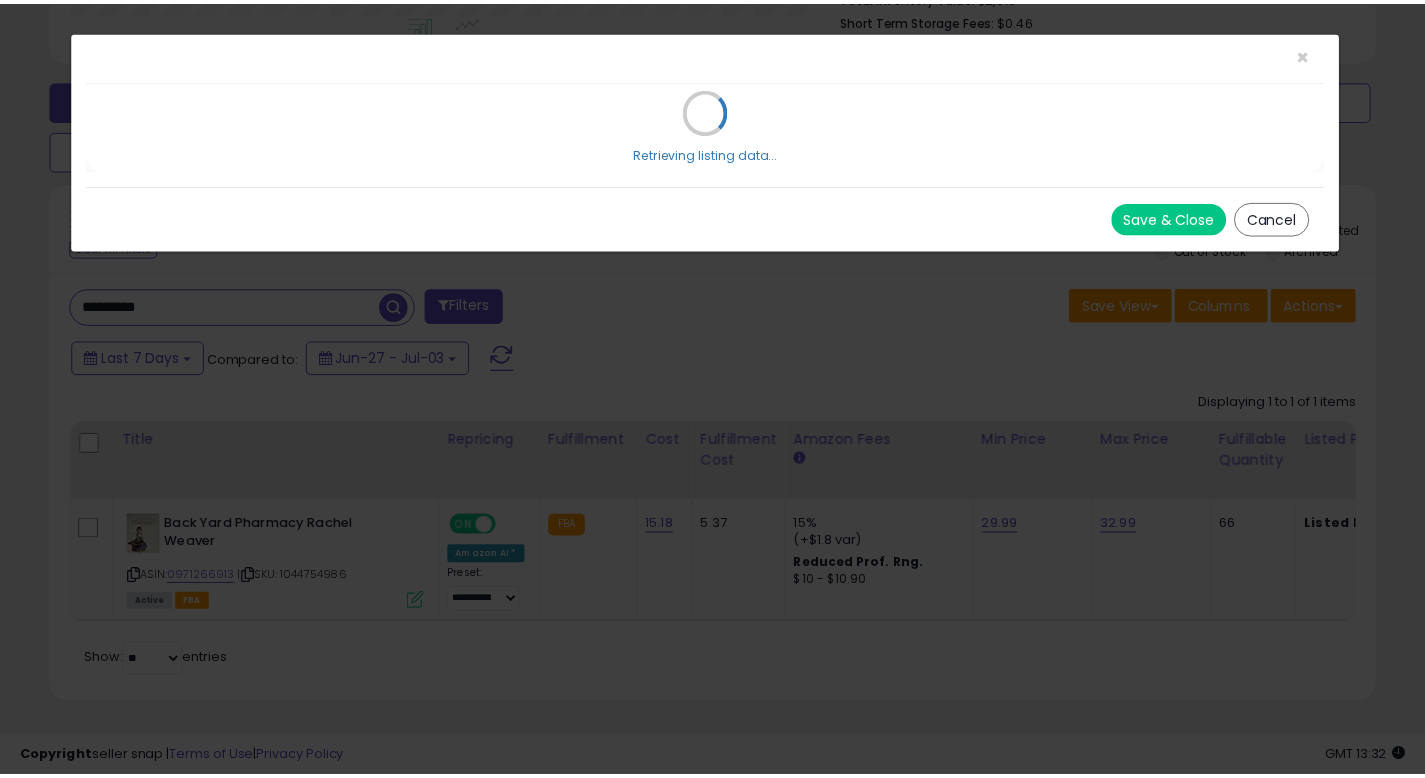 scroll, scrollTop: 0, scrollLeft: 0, axis: both 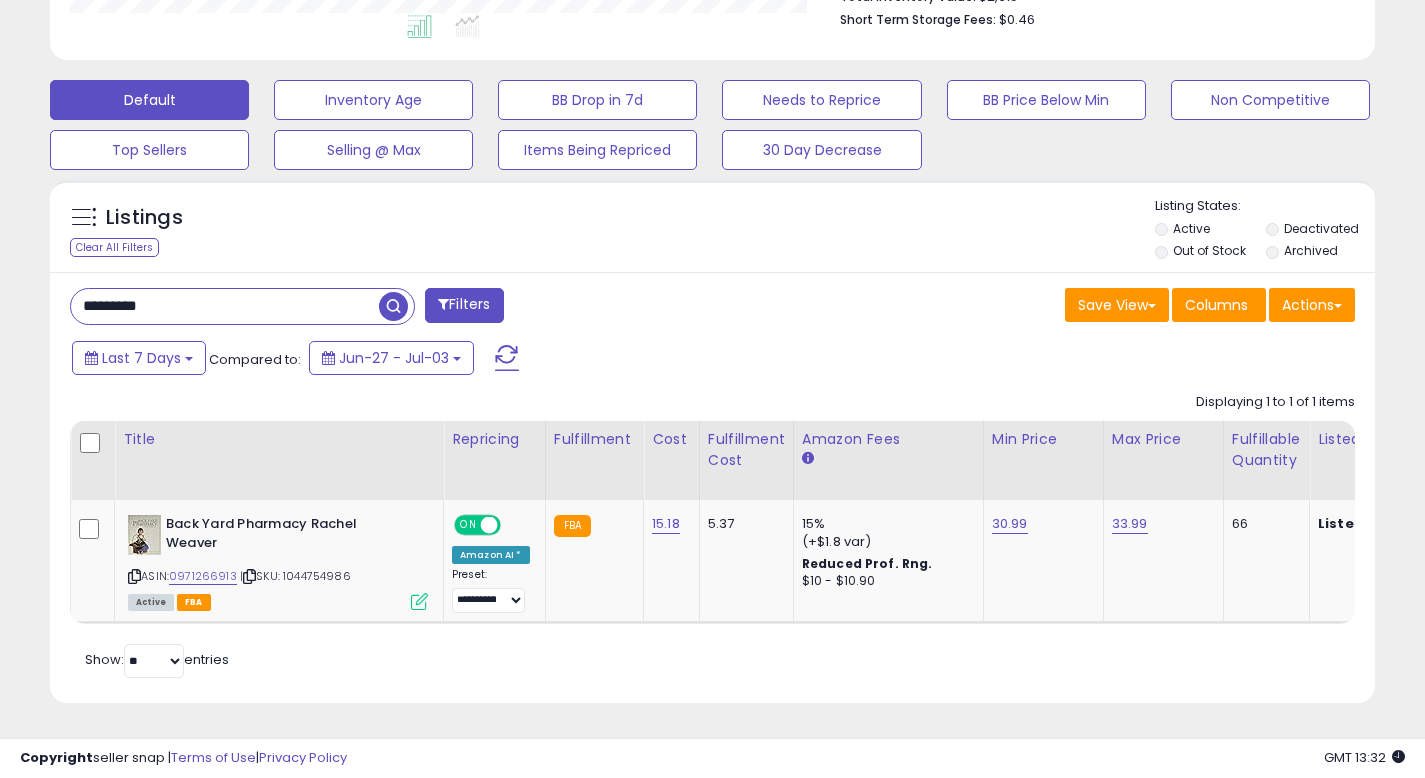 drag, startPoint x: 116, startPoint y: 283, endPoint x: 0, endPoint y: 219, distance: 132.48396 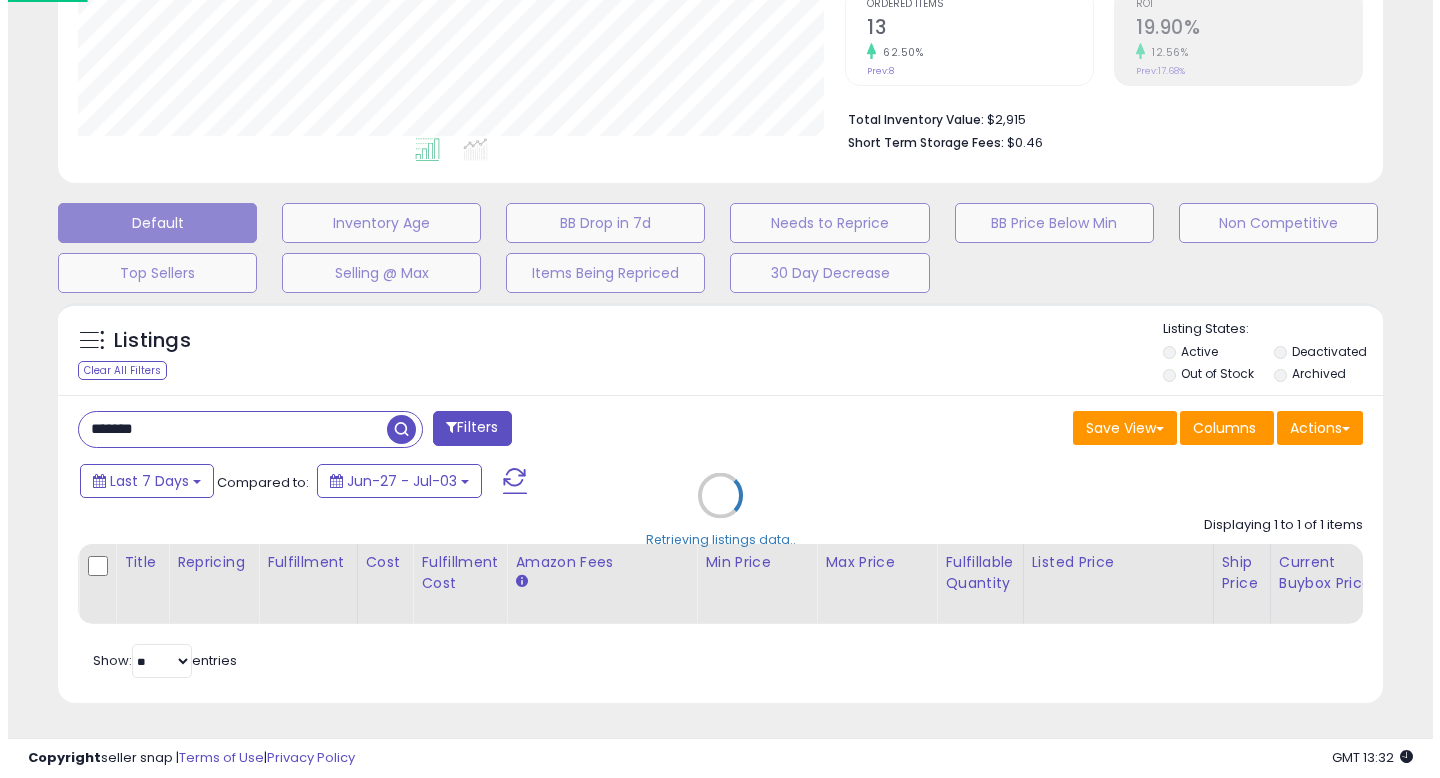 scroll, scrollTop: 442, scrollLeft: 0, axis: vertical 